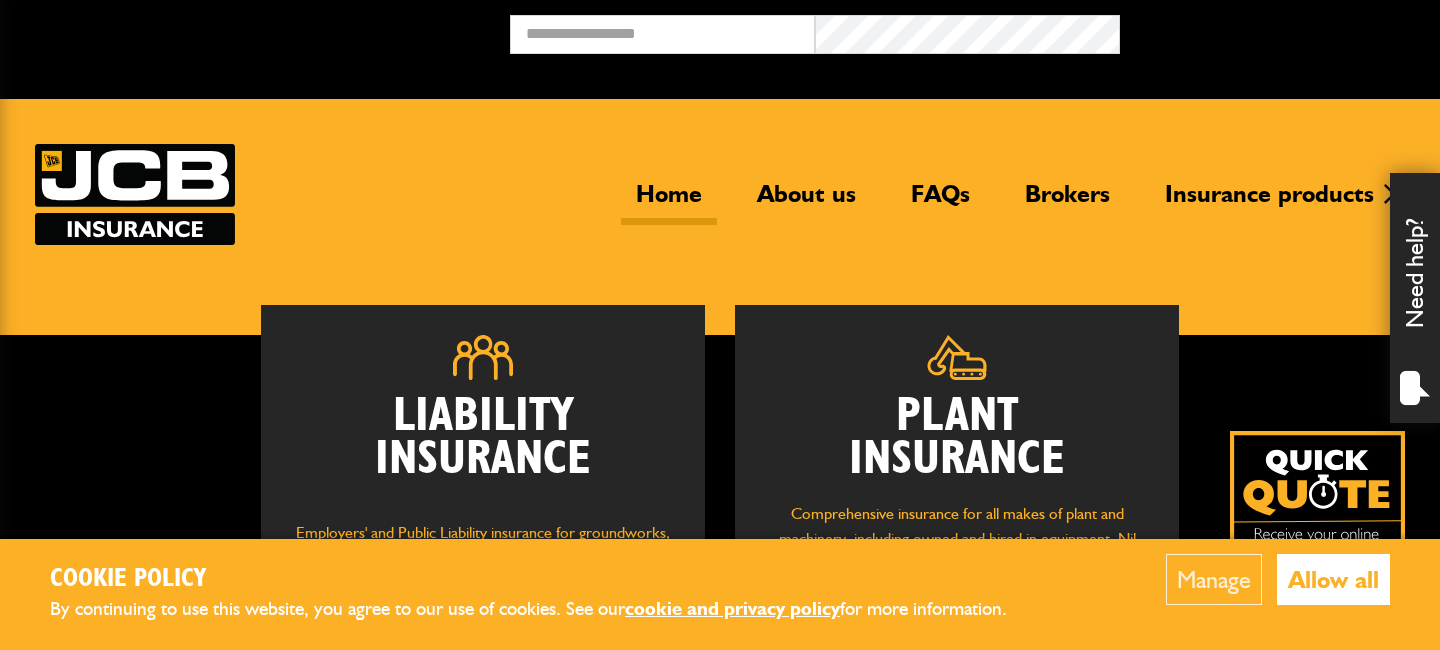 scroll, scrollTop: 0, scrollLeft: 0, axis: both 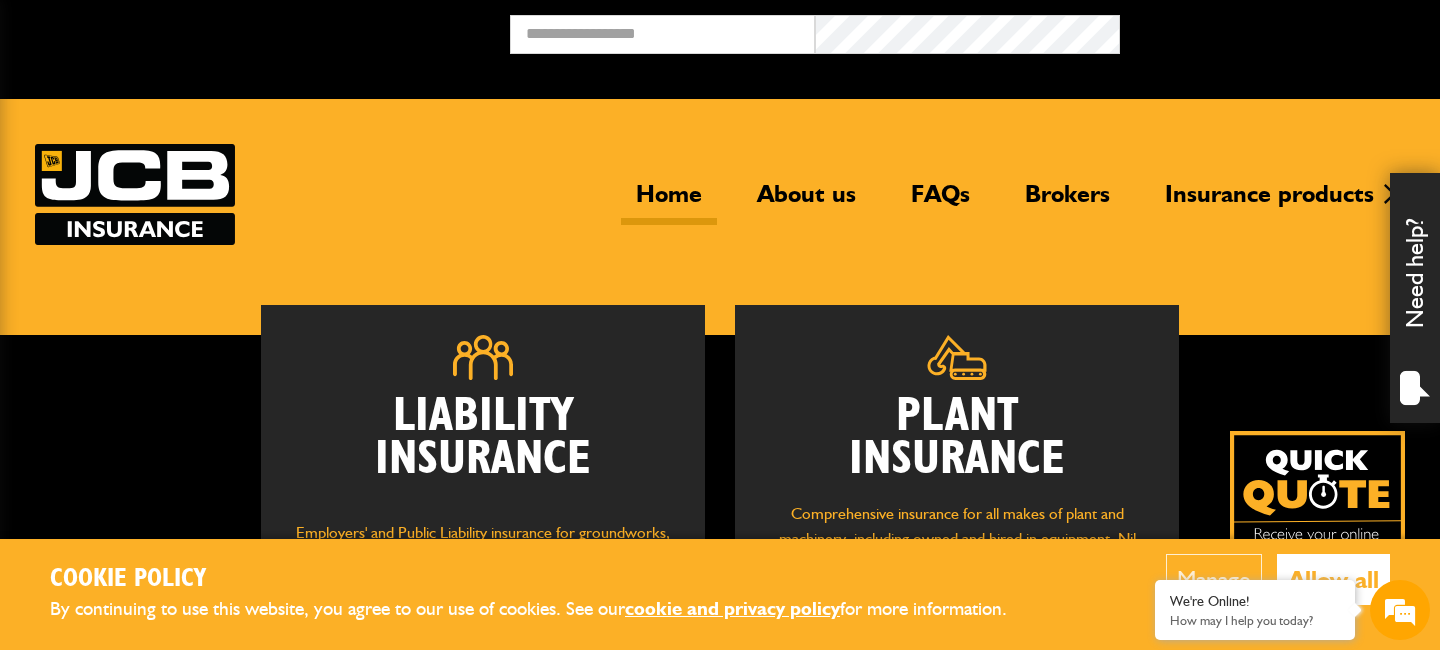 click on "Plant Insurance Comprehensive insurance for all makes of plant and machinery, including owned and hired in equipment.  Nil theft excess, new for old cover and road risks options available Short Term Cover Get Quote Annual Cover Get Quote" at bounding box center [957, 518] 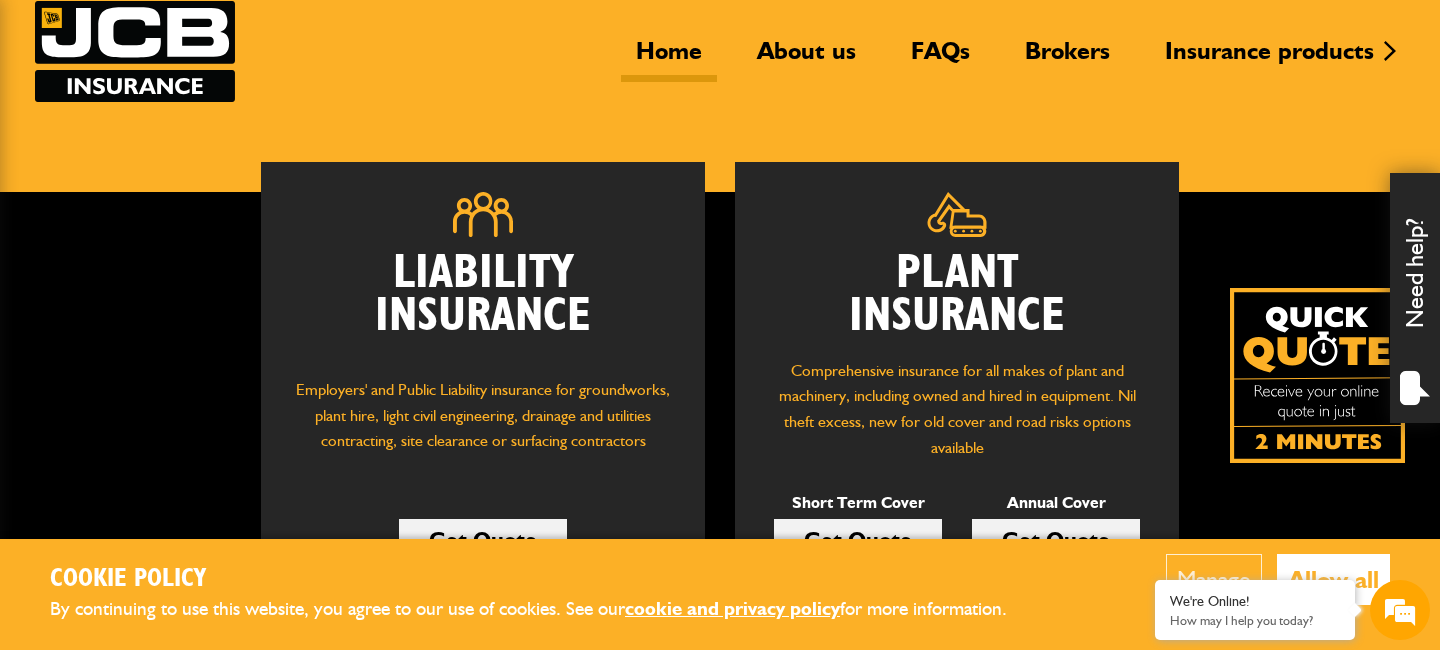 scroll, scrollTop: 408, scrollLeft: 0, axis: vertical 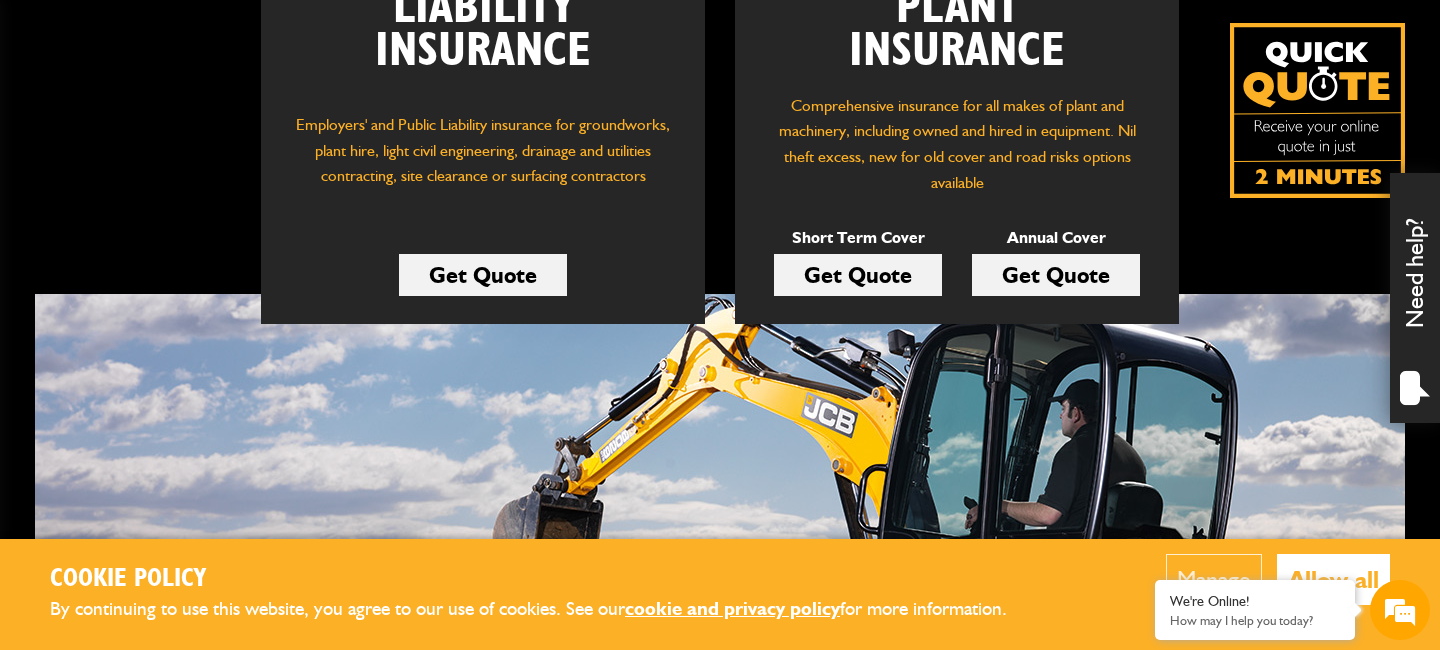 click on "Get Quote" at bounding box center (858, 275) 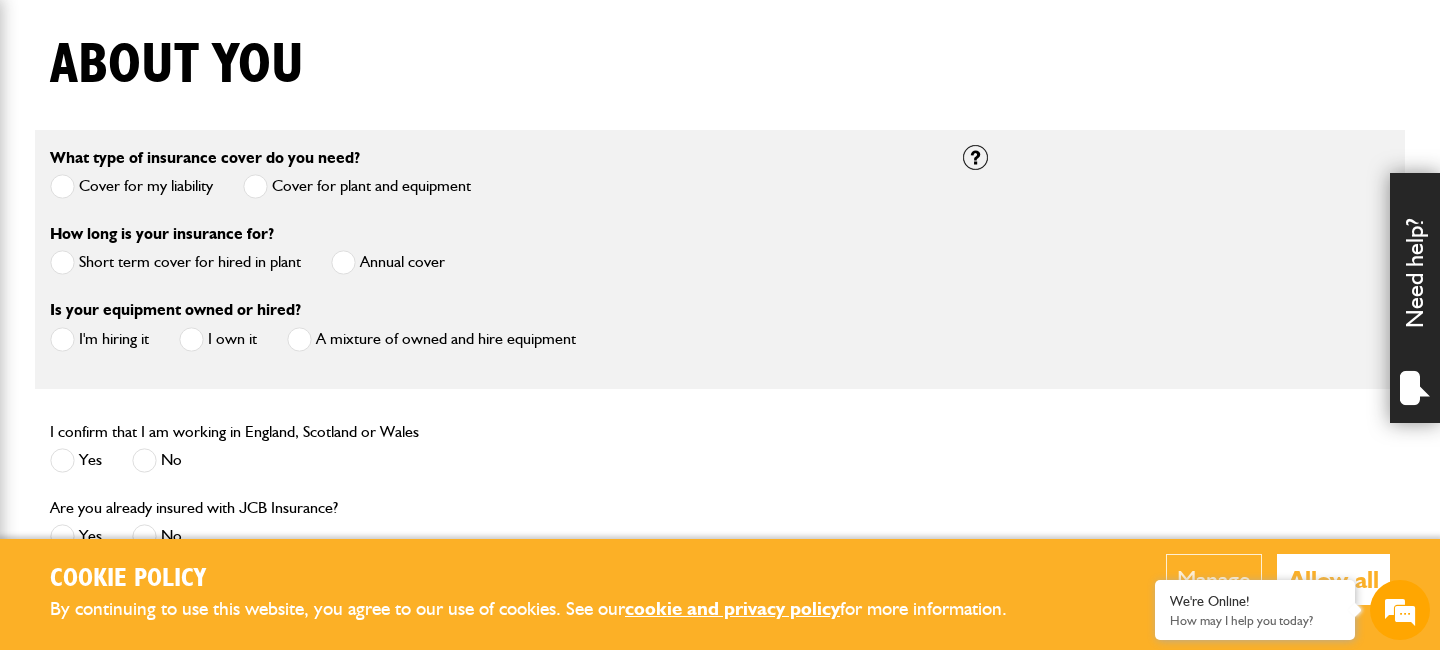 scroll, scrollTop: 480, scrollLeft: 0, axis: vertical 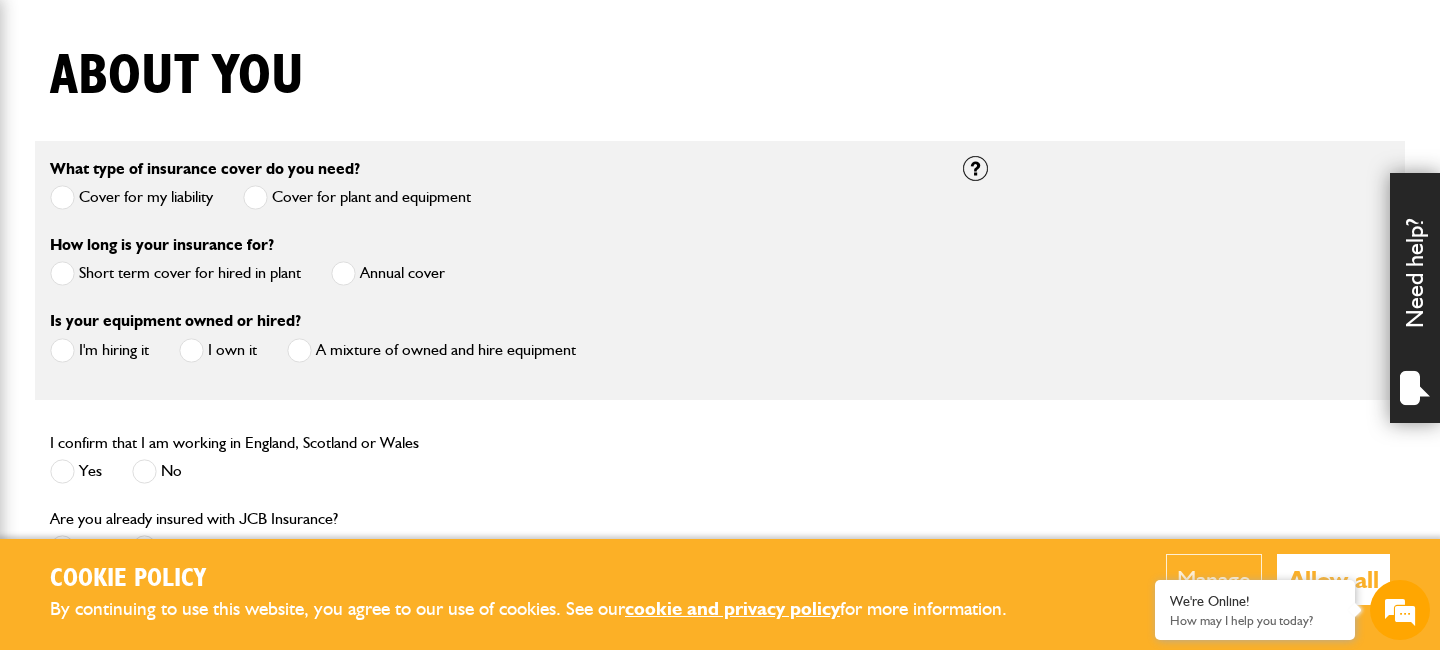click at bounding box center (62, 273) 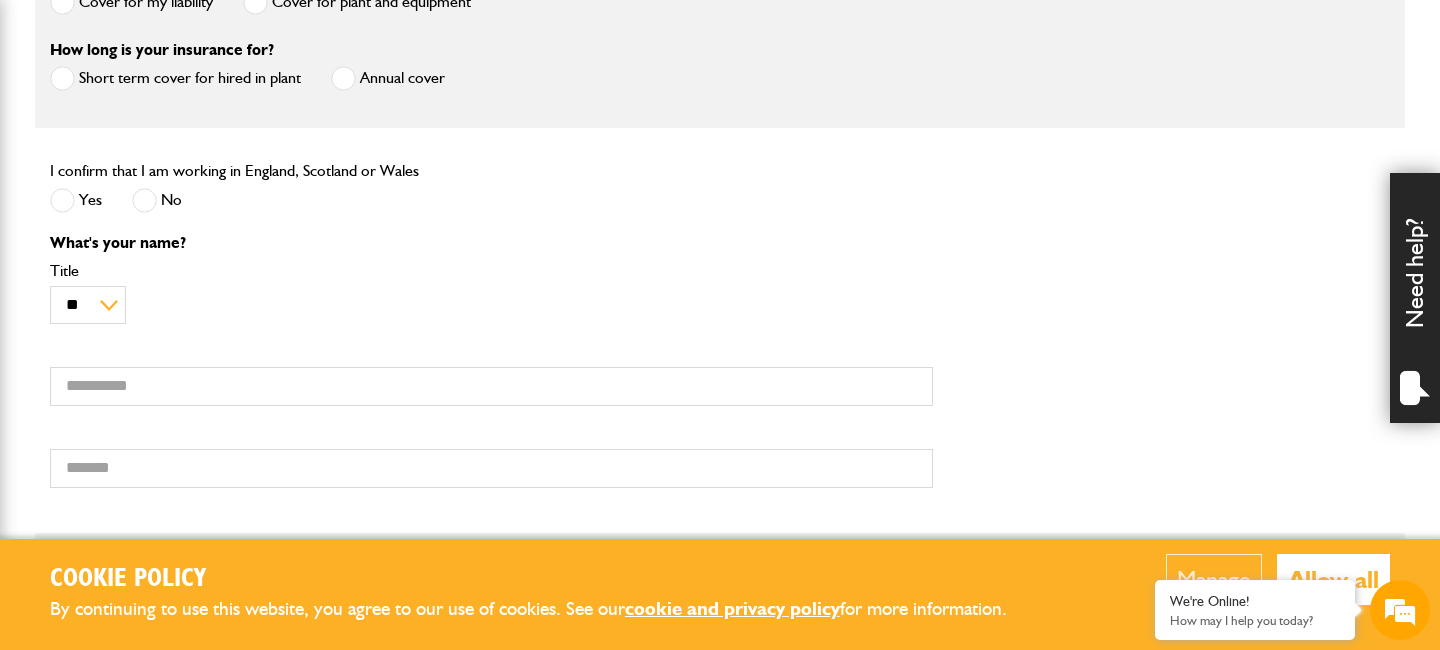 scroll, scrollTop: 677, scrollLeft: 0, axis: vertical 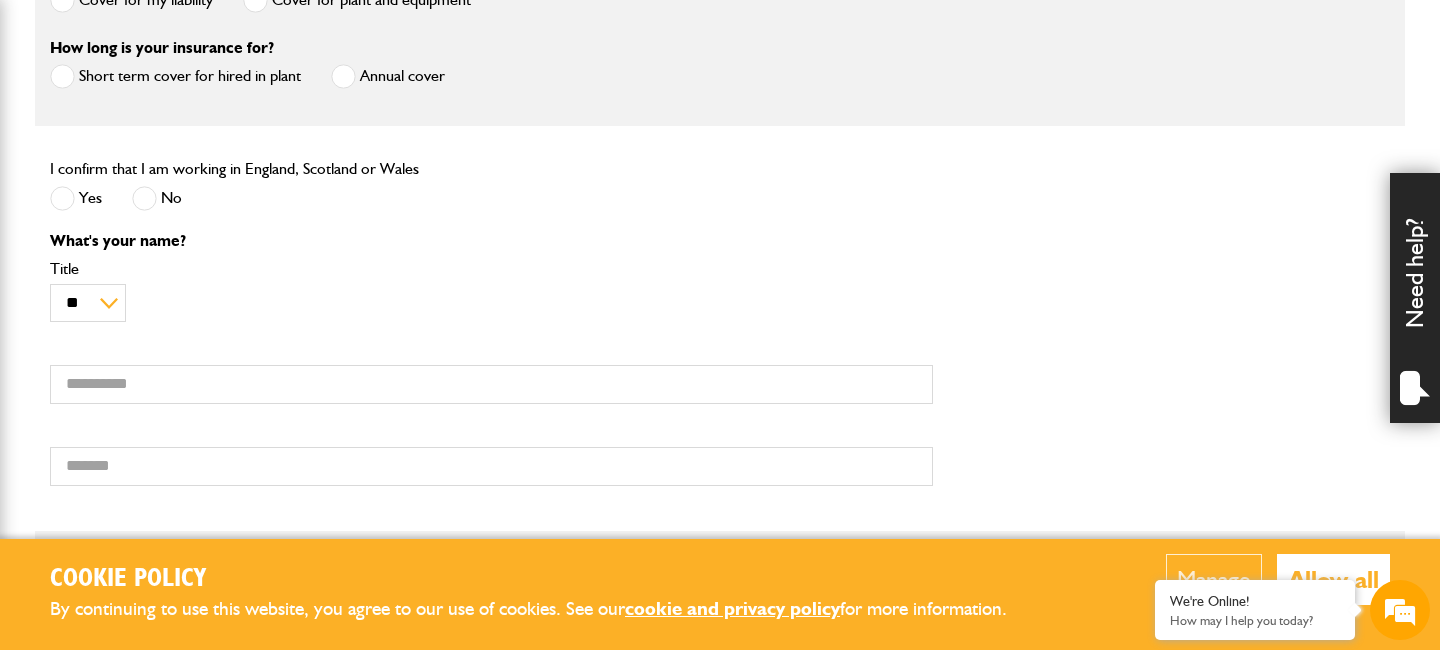 click at bounding box center [62, 198] 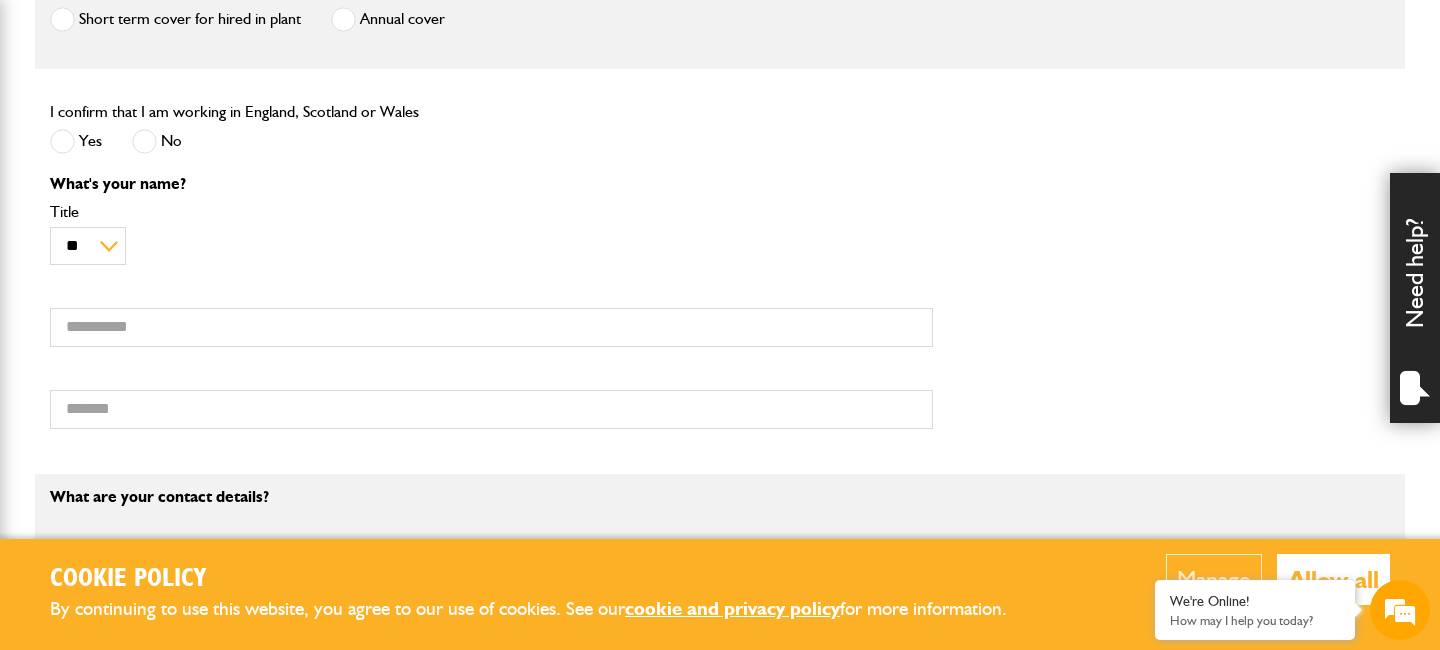 scroll, scrollTop: 746, scrollLeft: 0, axis: vertical 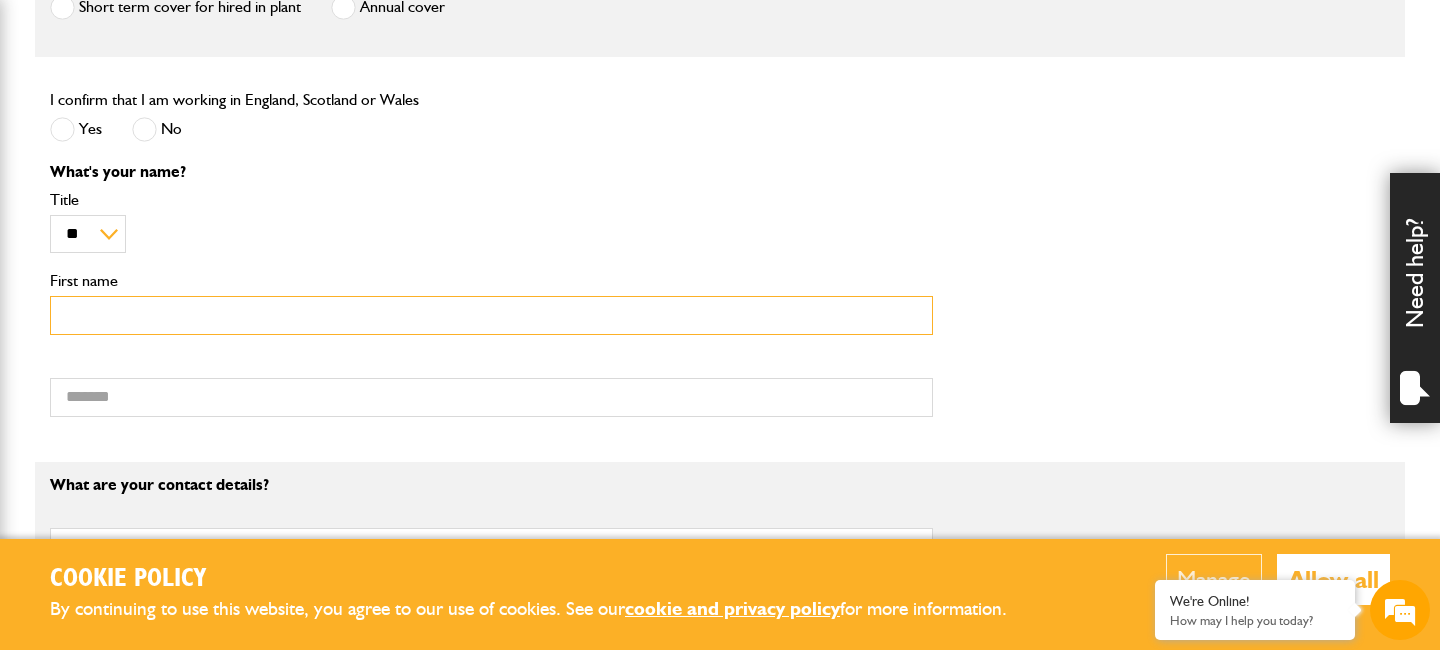 click on "First name" at bounding box center [491, 315] 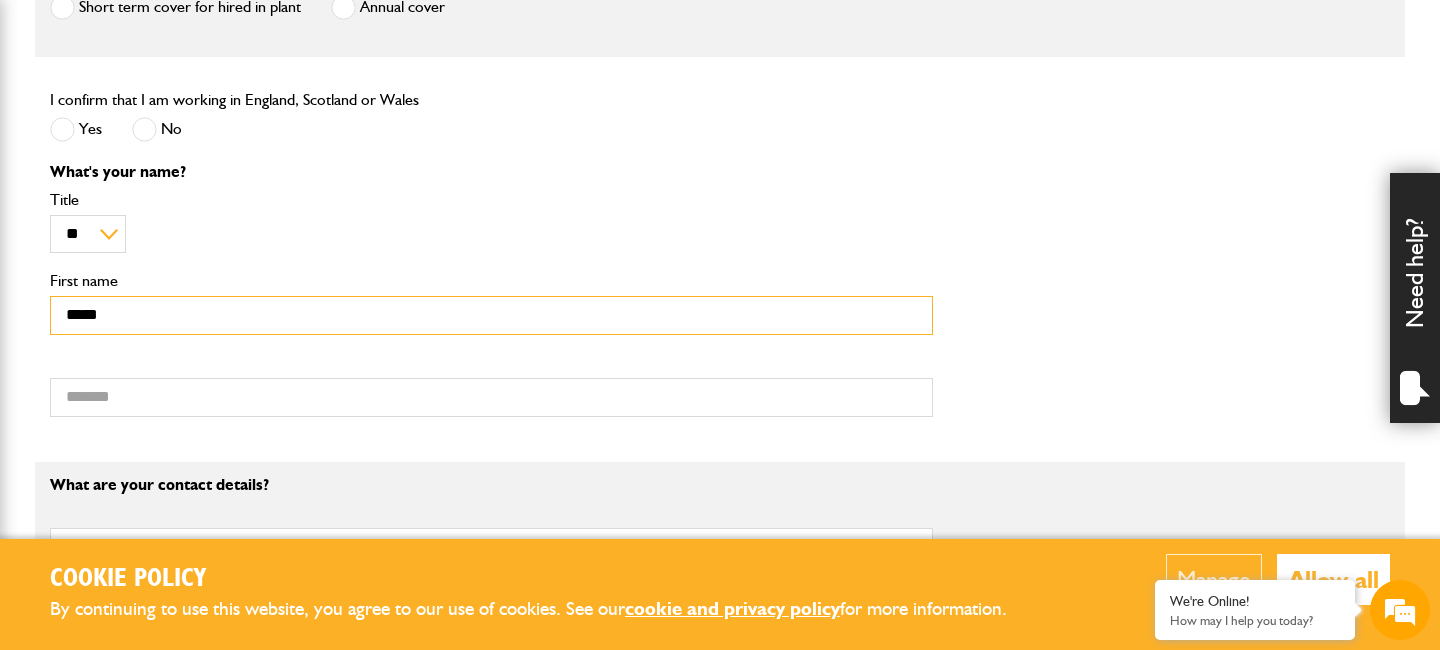 type on "********" 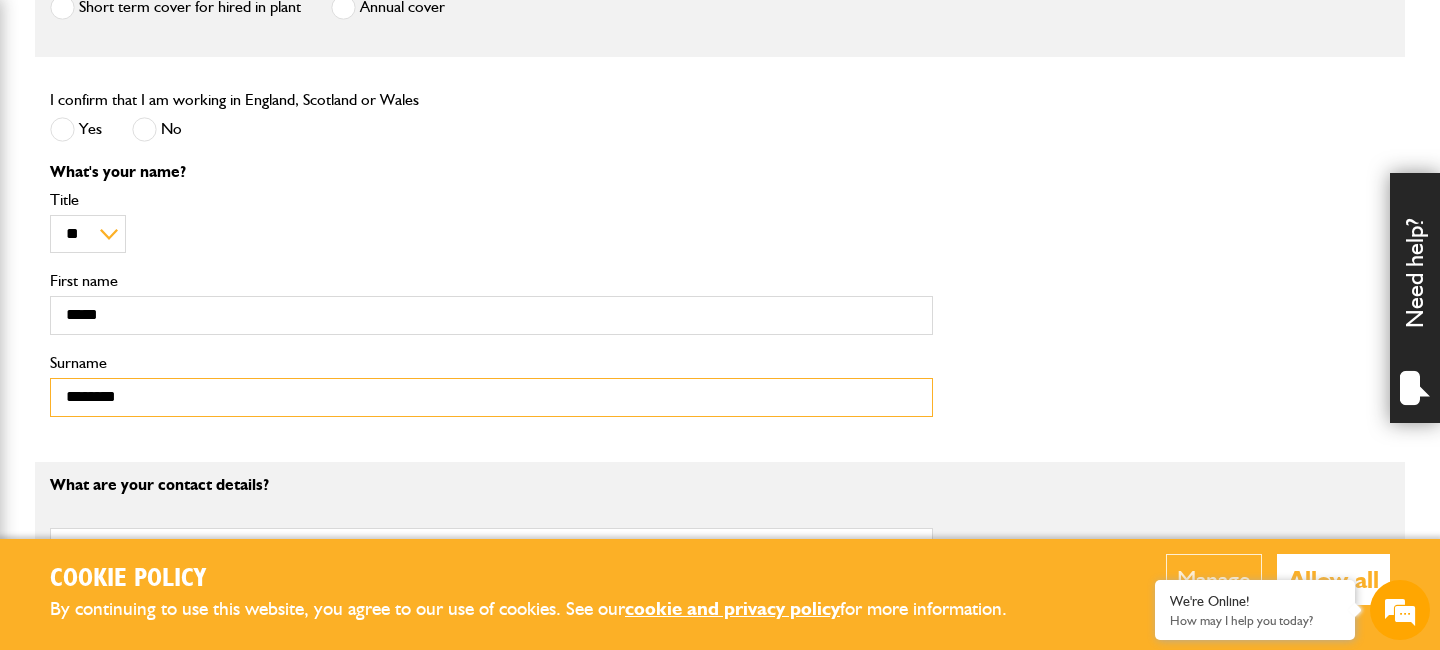 type on "**********" 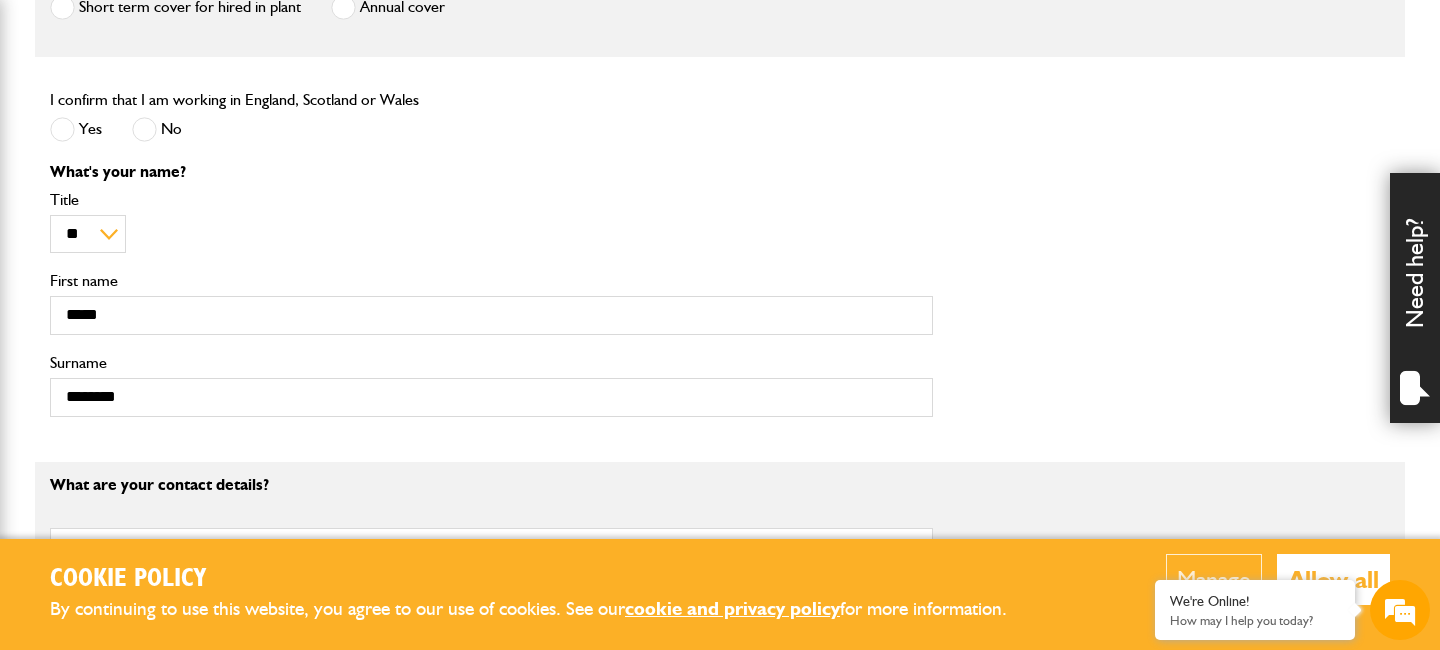 type on "**********" 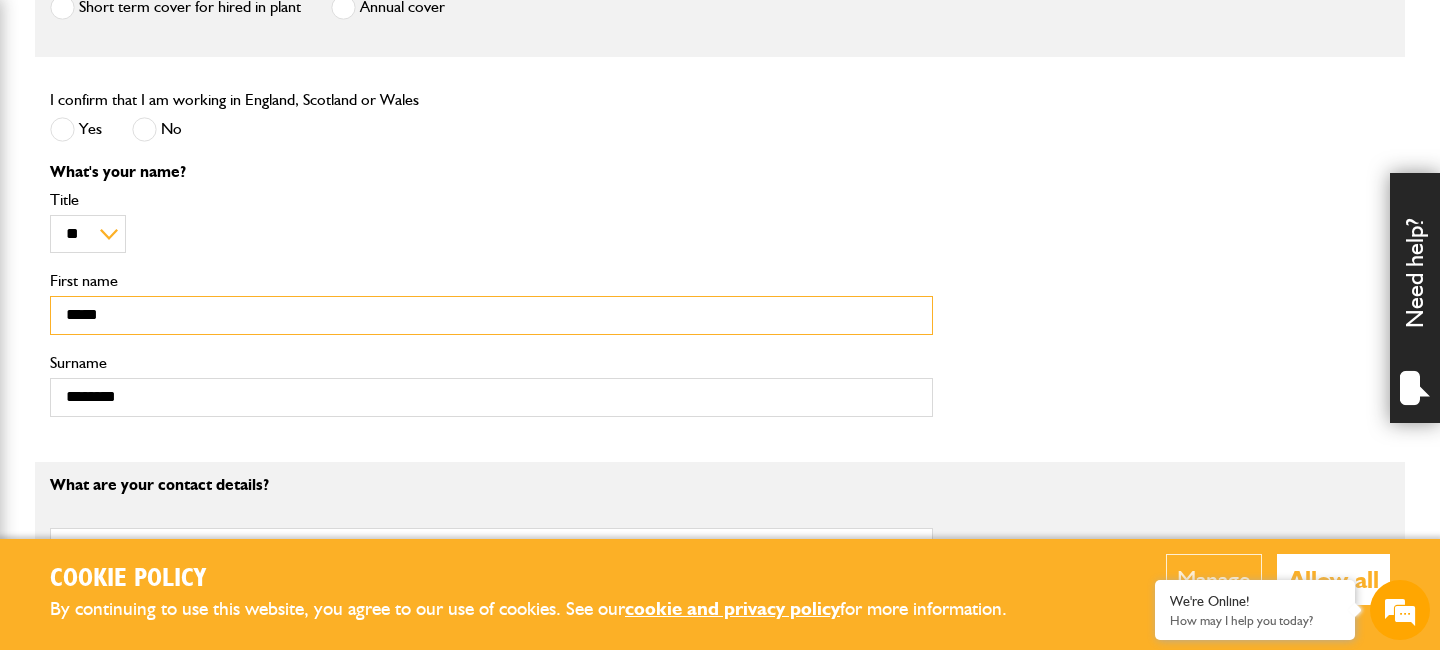 scroll, scrollTop: 0, scrollLeft: 0, axis: both 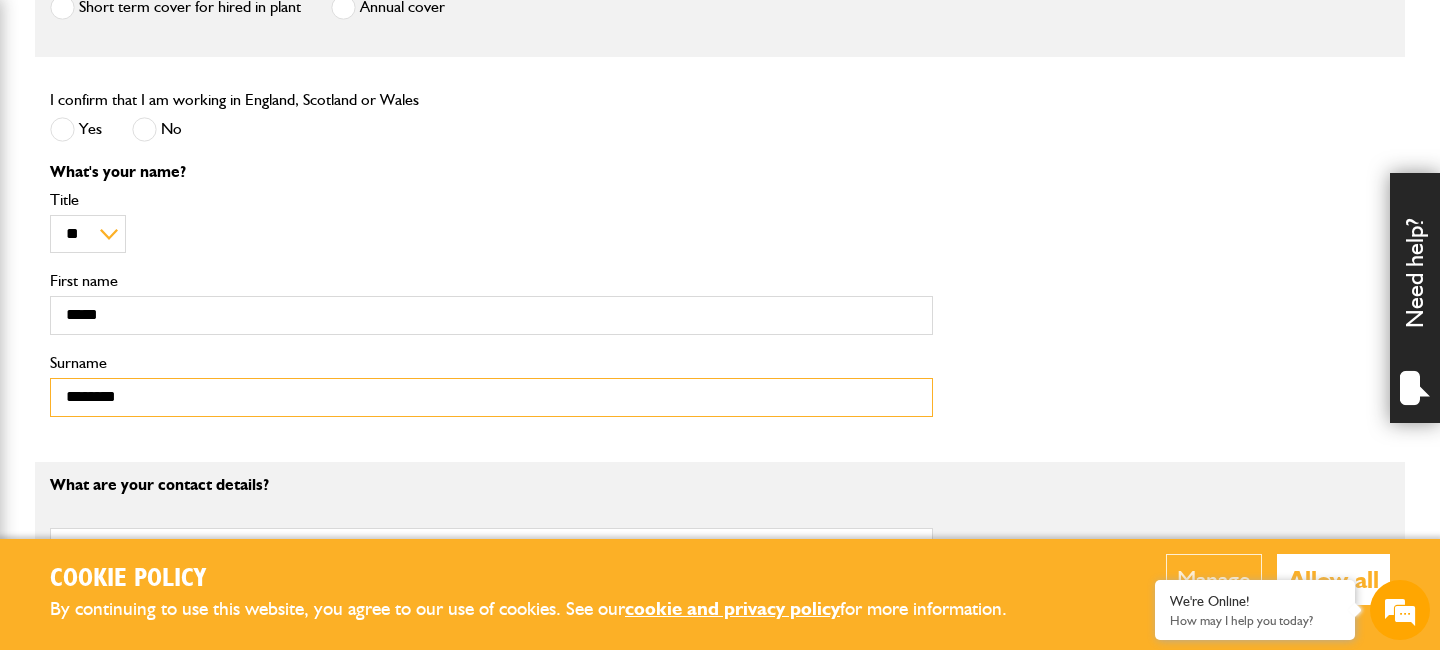 click on "********" at bounding box center [491, 397] 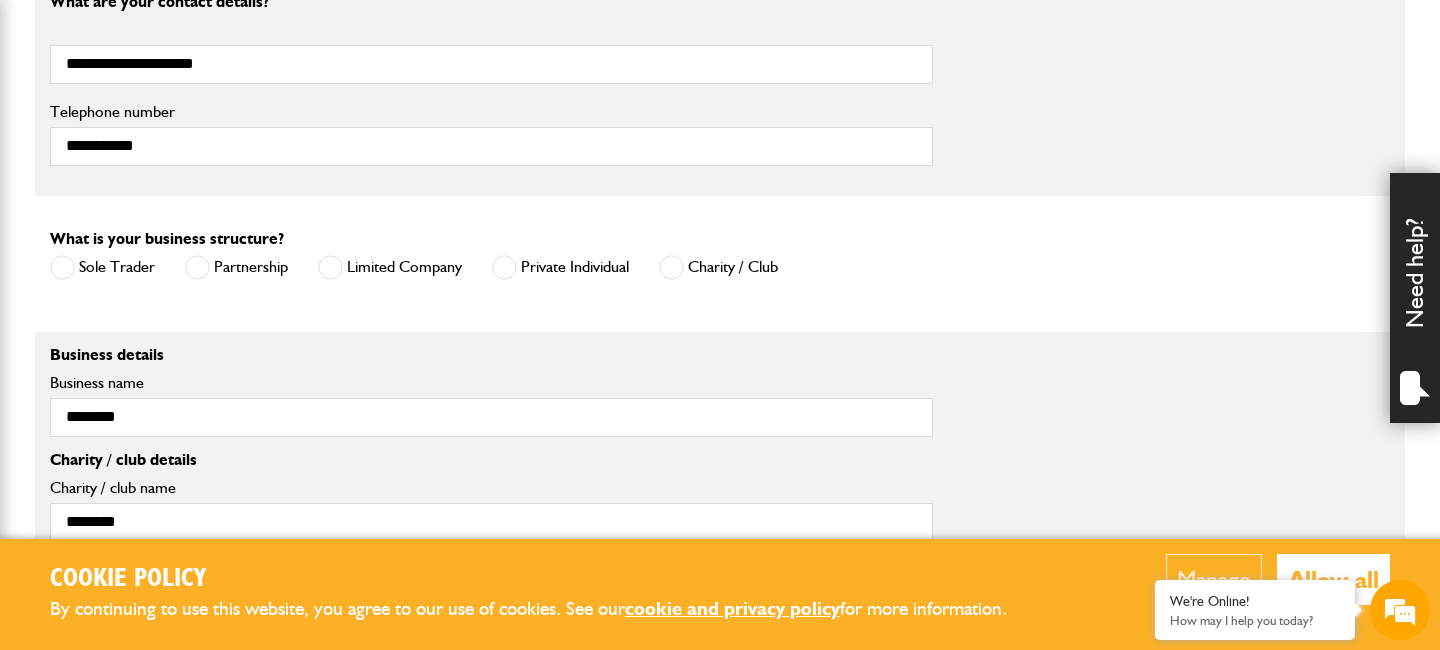scroll, scrollTop: 1334, scrollLeft: 0, axis: vertical 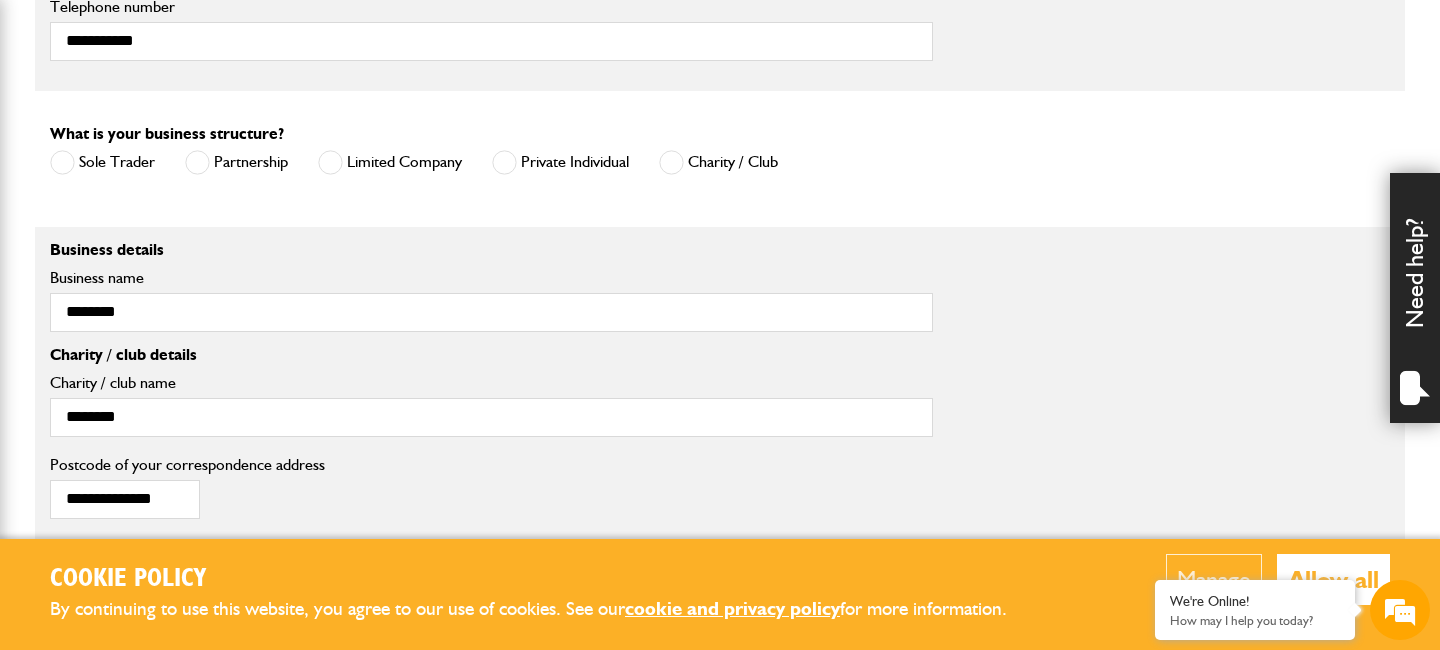 click at bounding box center [330, 162] 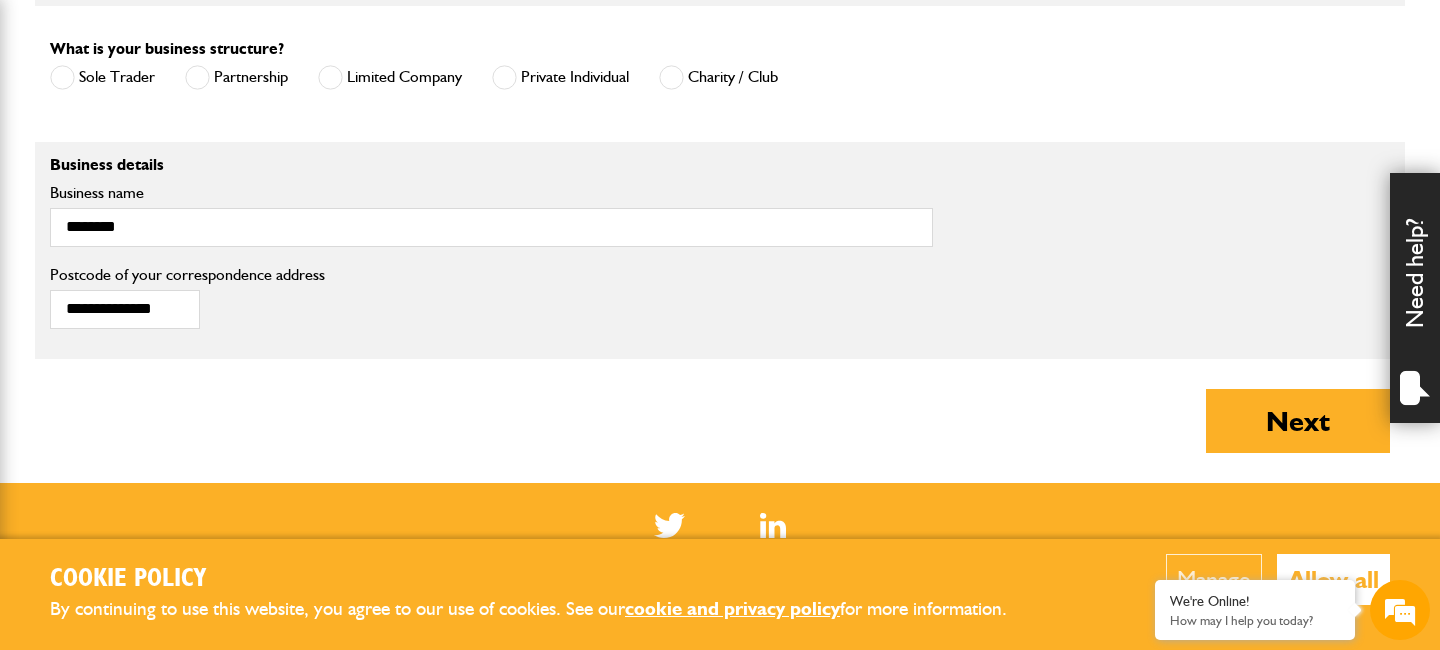 scroll, scrollTop: 1420, scrollLeft: 0, axis: vertical 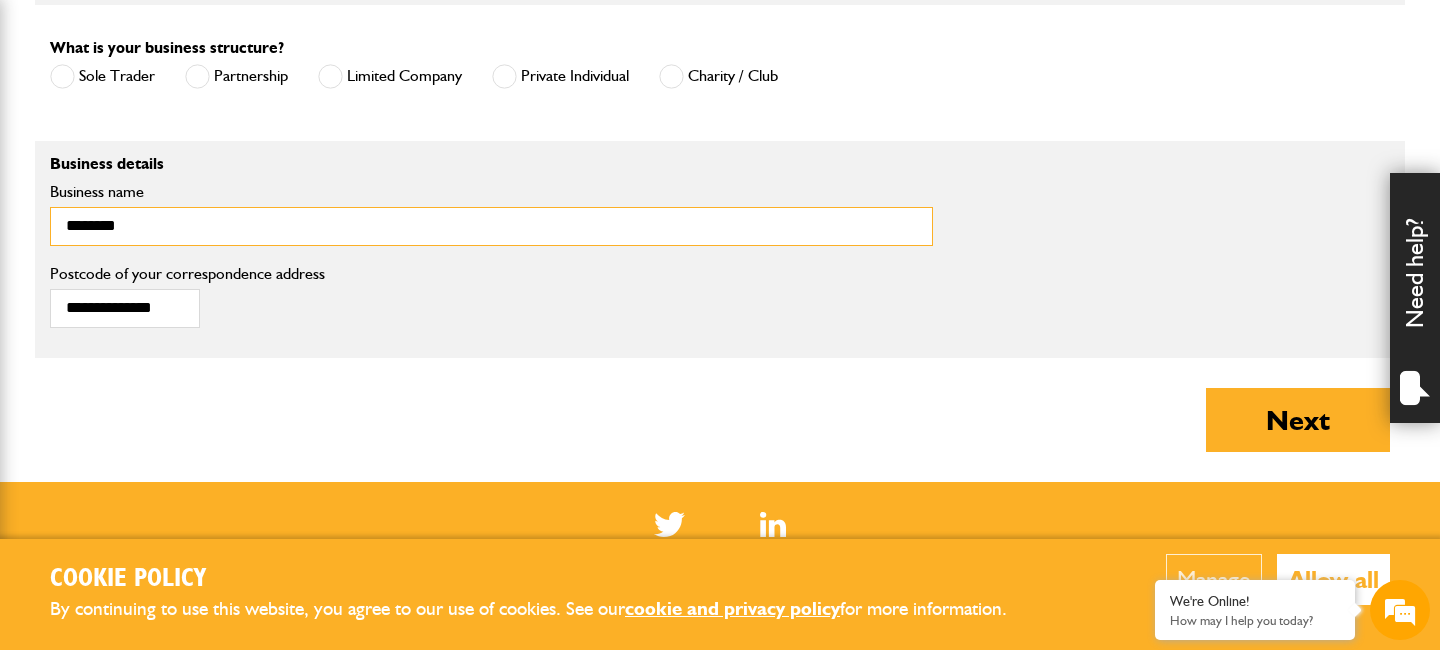 drag, startPoint x: 142, startPoint y: 236, endPoint x: 34, endPoint y: 223, distance: 108.779594 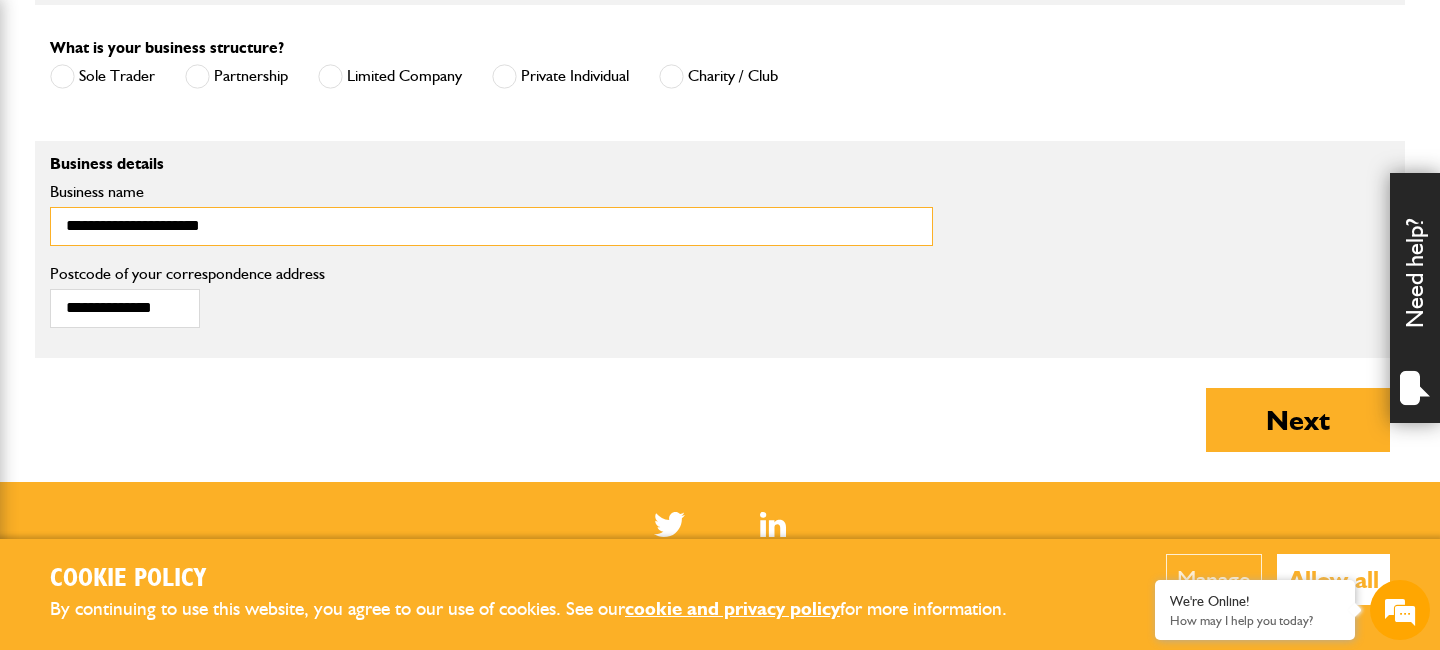 type on "**********" 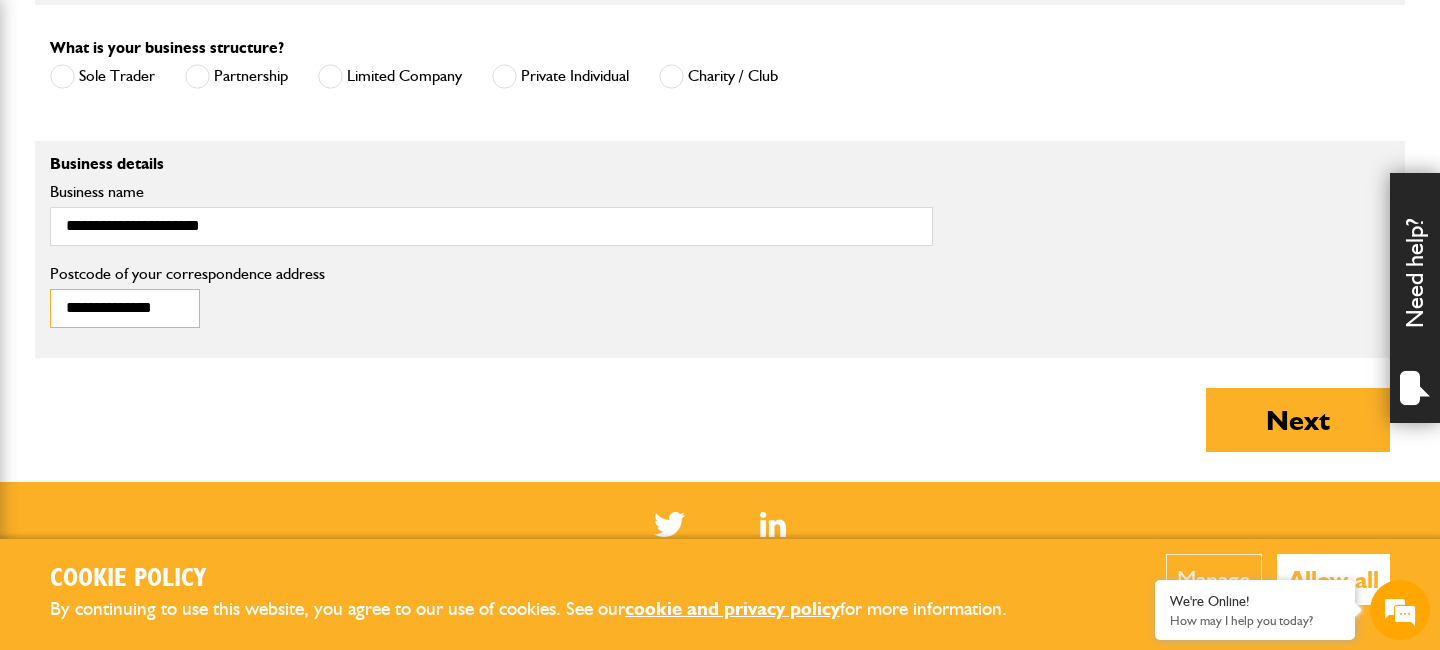 click on "**********" at bounding box center [125, 308] 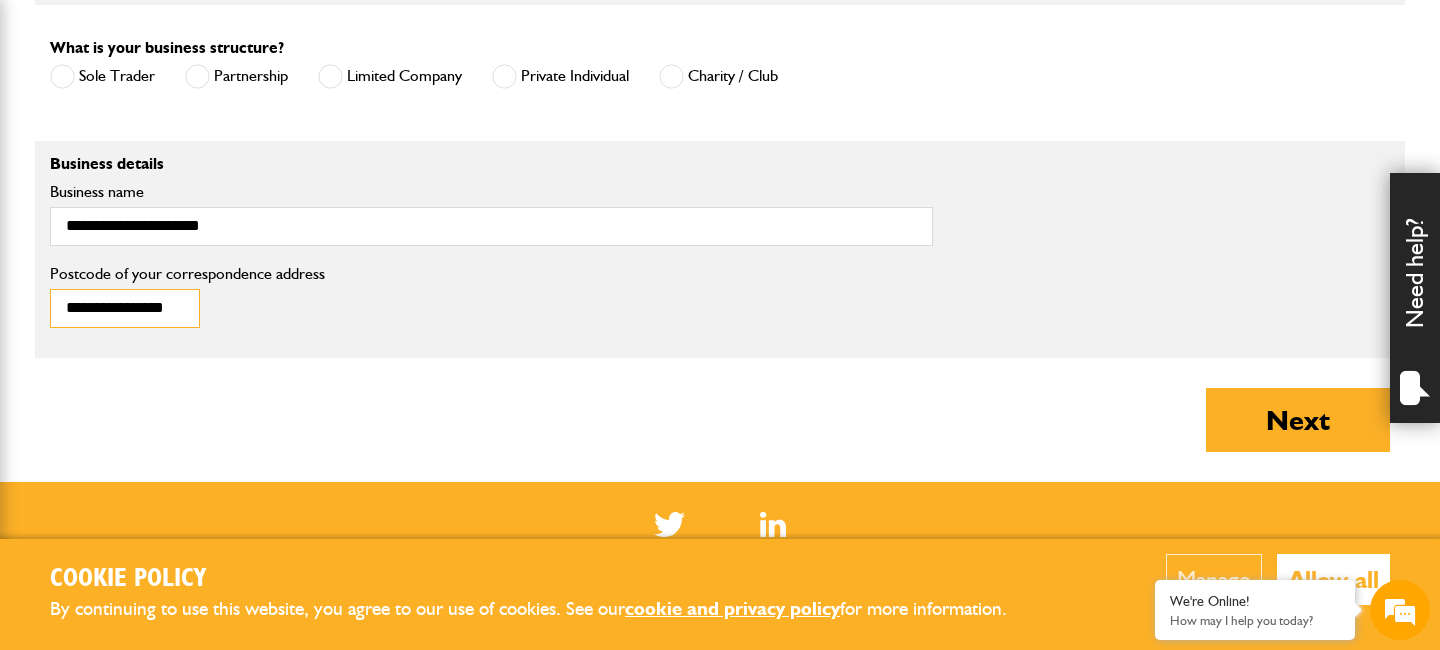 scroll, scrollTop: 0, scrollLeft: 15, axis: horizontal 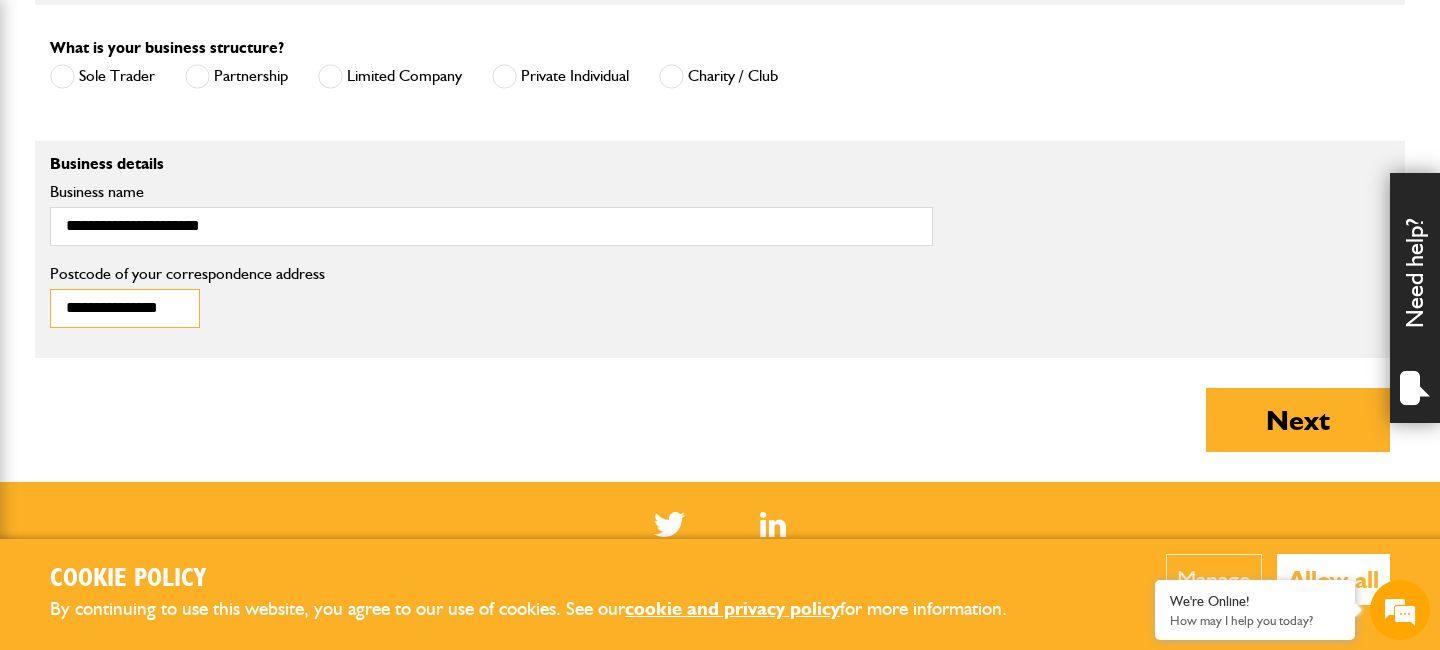 click on "**********" at bounding box center [125, 308] 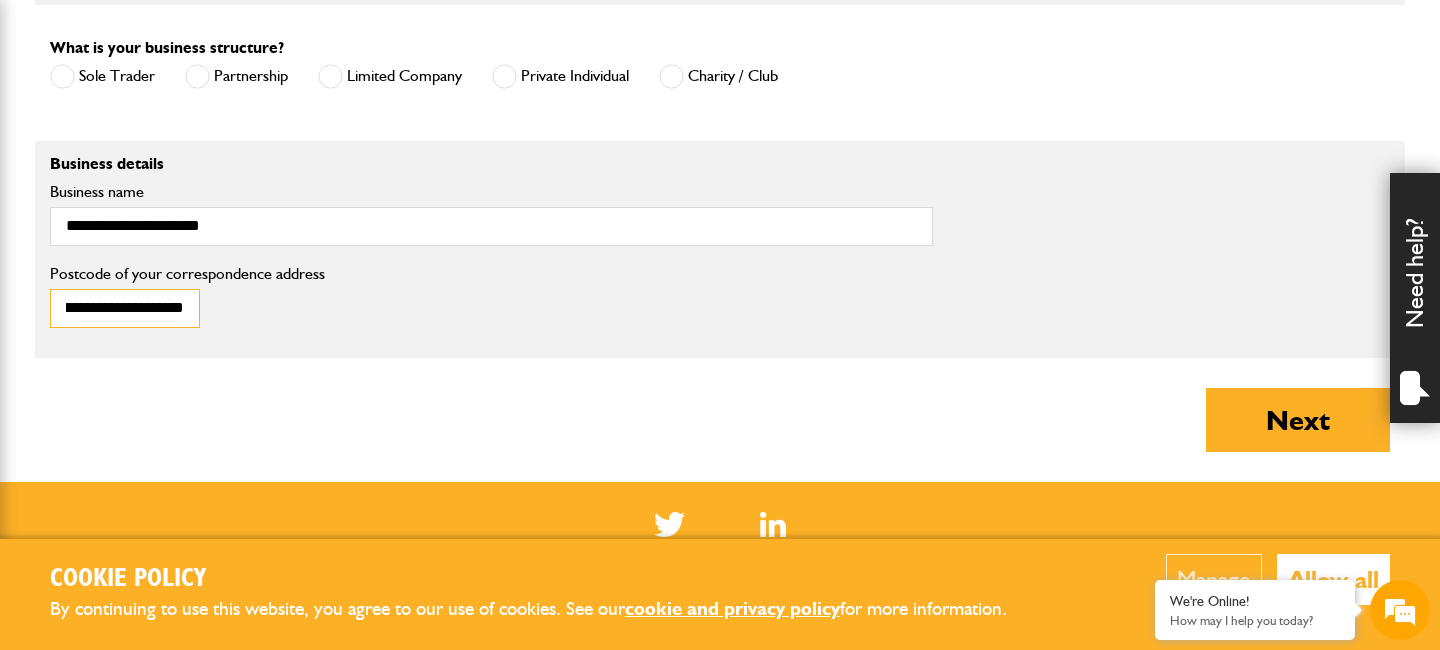 scroll, scrollTop: 0, scrollLeft: 88, axis: horizontal 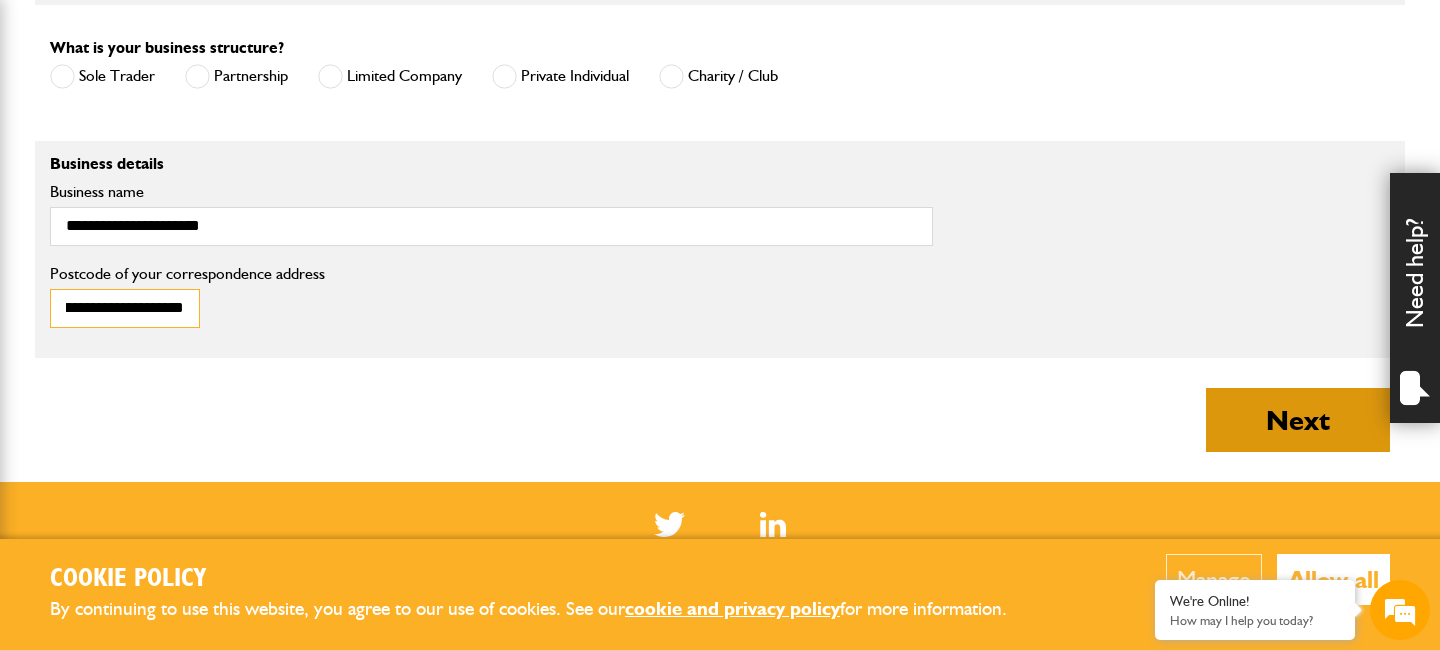 type on "**********" 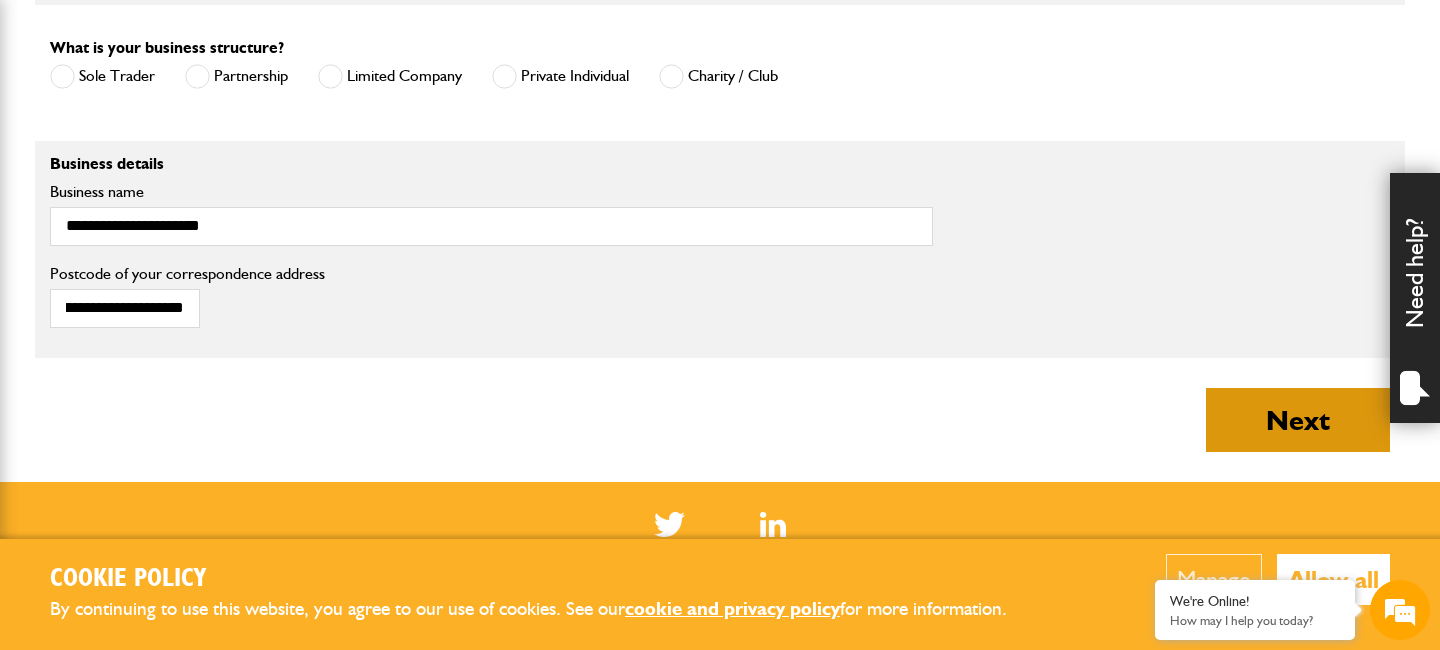 click on "Next" at bounding box center [1298, 420] 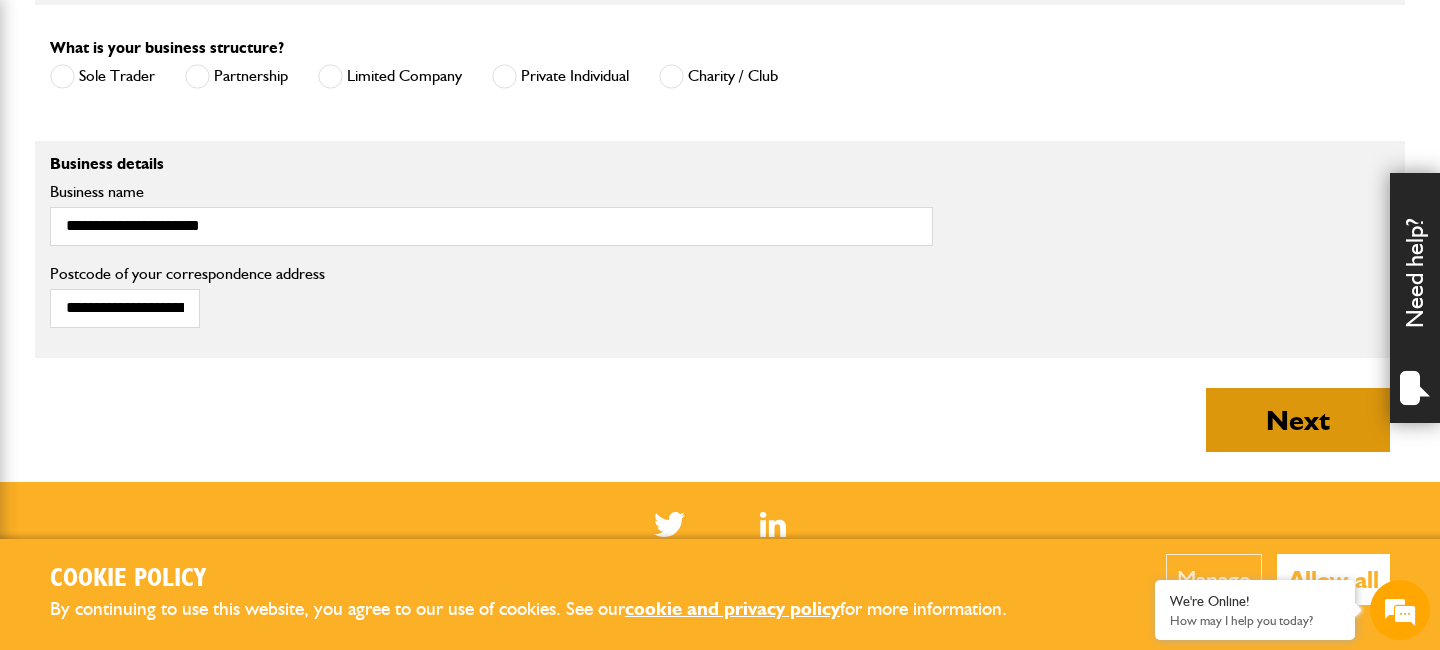 click on "Next" at bounding box center (1298, 420) 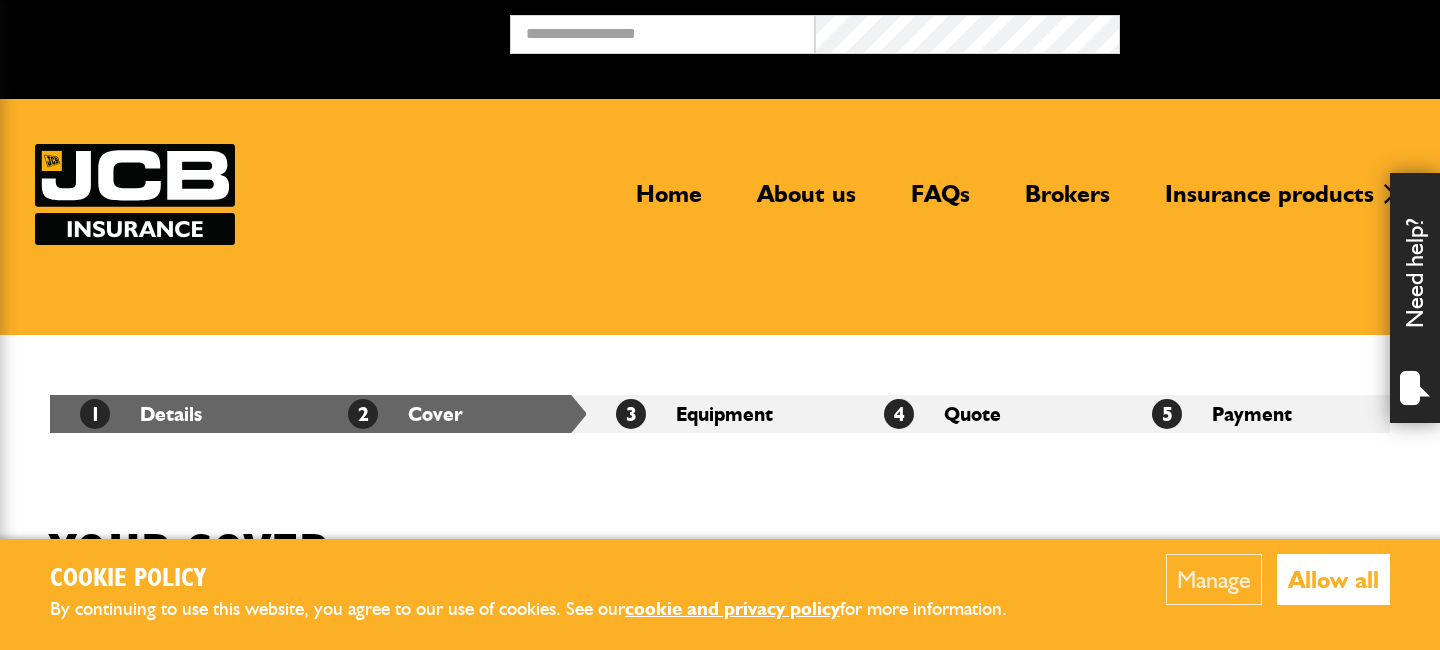 scroll, scrollTop: 0, scrollLeft: 0, axis: both 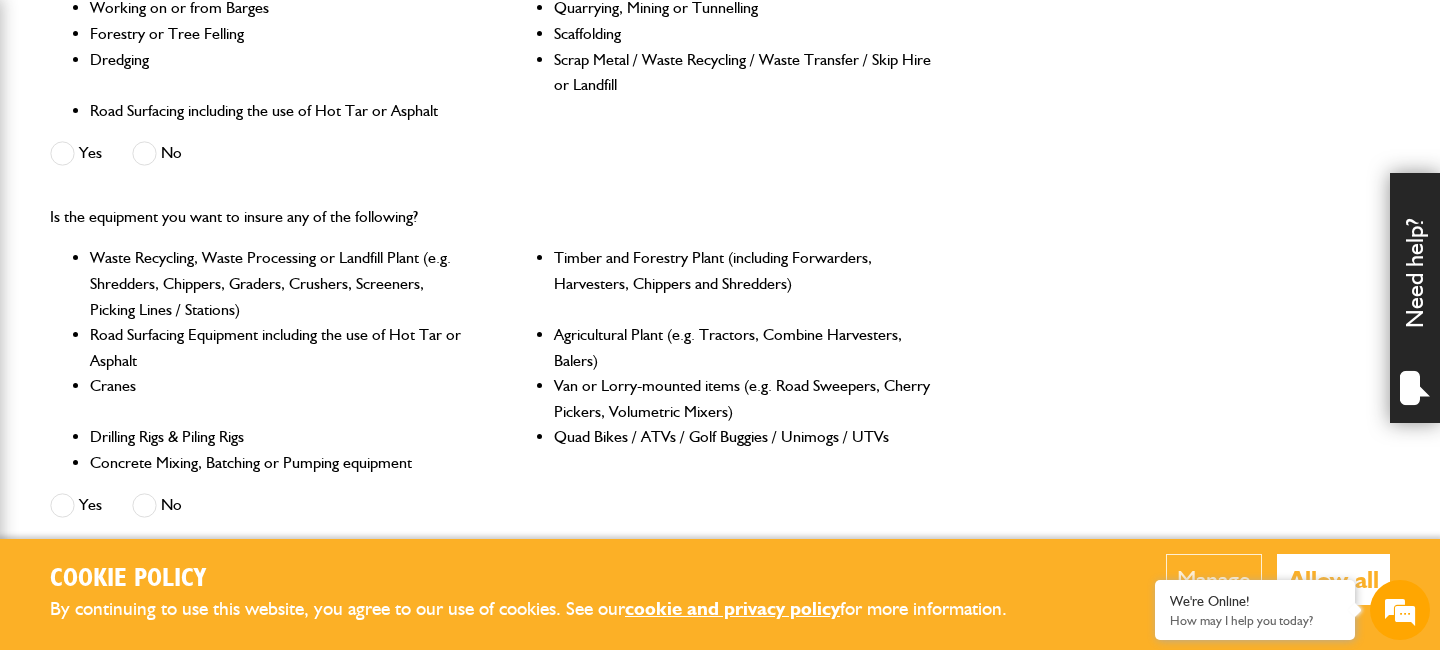 click at bounding box center [144, 153] 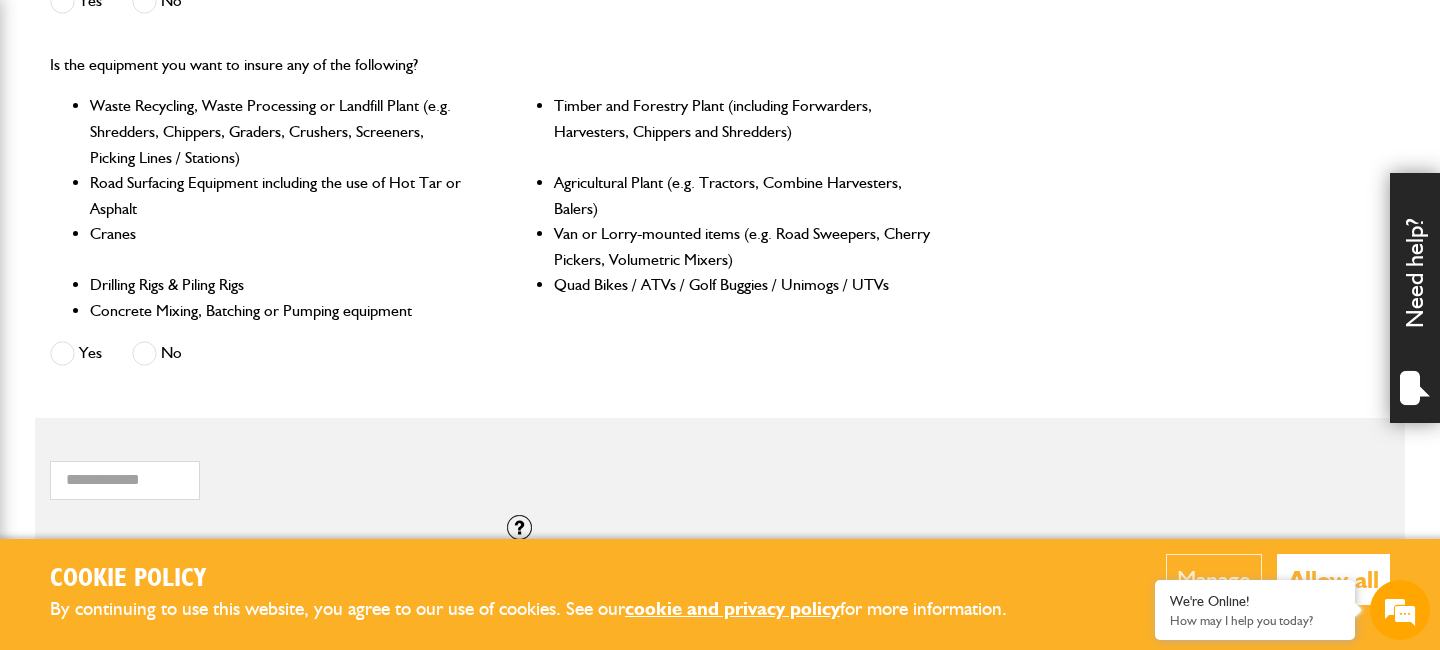 click at bounding box center (144, 353) 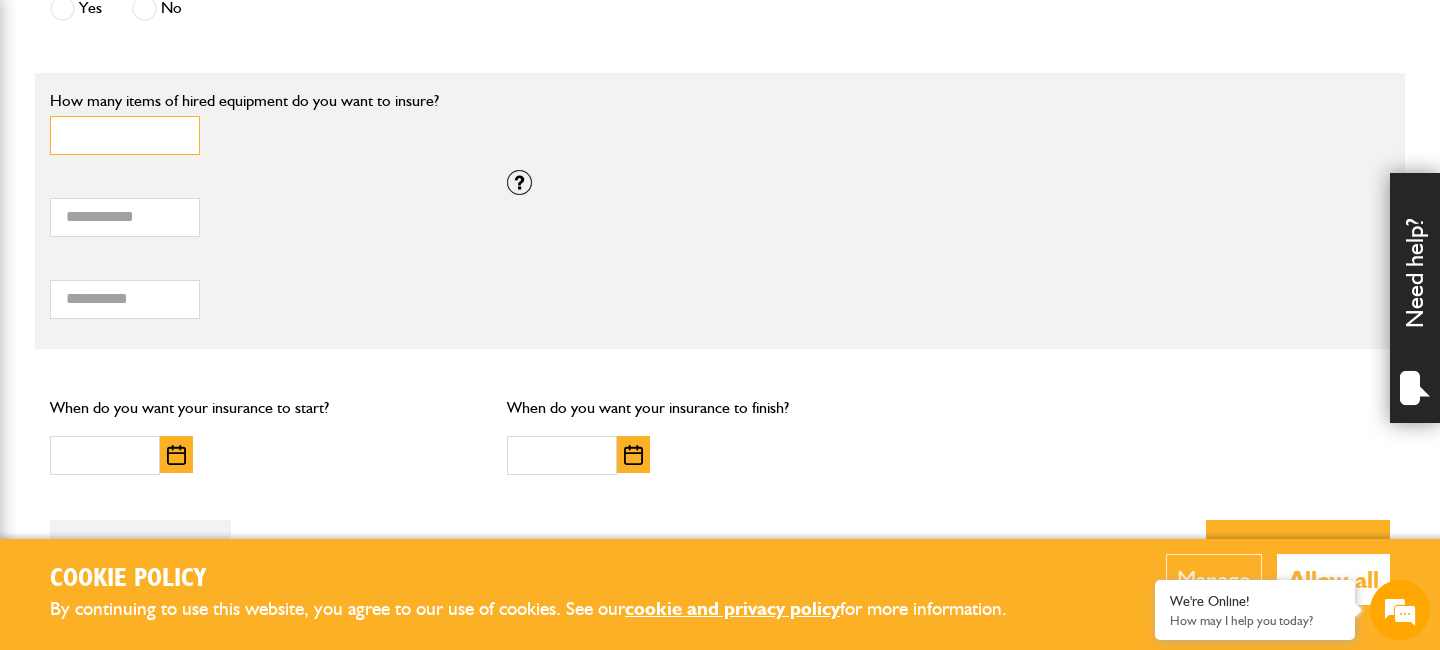 click on "*" at bounding box center [125, 135] 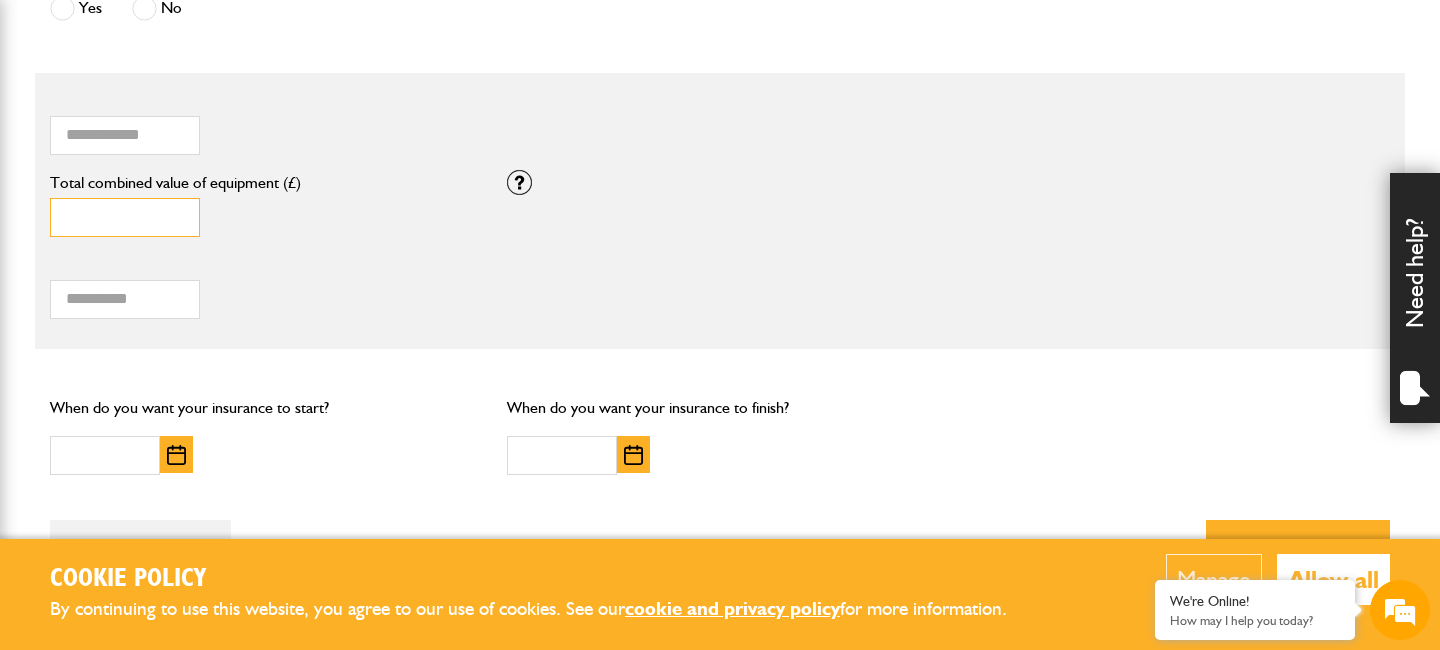click on "*" at bounding box center [125, 217] 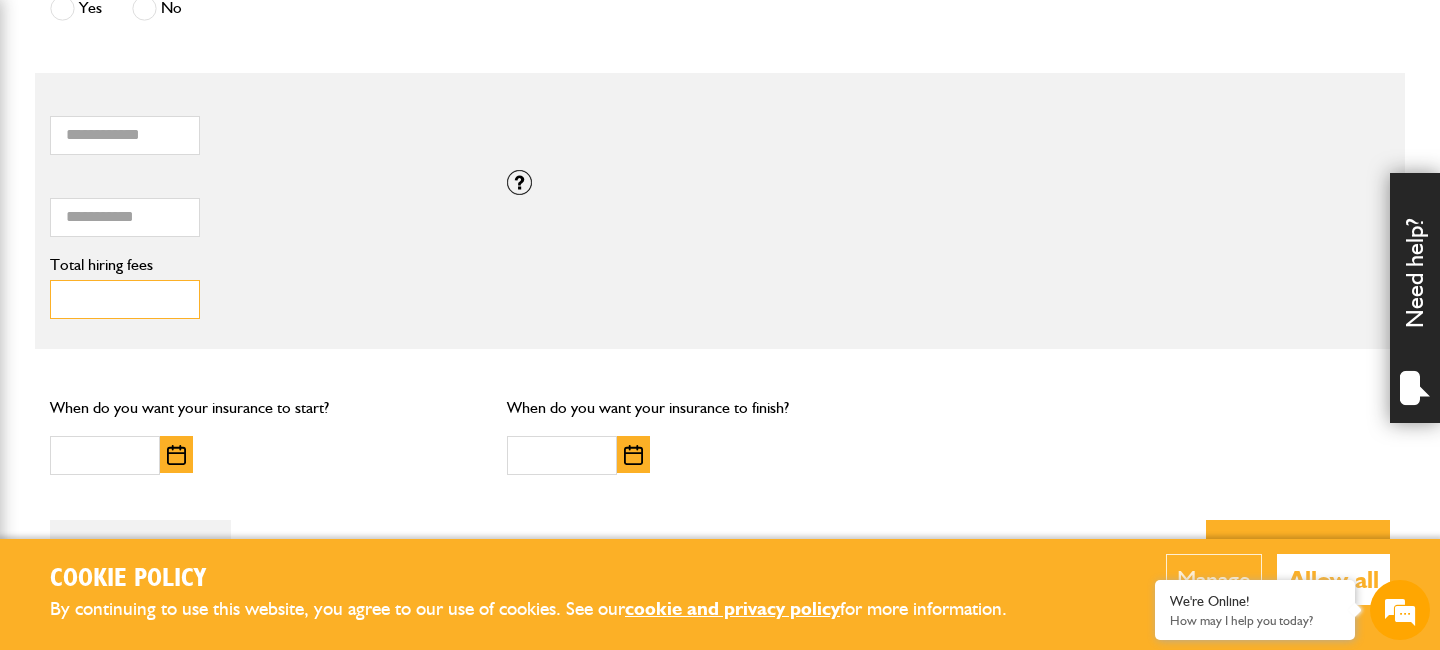 click on "Total hiring fees" at bounding box center [125, 299] 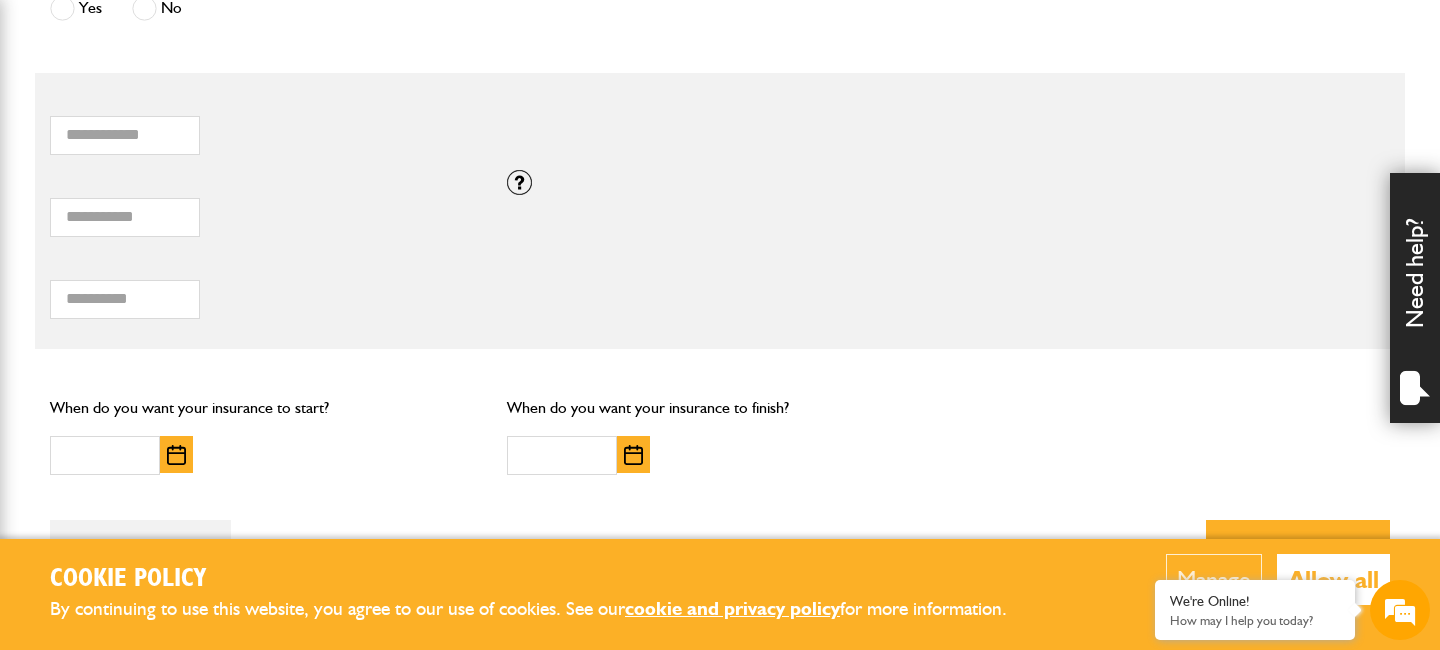 click at bounding box center (176, 454) 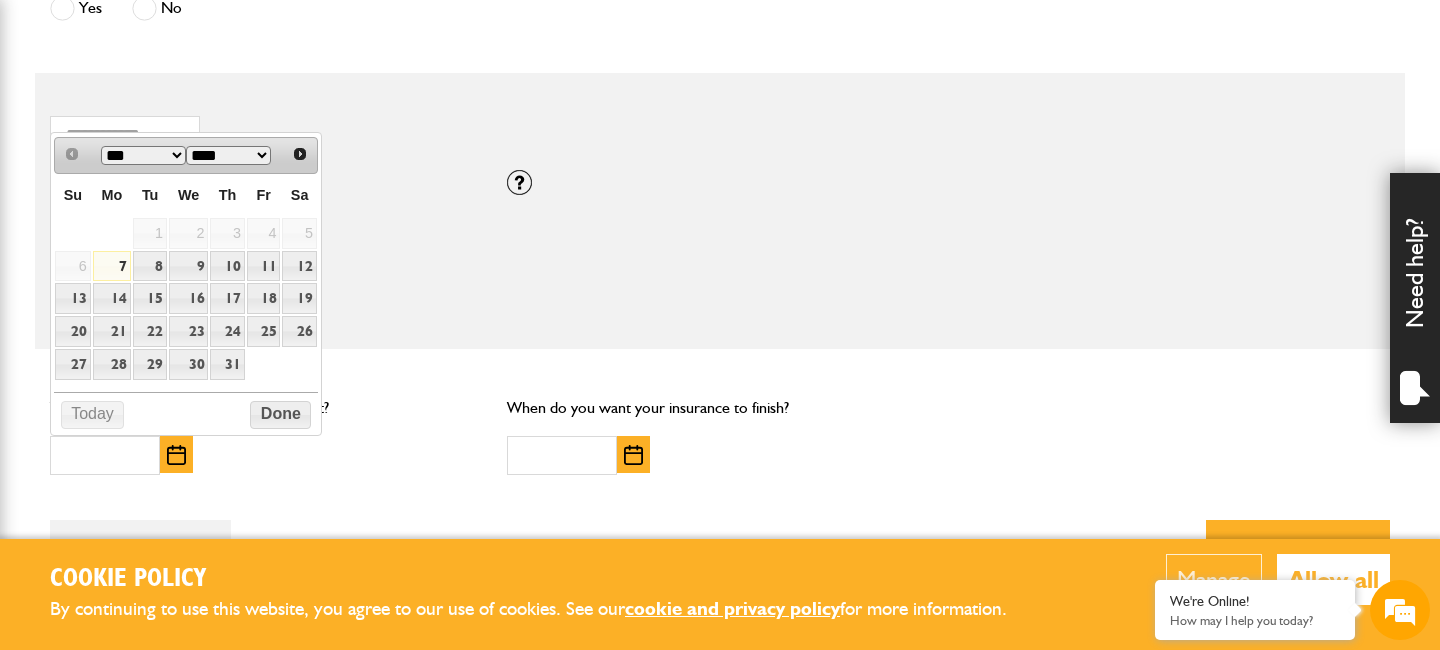 click on "7" at bounding box center [112, 266] 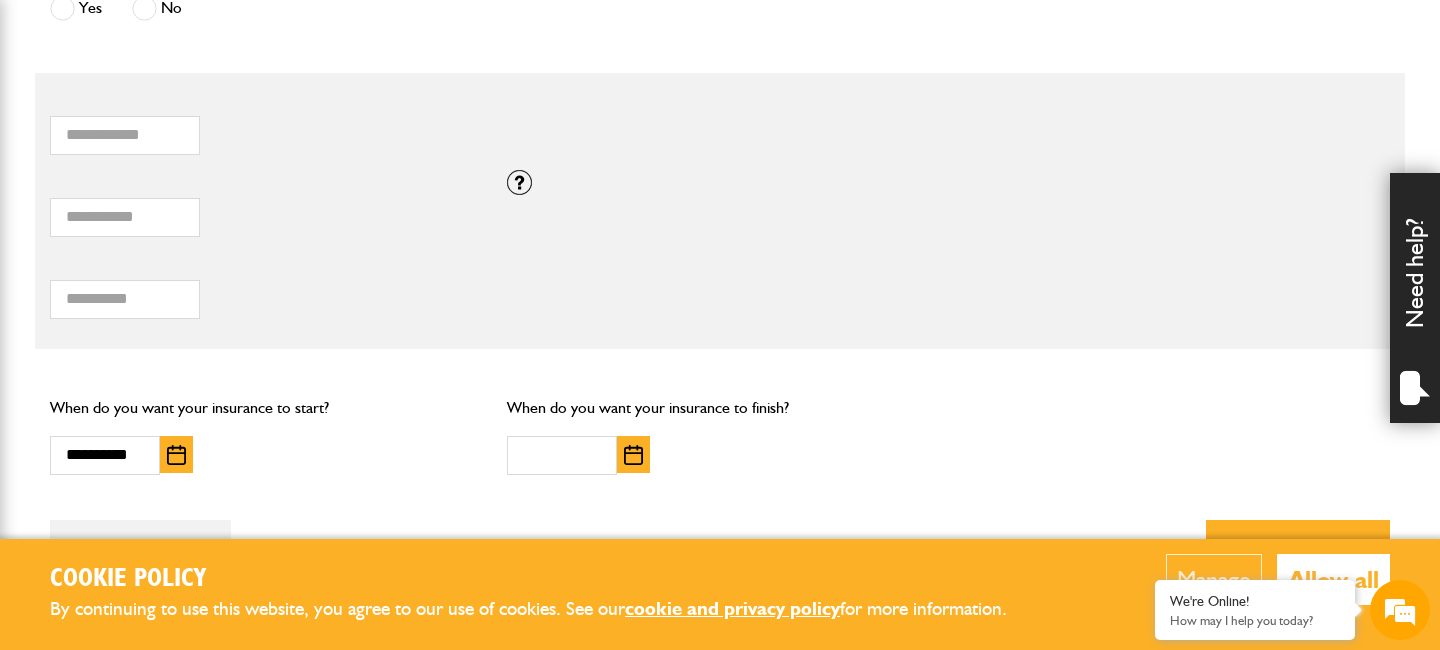 click at bounding box center [633, 455] 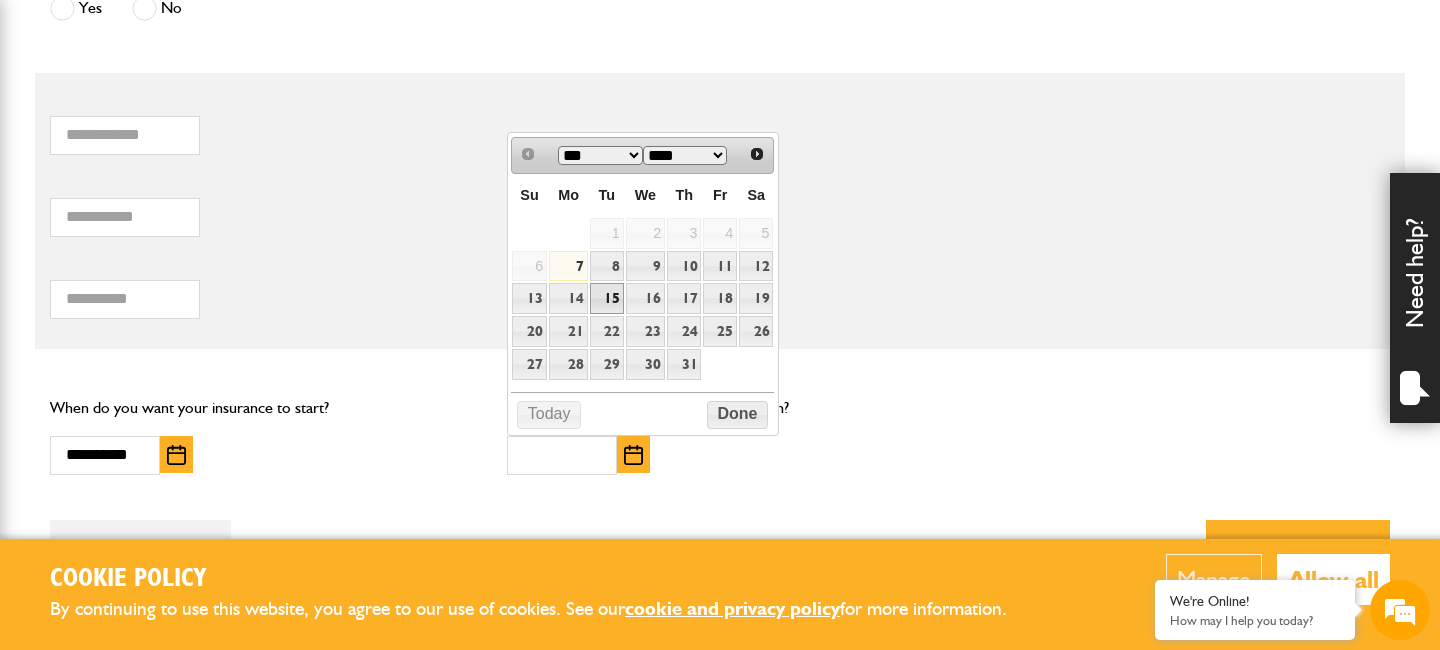 click on "15" at bounding box center (607, 298) 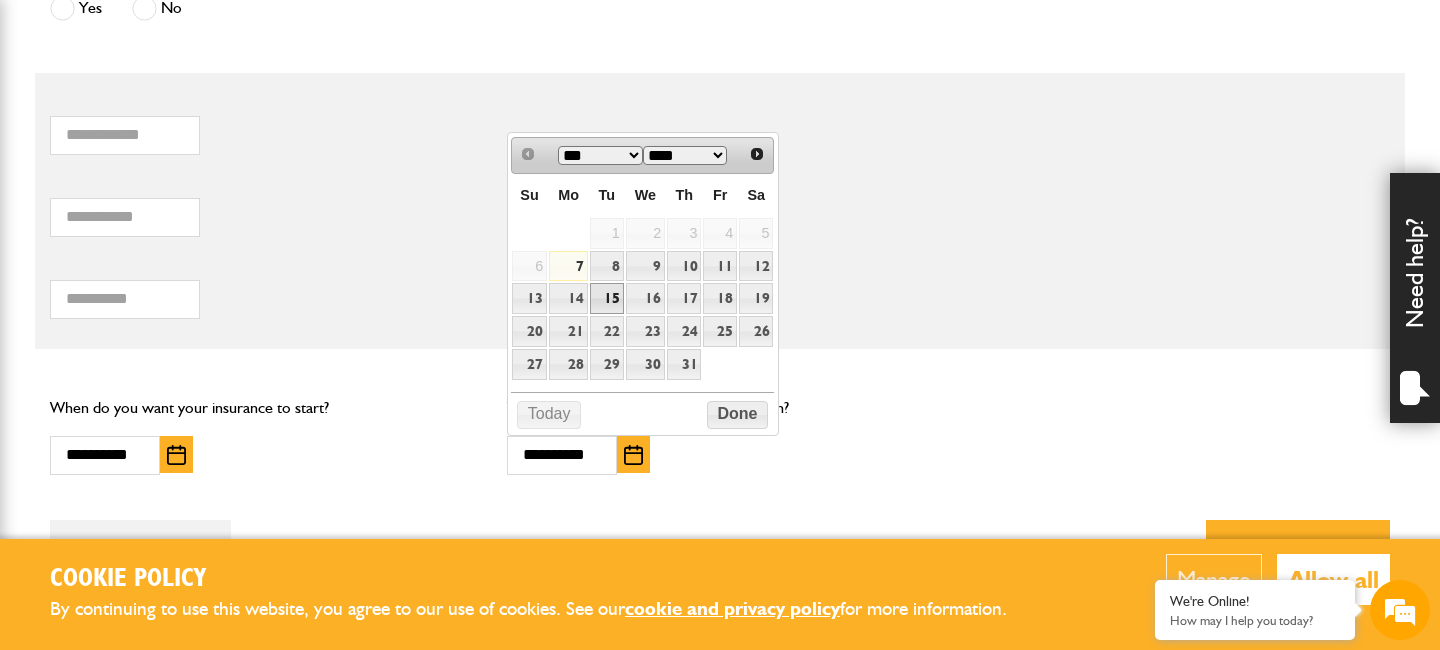 click on "15" at bounding box center (607, 298) 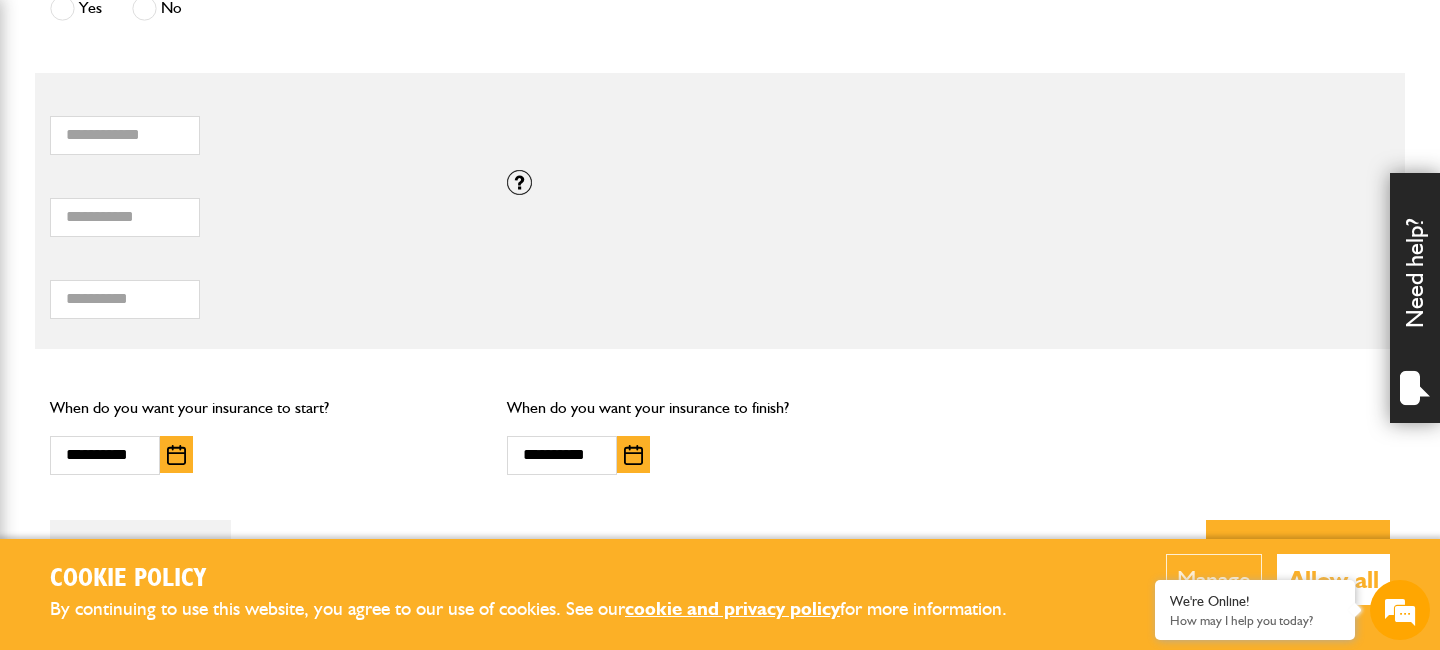 click at bounding box center (633, 455) 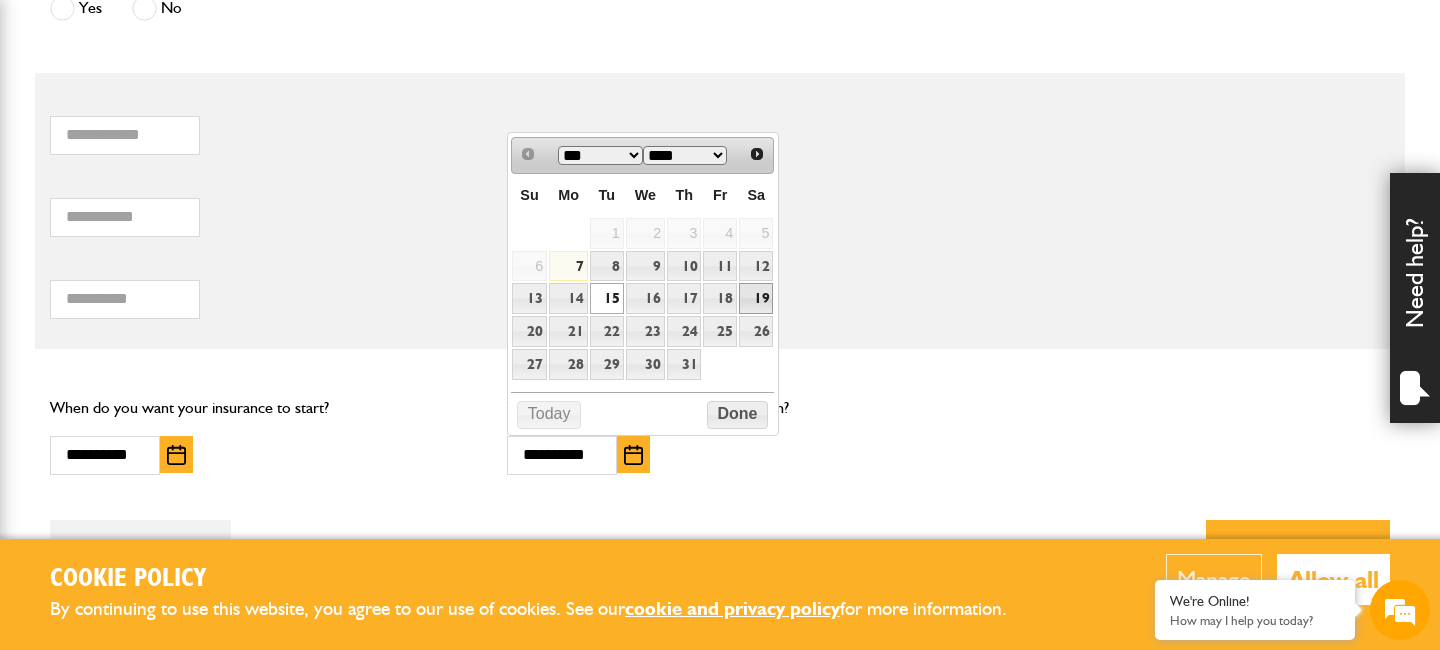 click on "19" at bounding box center [756, 298] 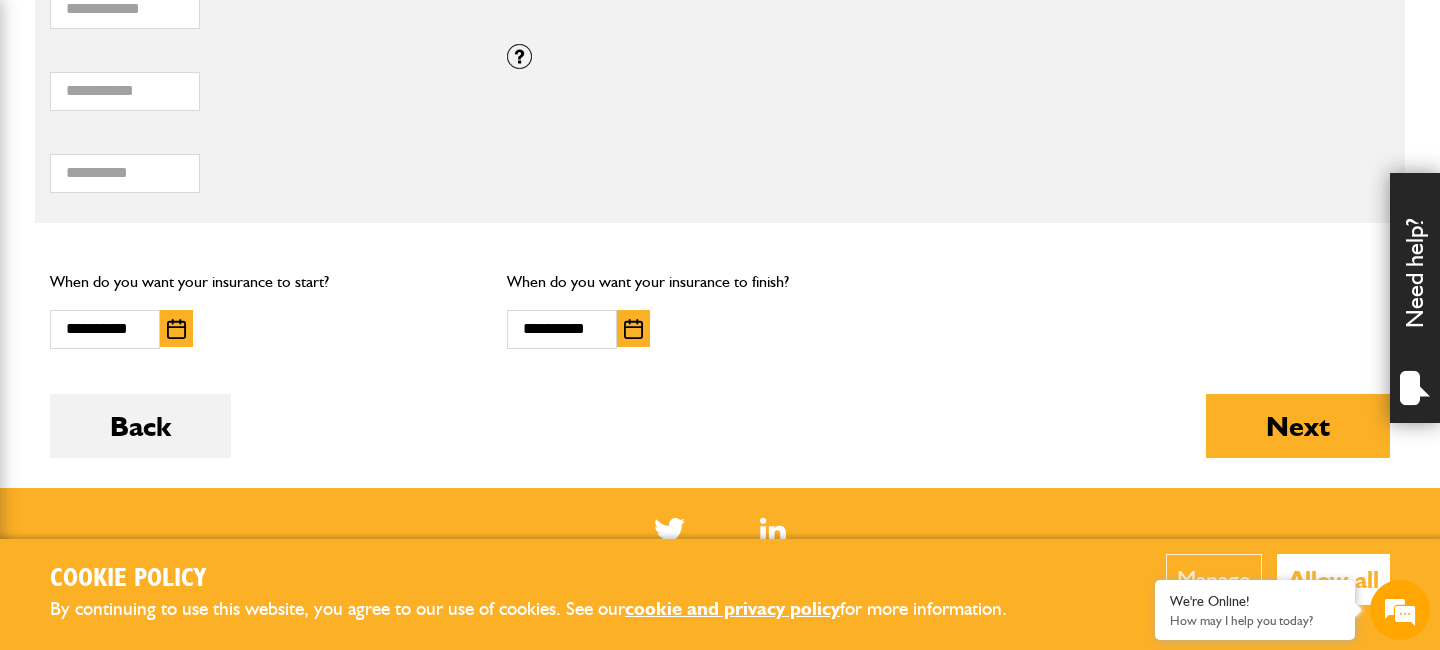 scroll, scrollTop: 1364, scrollLeft: 0, axis: vertical 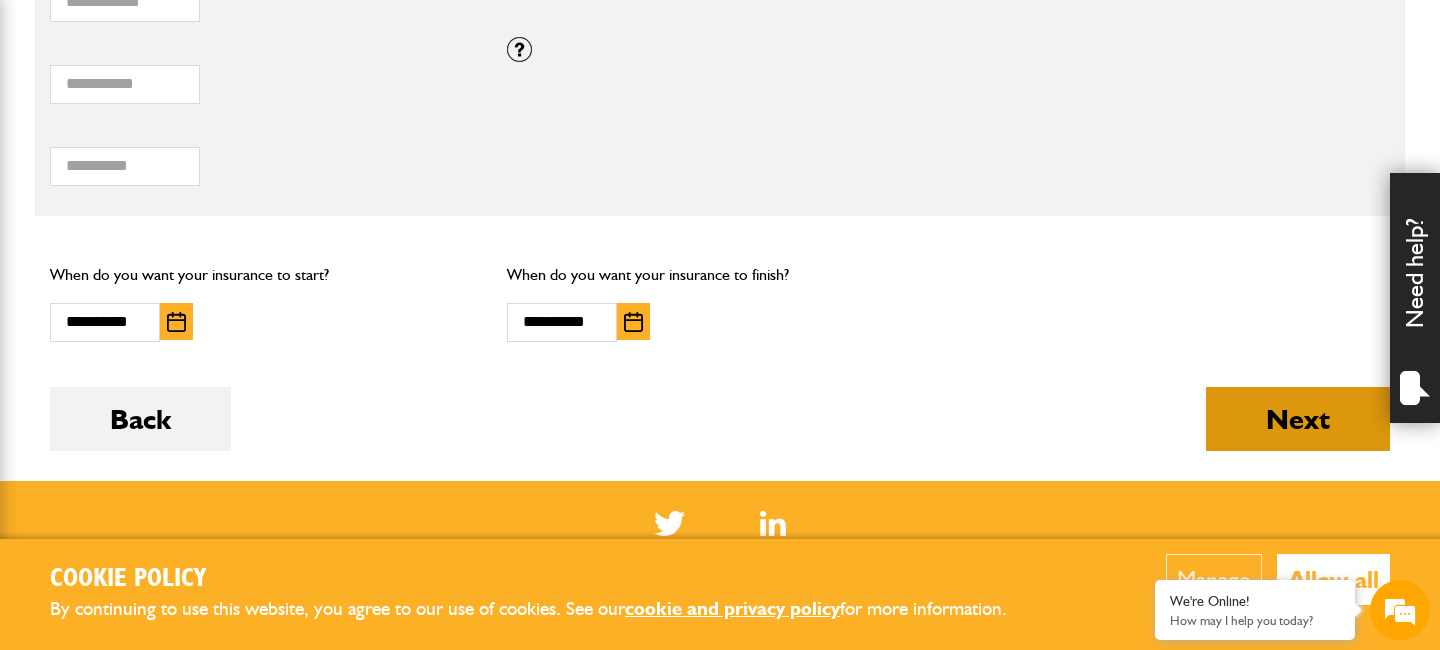 click on "Next" at bounding box center (1298, 419) 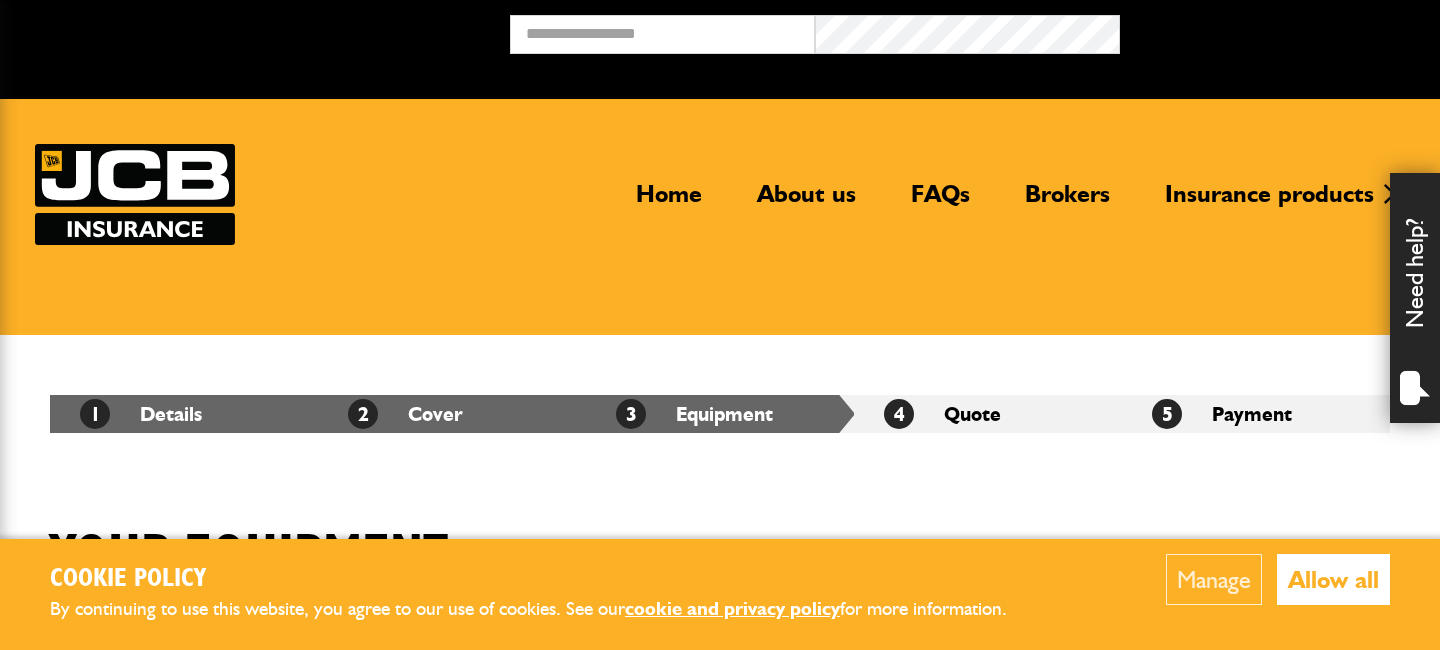 scroll, scrollTop: 0, scrollLeft: 0, axis: both 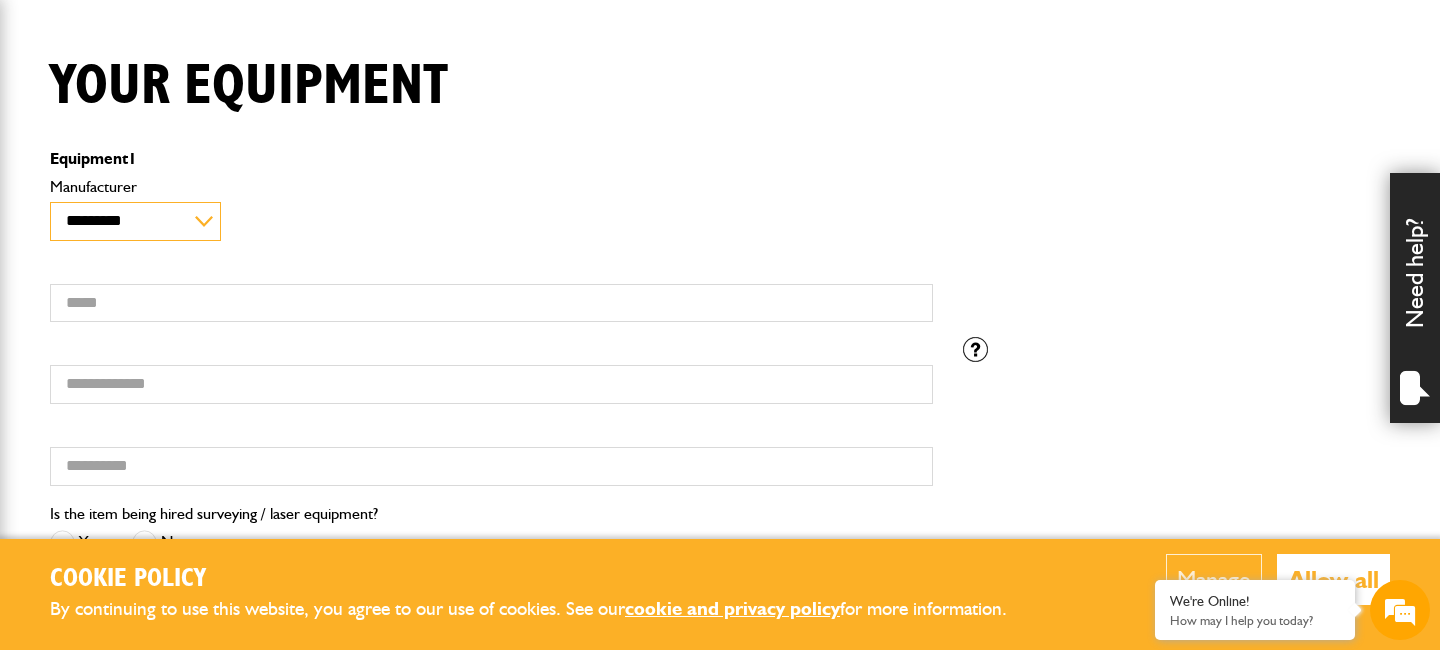 click on "**********" at bounding box center (135, 221) 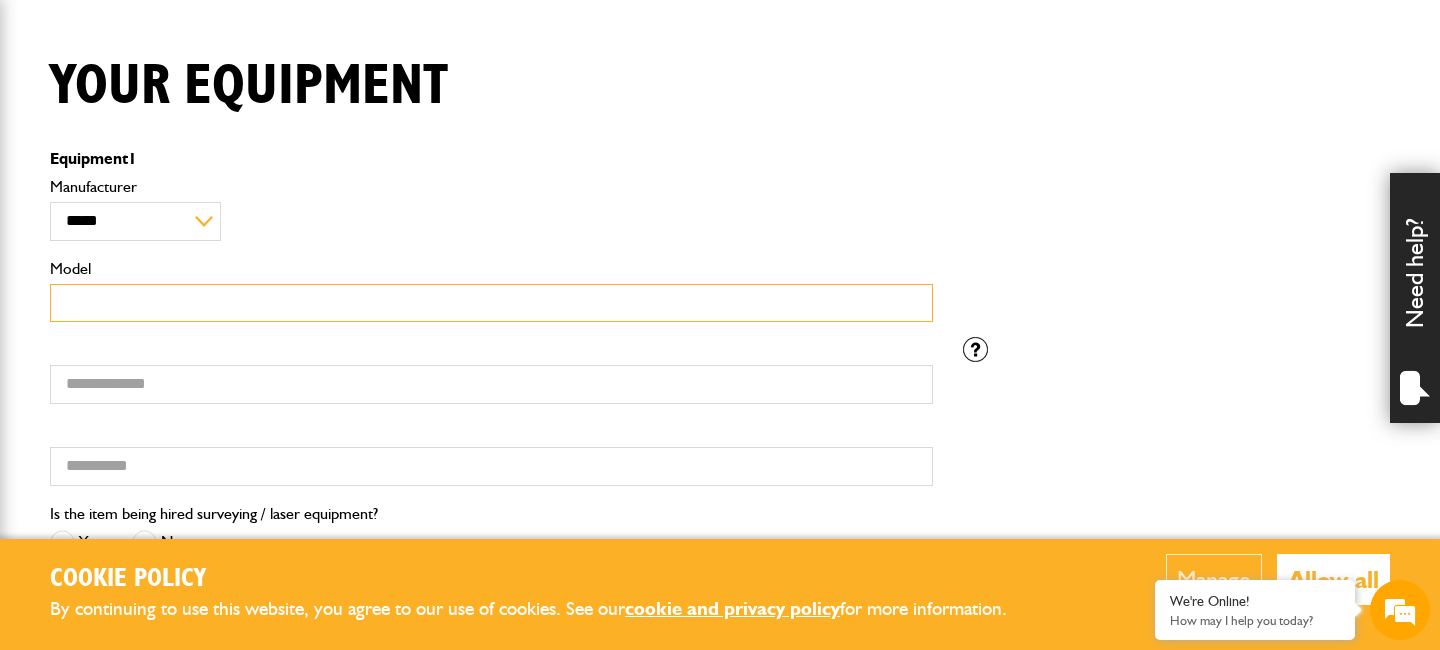 click on "Model" at bounding box center [491, 303] 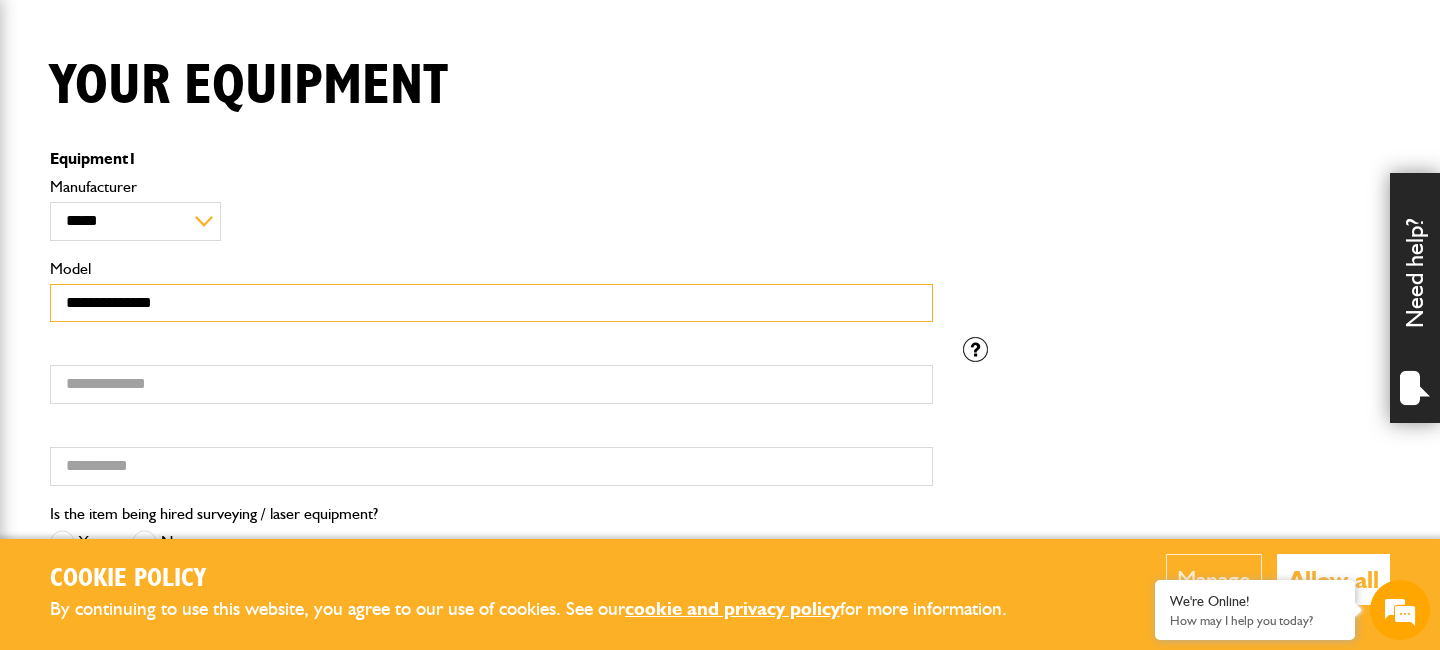 type on "**********" 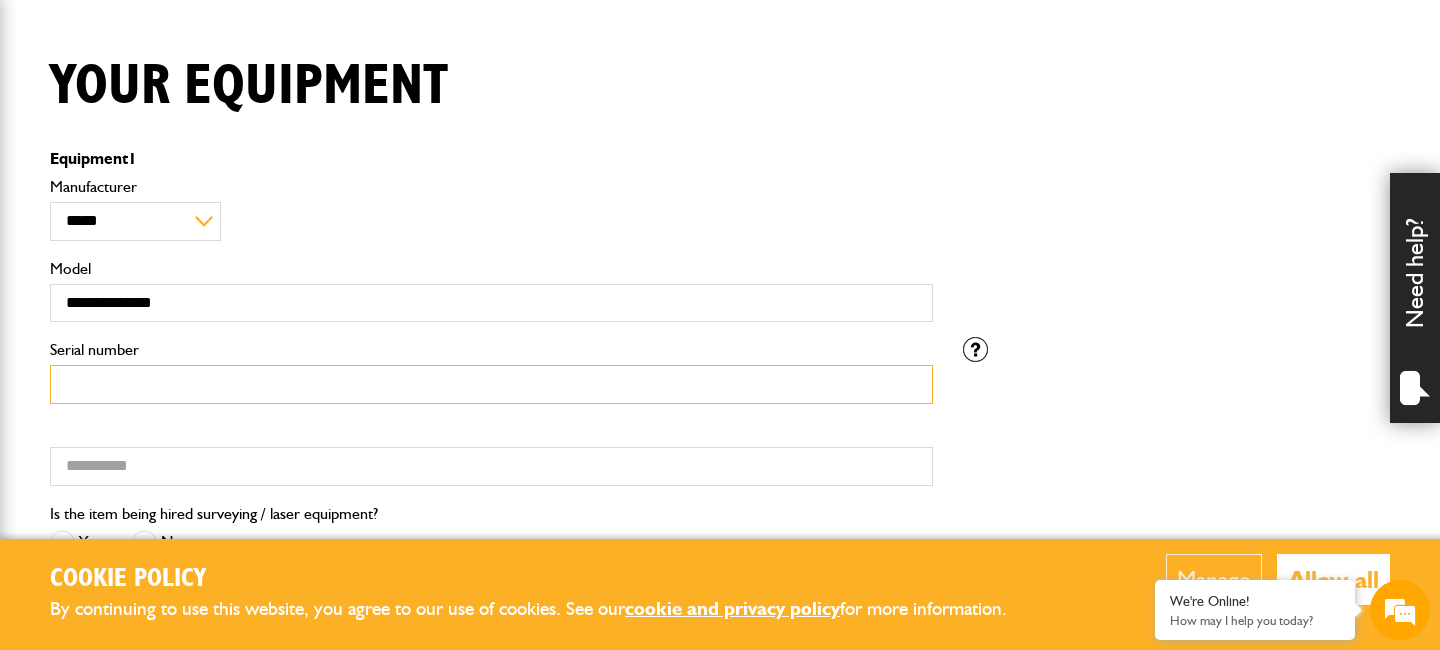 click on "Serial number" at bounding box center (491, 384) 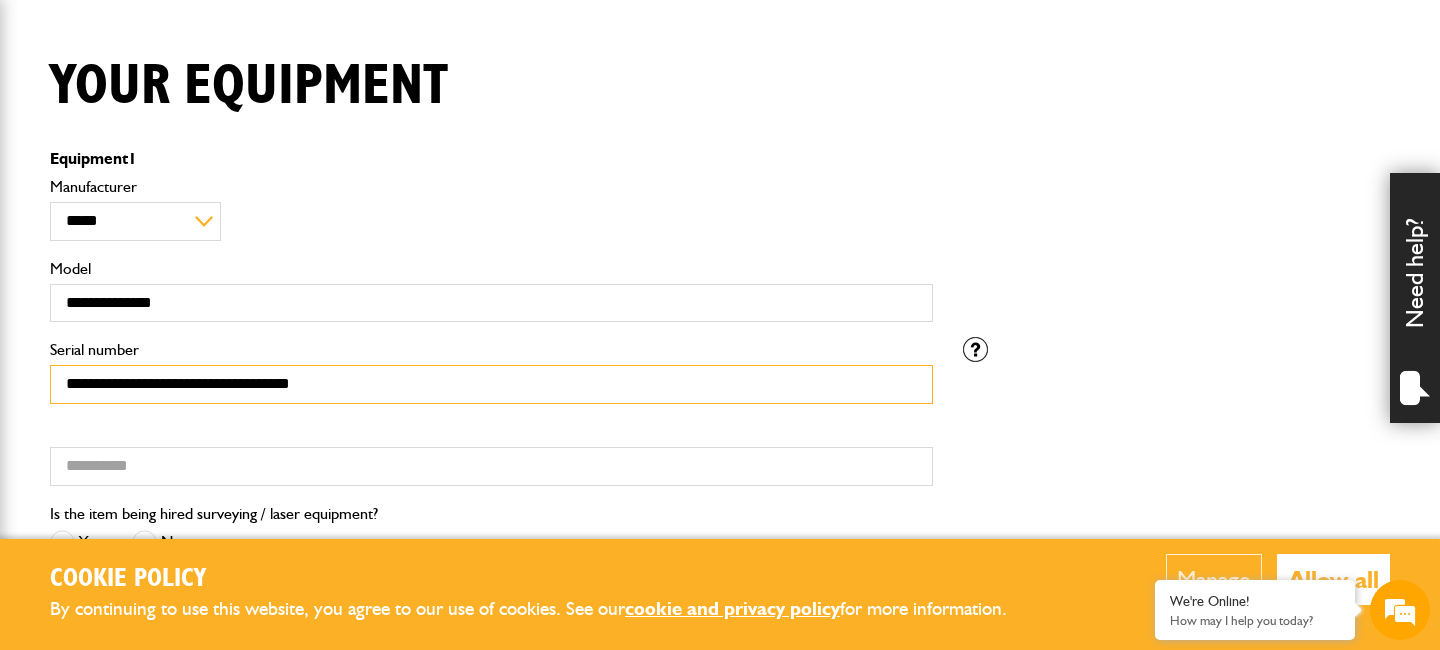 type on "**********" 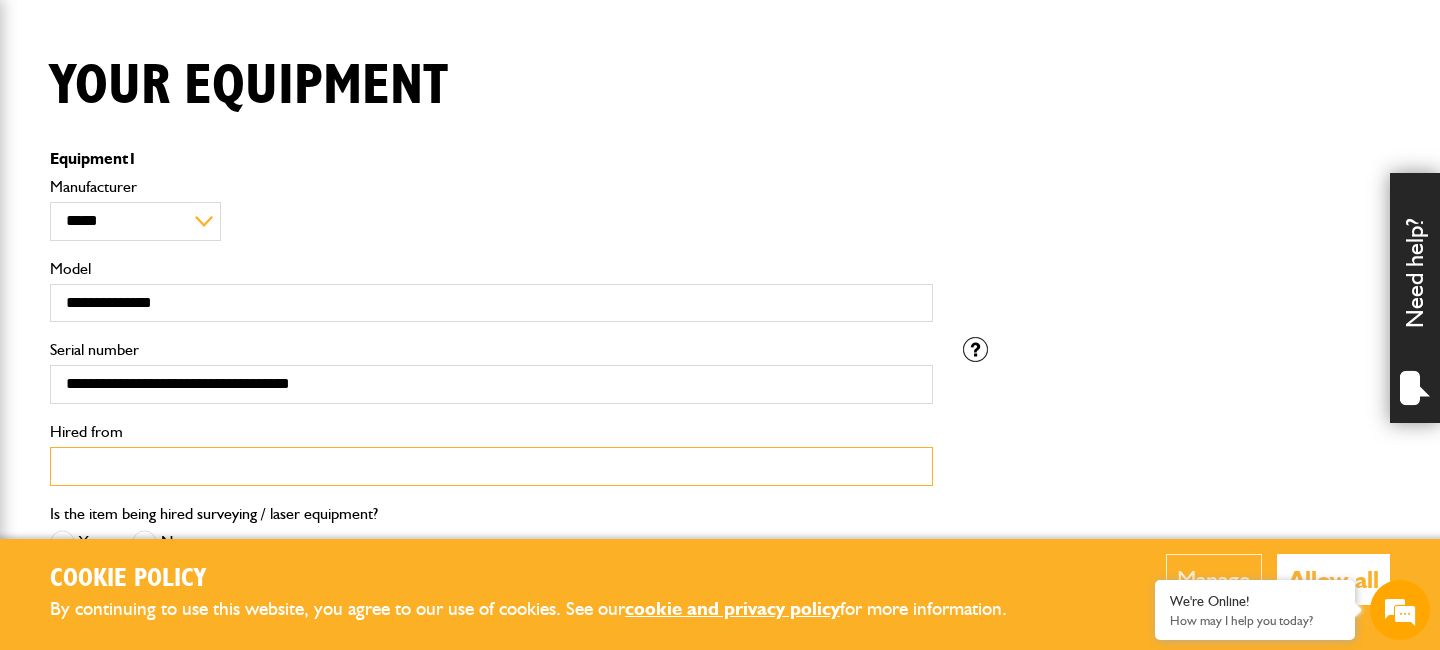 click on "Hired from" at bounding box center [491, 466] 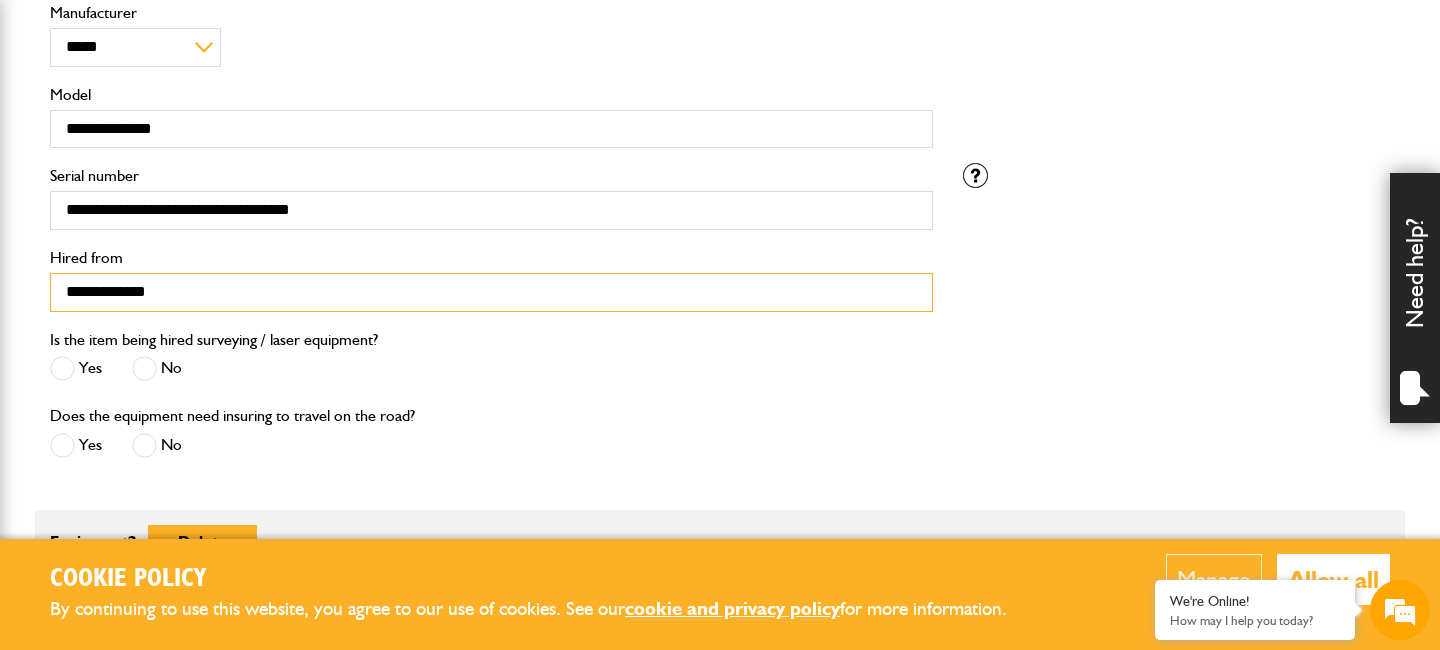 scroll, scrollTop: 650, scrollLeft: 0, axis: vertical 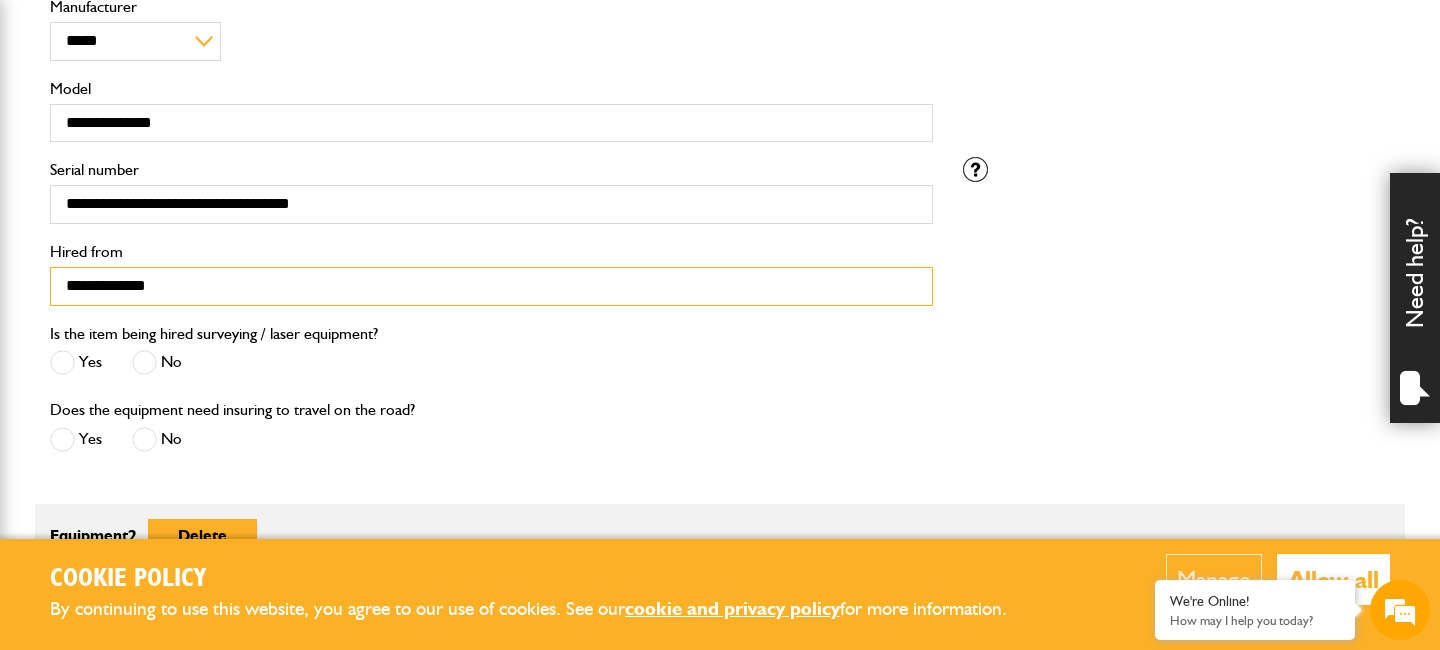 type on "**********" 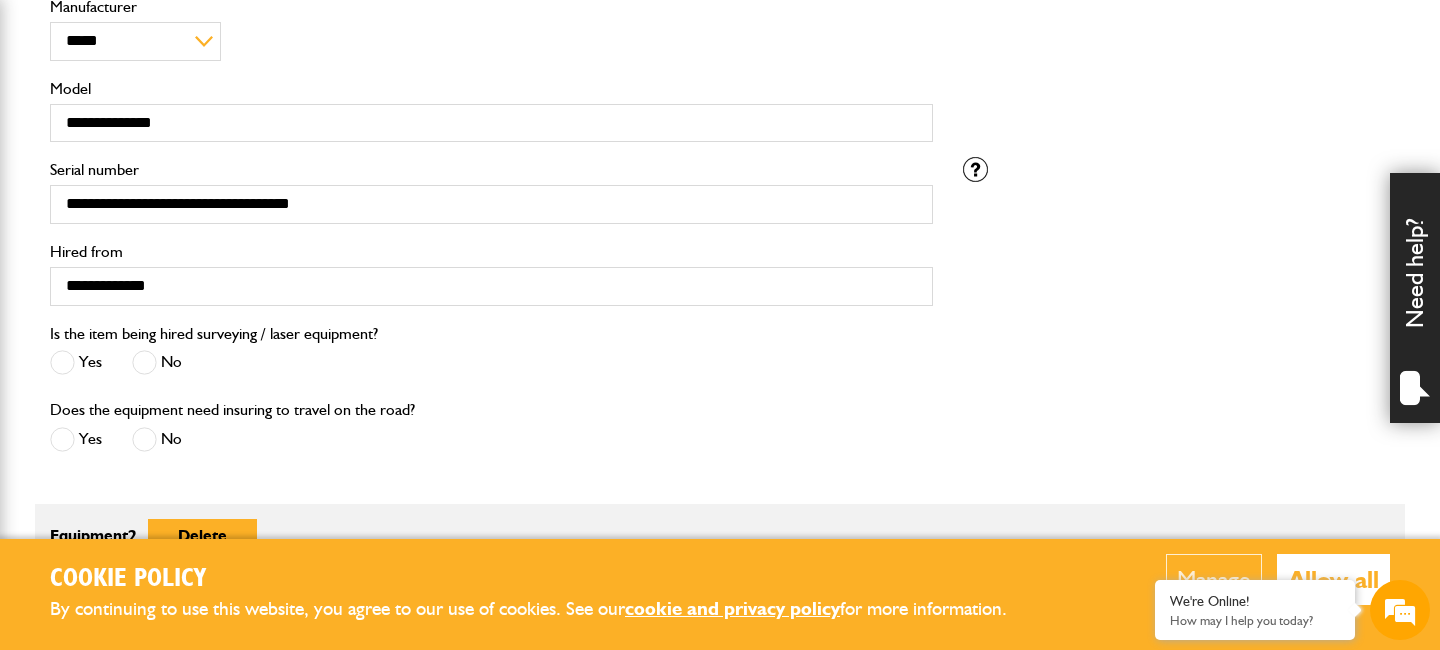 click at bounding box center (144, 362) 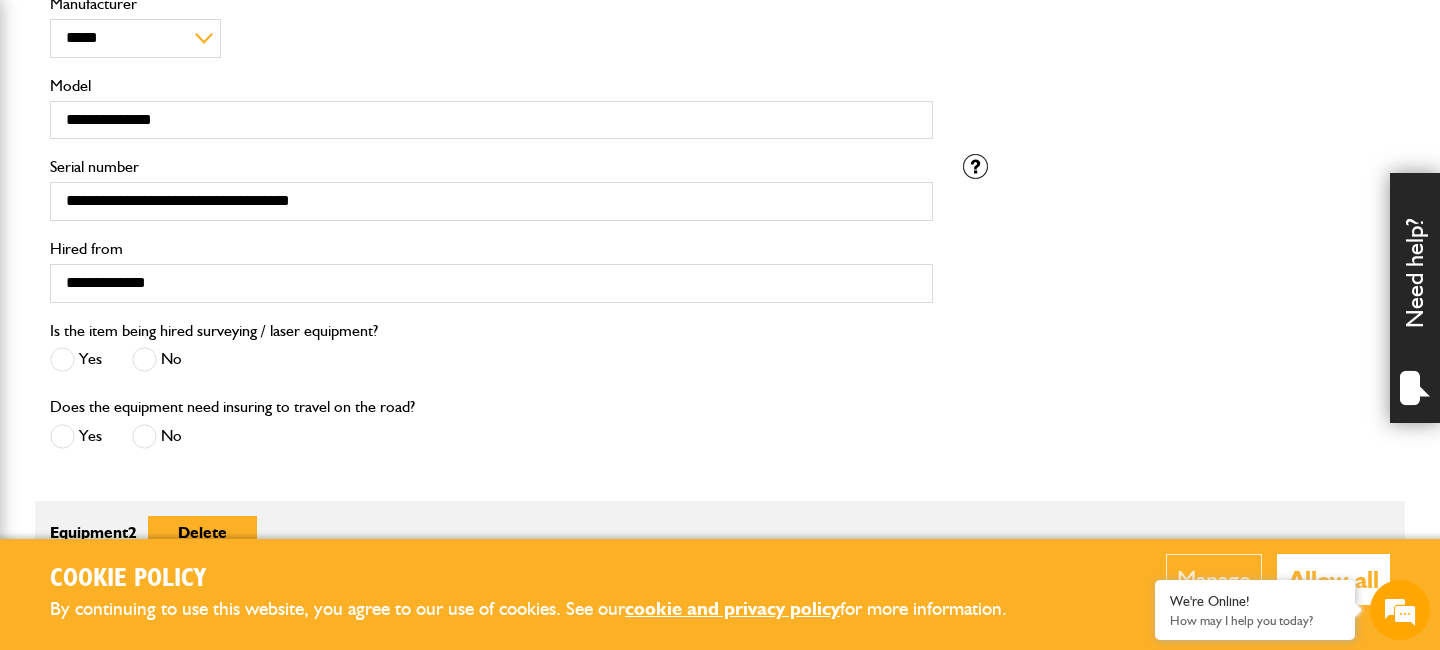 scroll, scrollTop: 652, scrollLeft: 0, axis: vertical 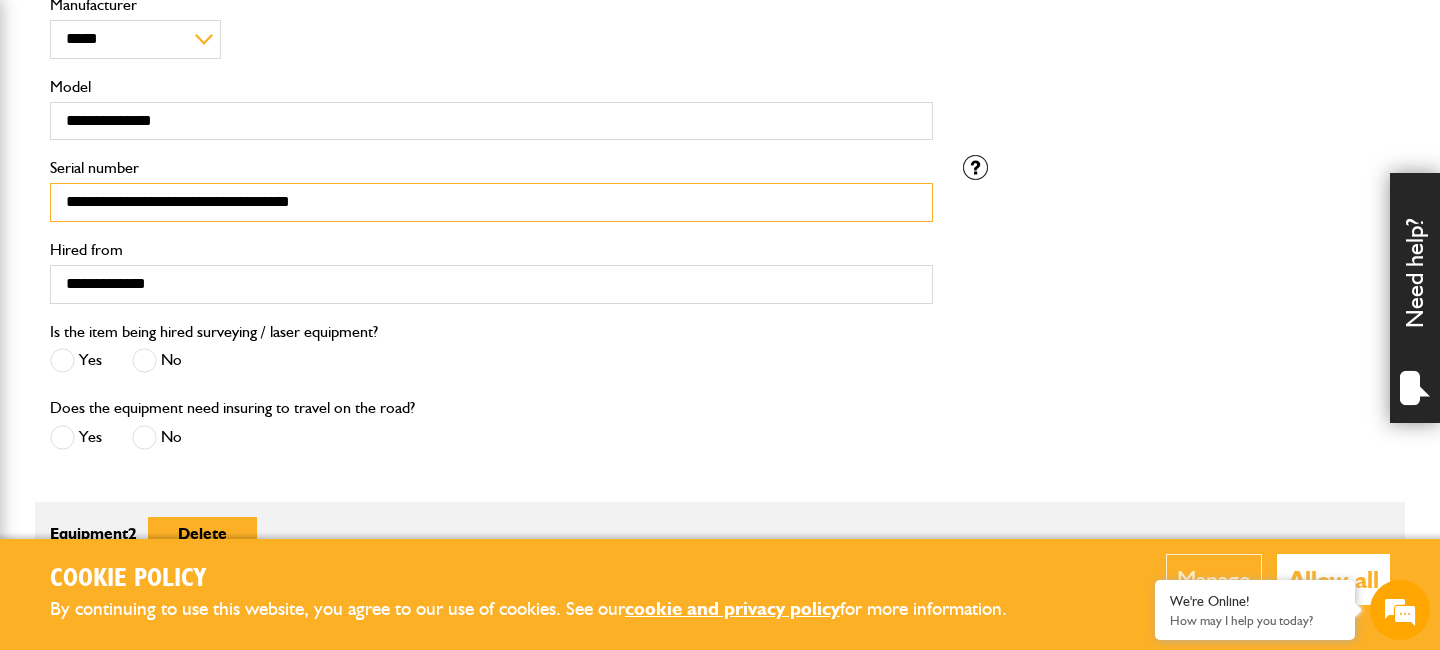 drag, startPoint x: 383, startPoint y: 200, endPoint x: 230, endPoint y: 202, distance: 153.01308 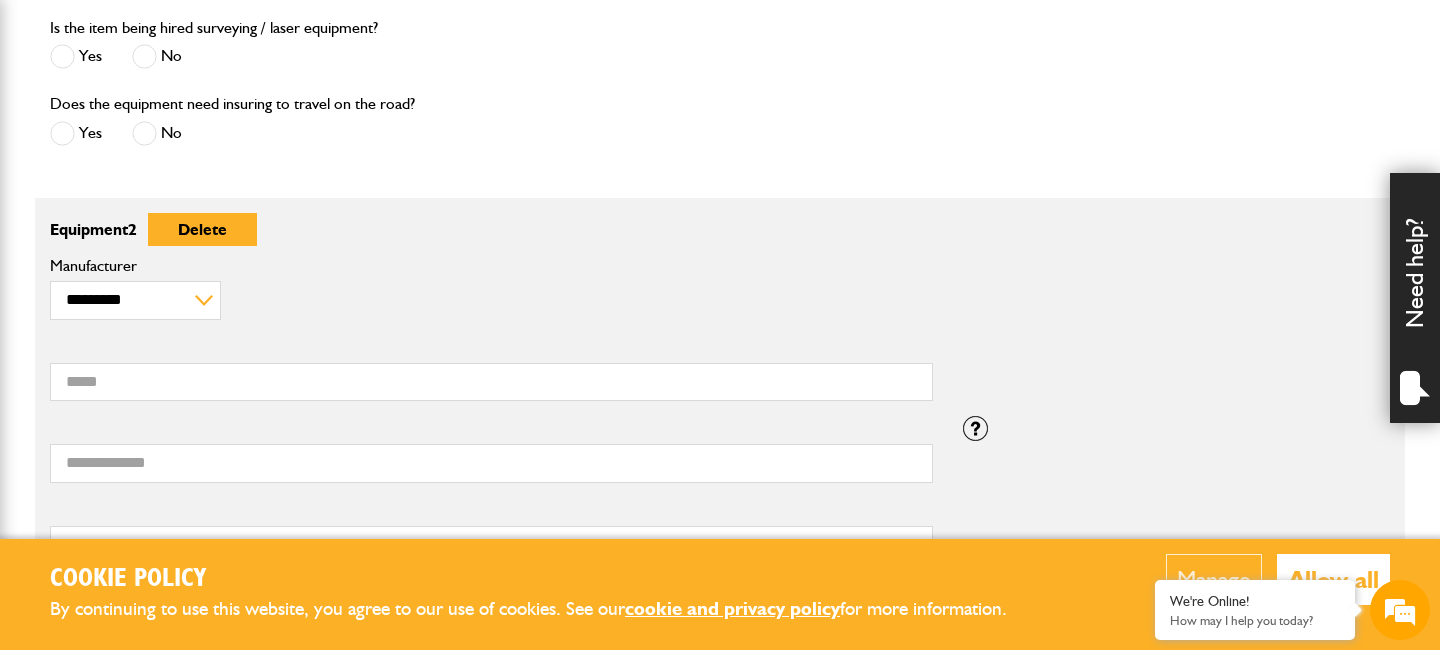 scroll, scrollTop: 975, scrollLeft: 0, axis: vertical 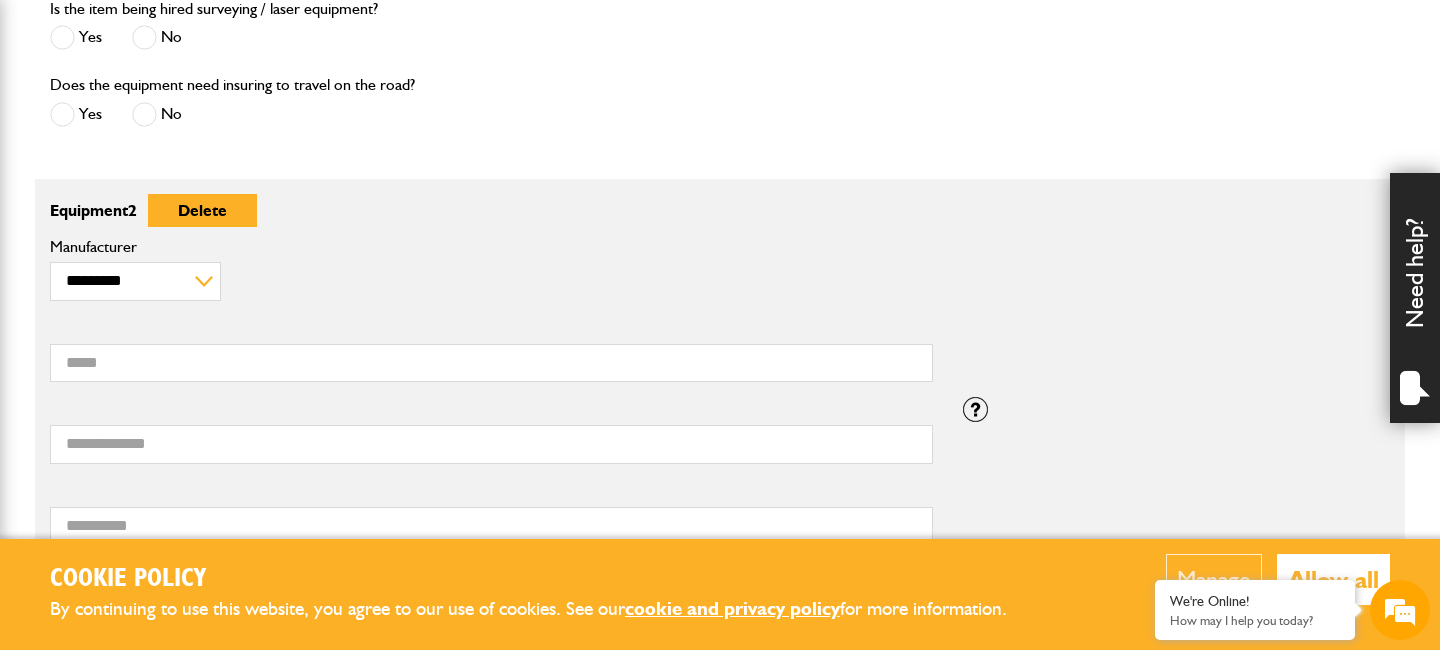 type on "**********" 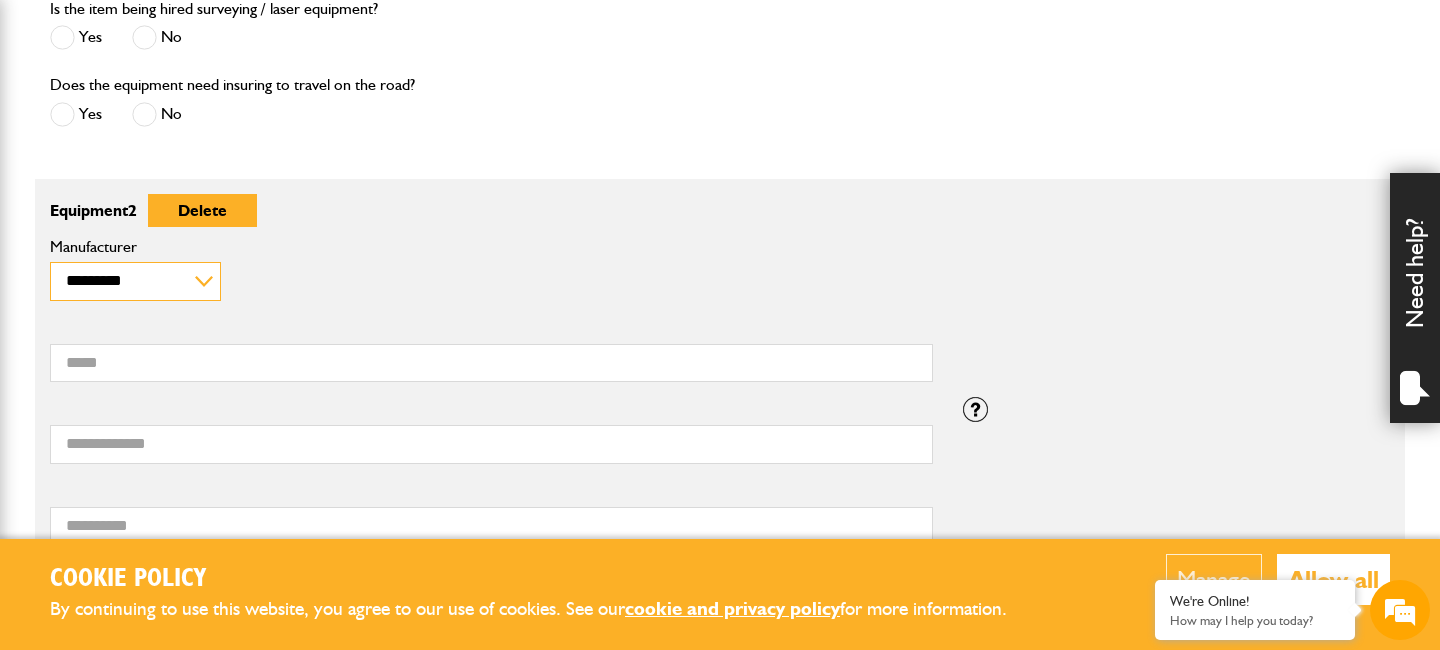 click on "**********" at bounding box center (135, 281) 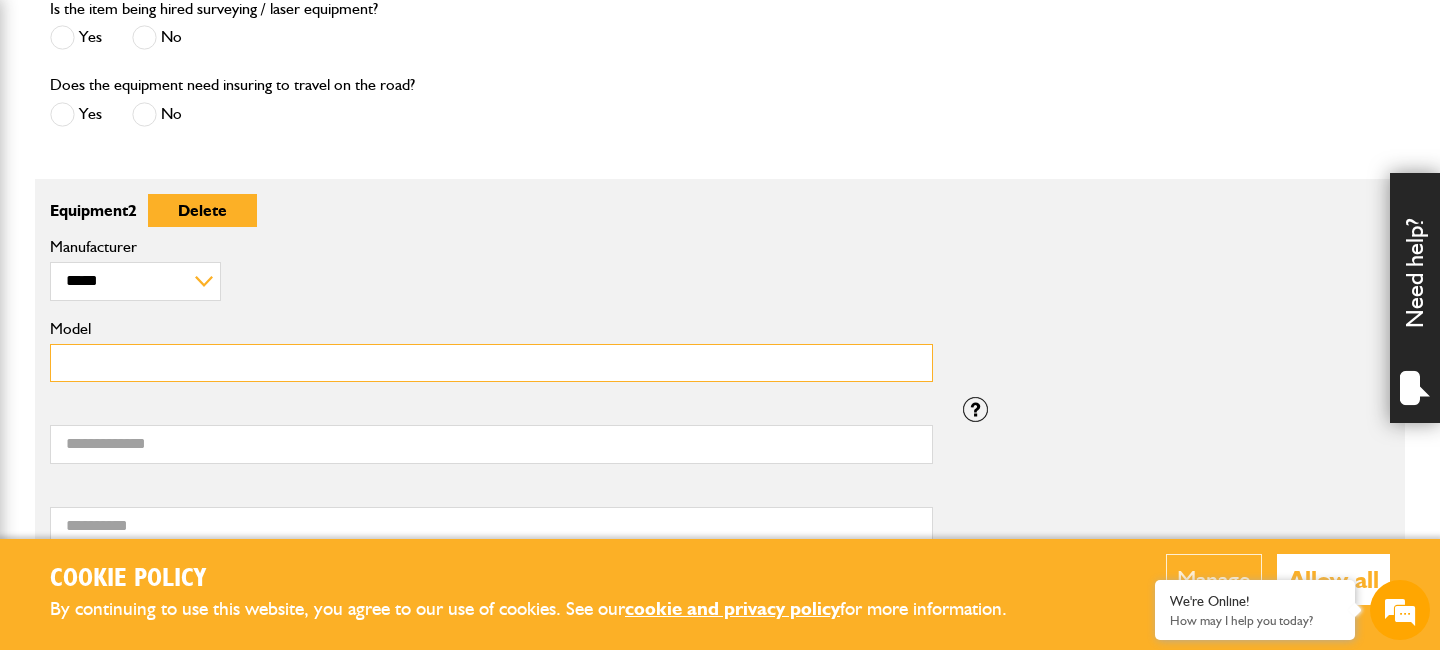 click on "Model" at bounding box center (491, 363) 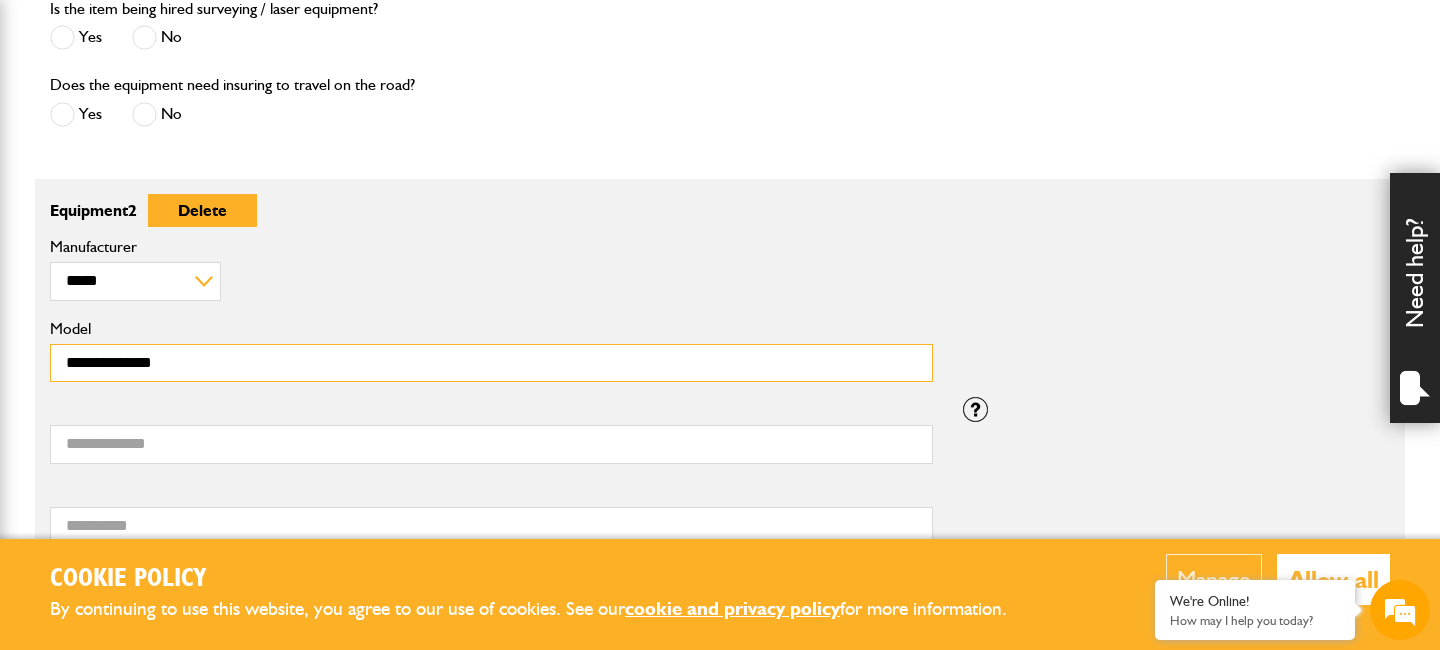 type on "**********" 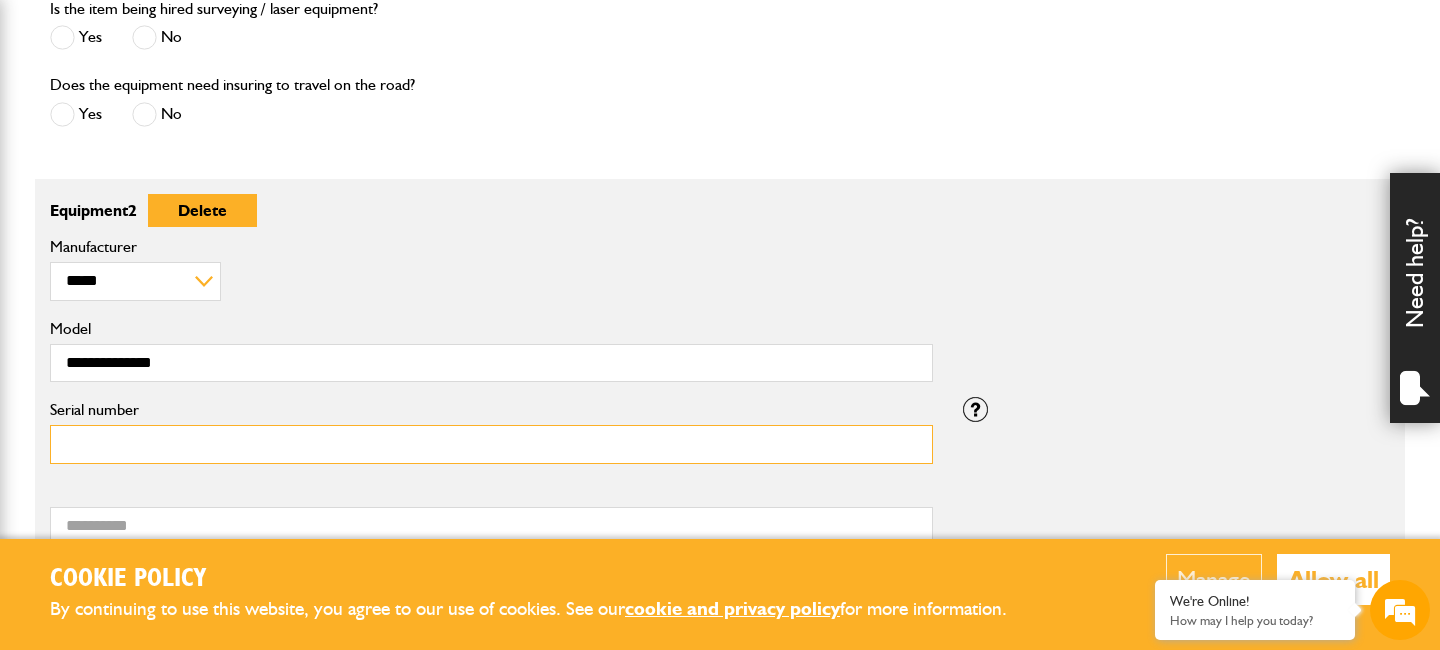 click on "Serial number" at bounding box center [491, 444] 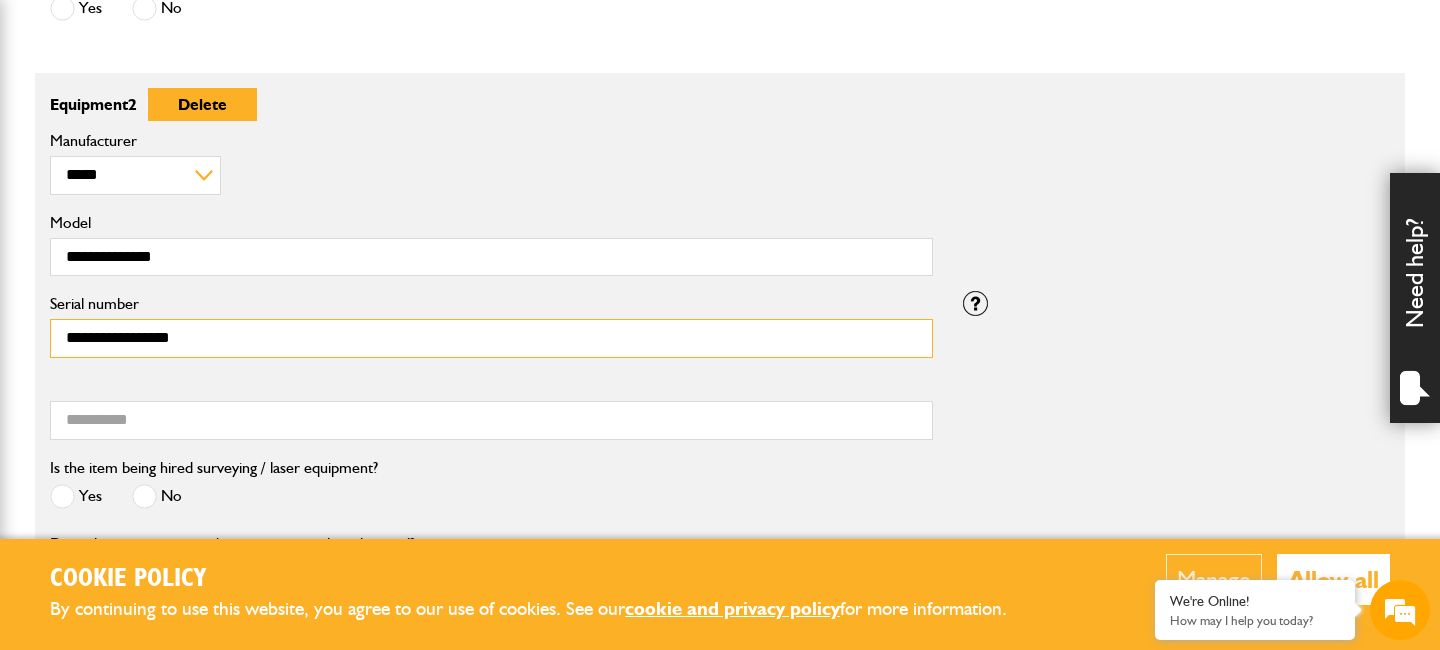 scroll, scrollTop: 1131, scrollLeft: 0, axis: vertical 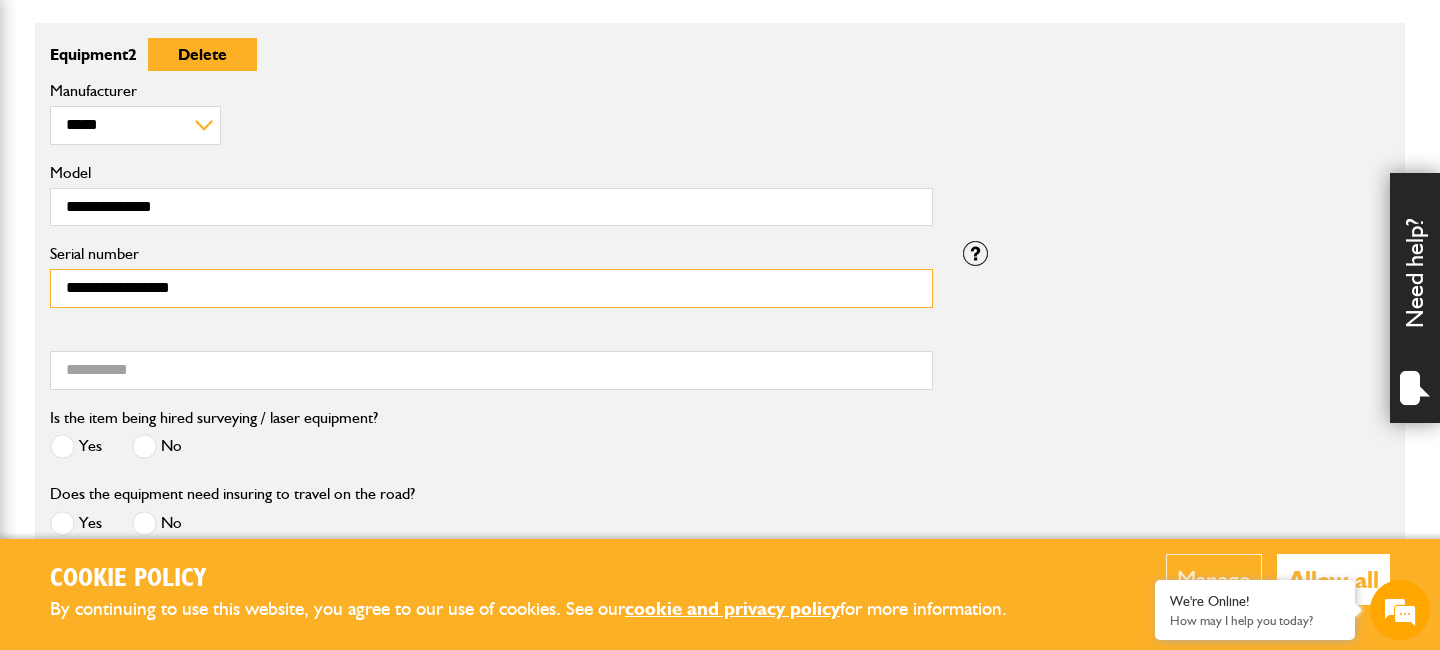 type on "**********" 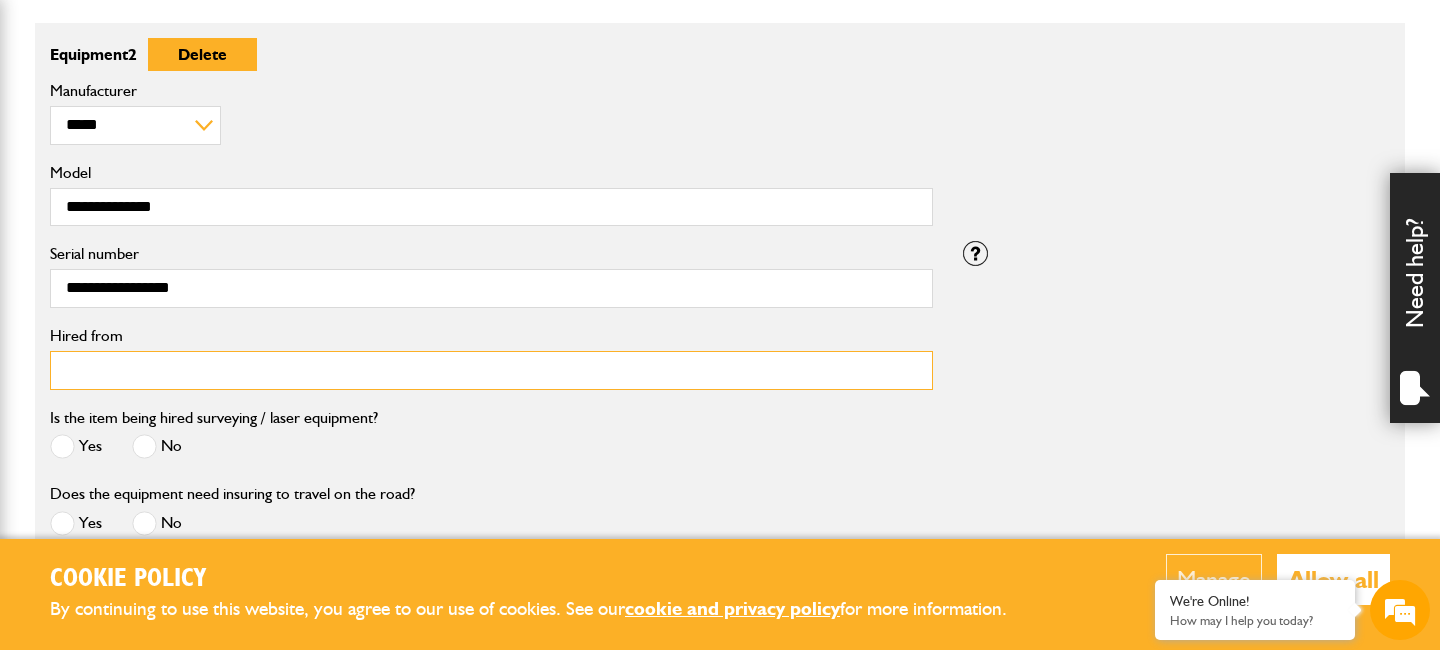 click on "Hired from" at bounding box center [491, 370] 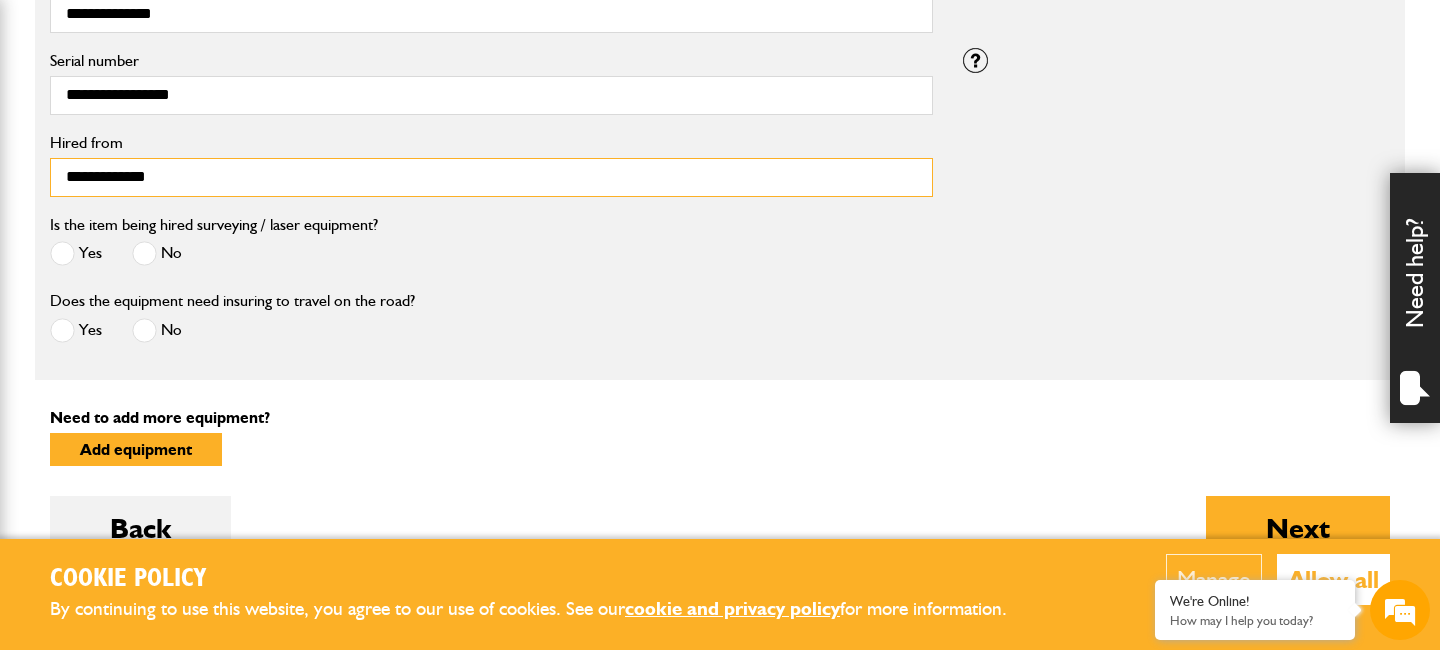 scroll, scrollTop: 1325, scrollLeft: 0, axis: vertical 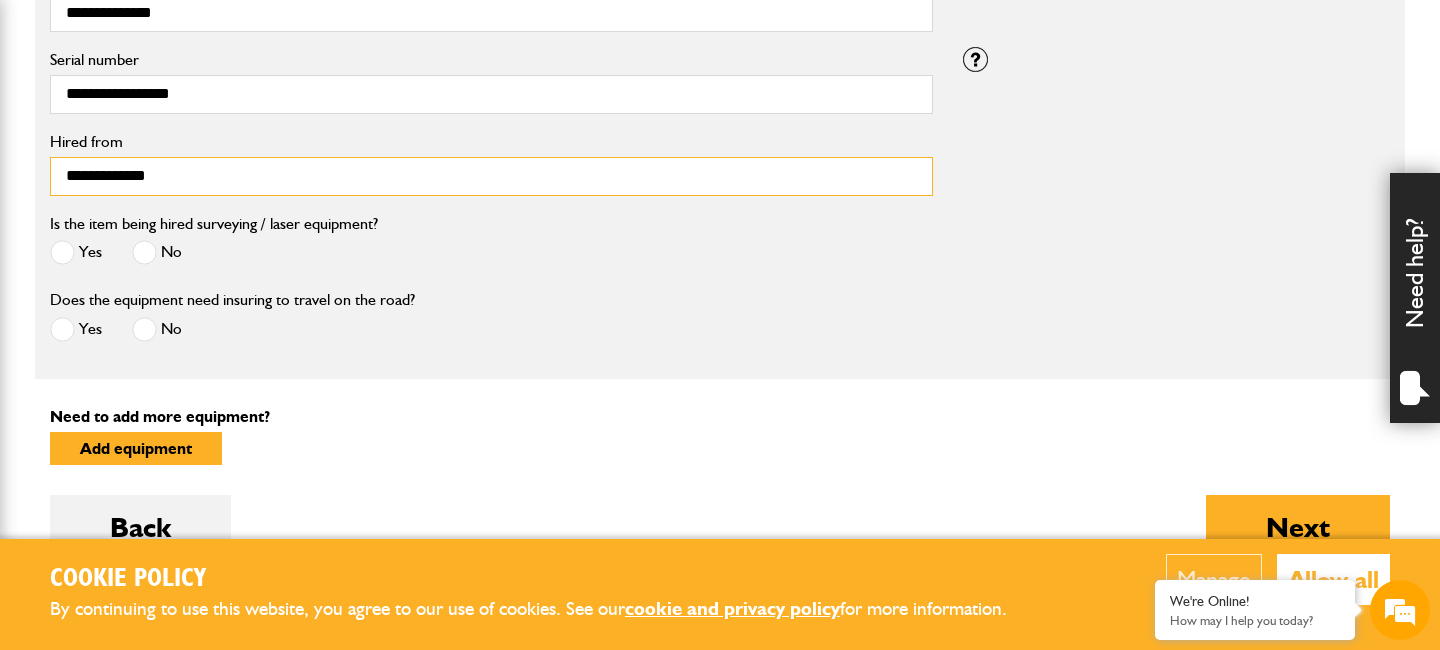 type on "**********" 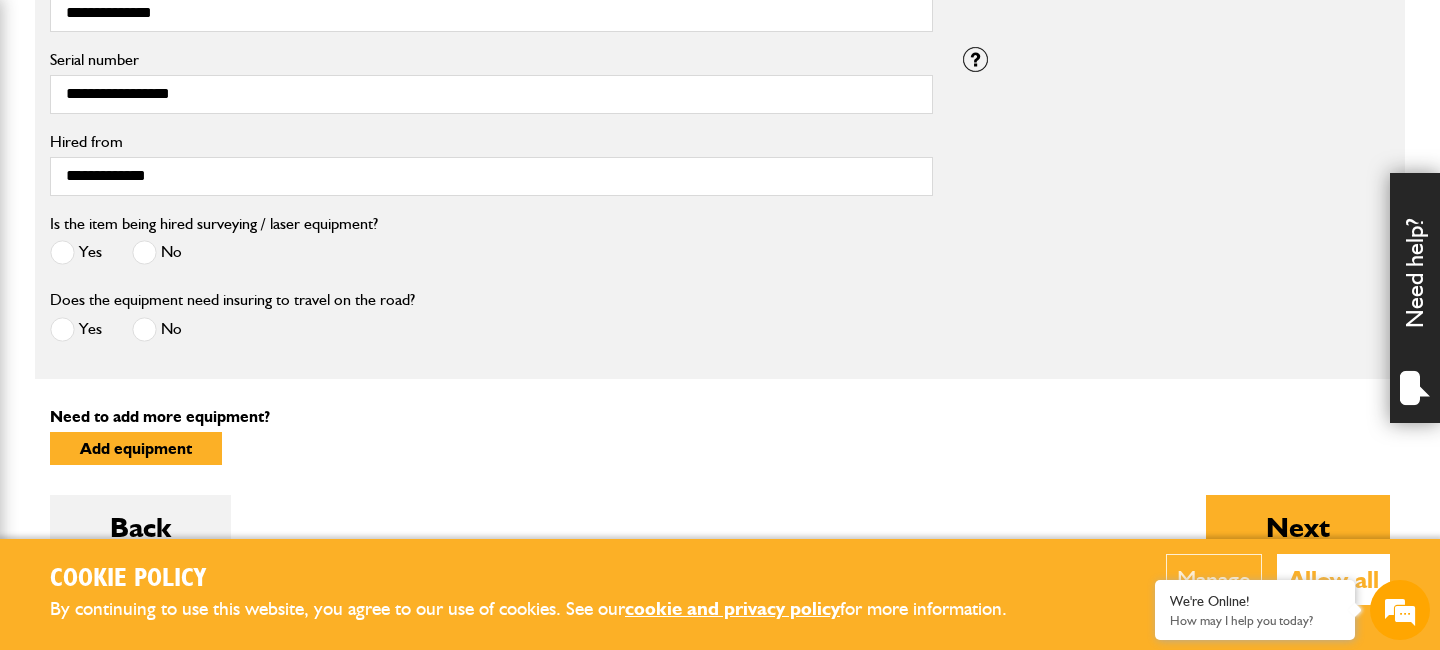 click at bounding box center (144, 252) 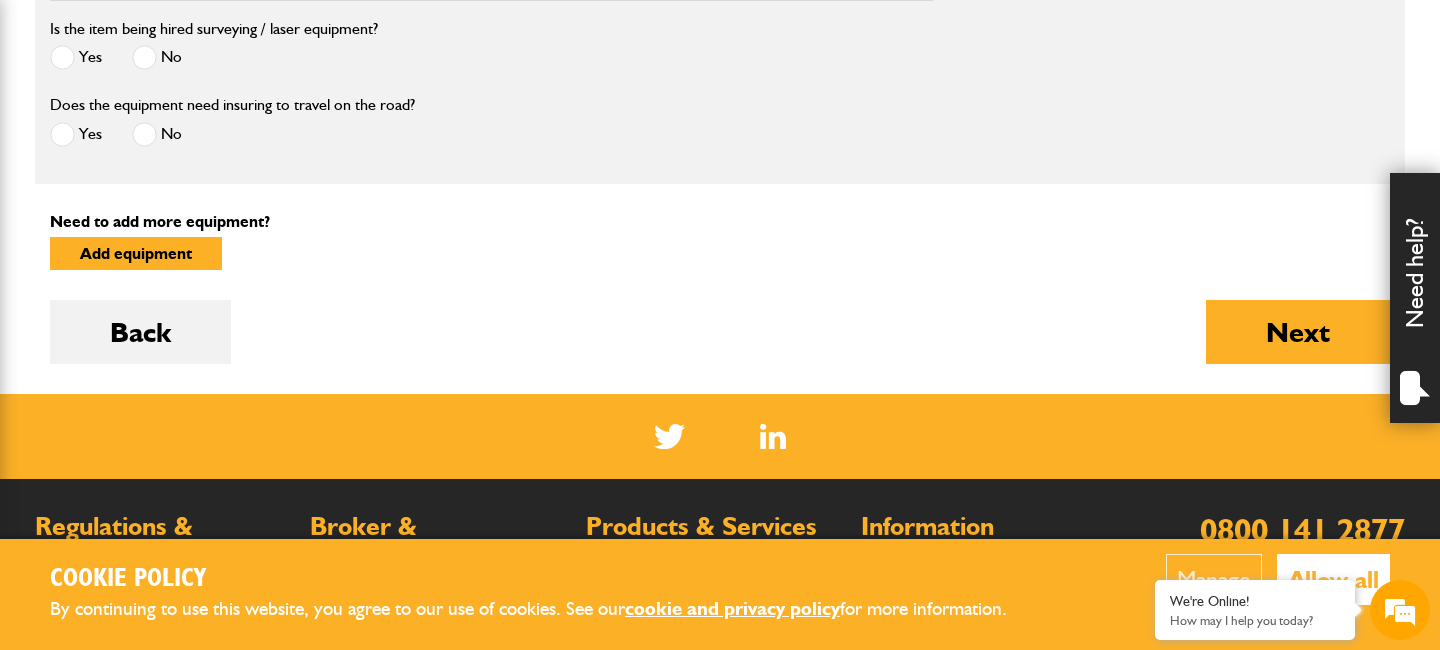 scroll, scrollTop: 1524, scrollLeft: 0, axis: vertical 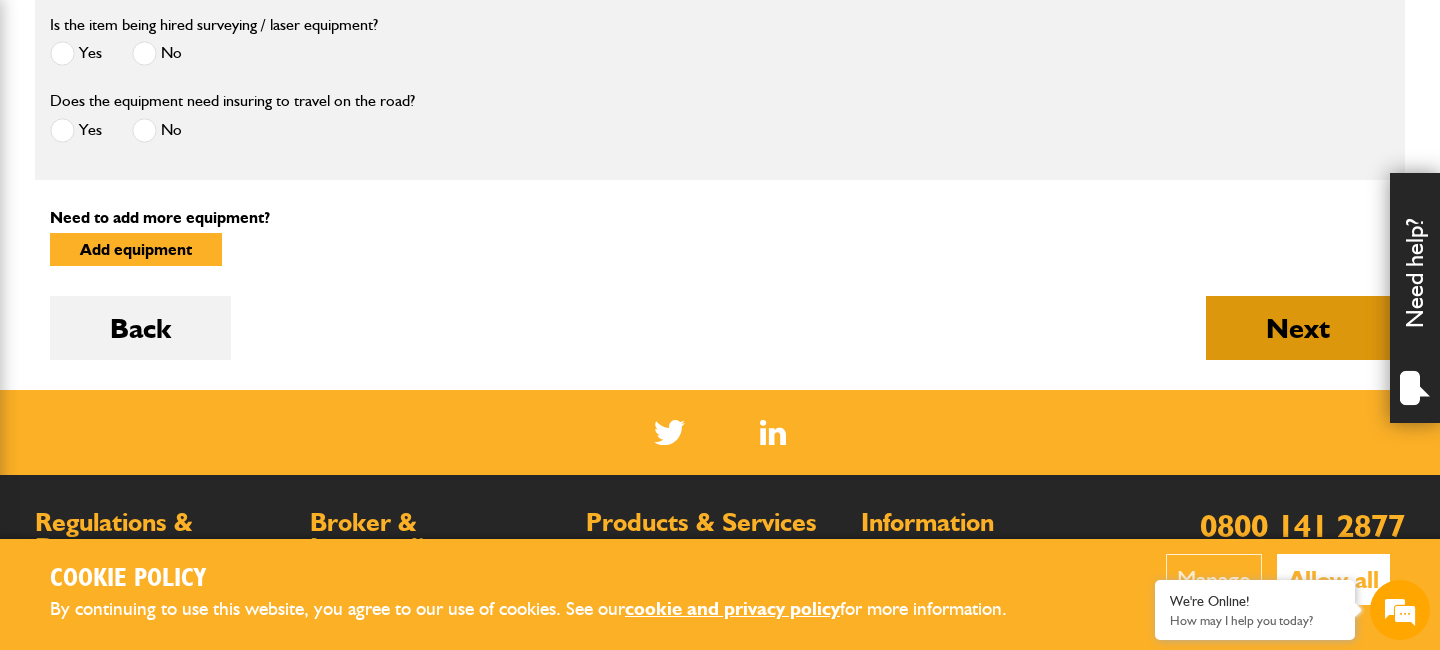 click on "Next" at bounding box center (1298, 328) 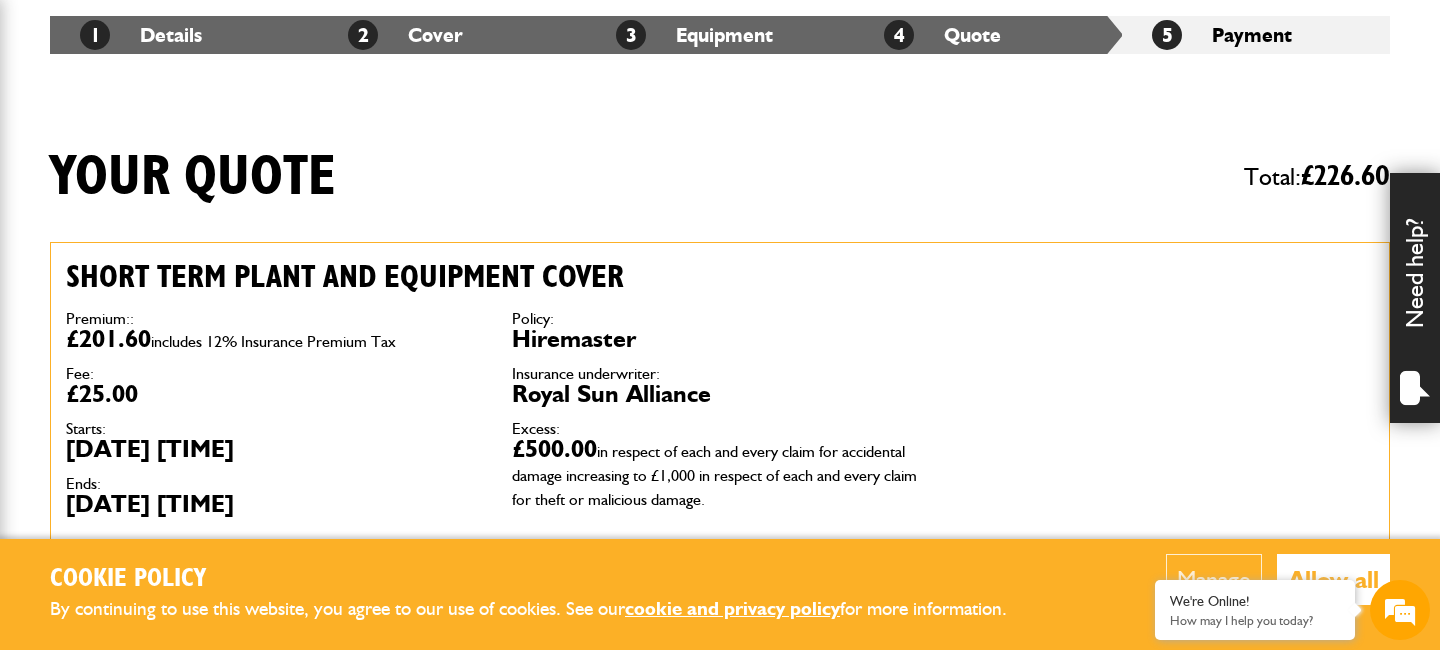 scroll, scrollTop: 386, scrollLeft: 0, axis: vertical 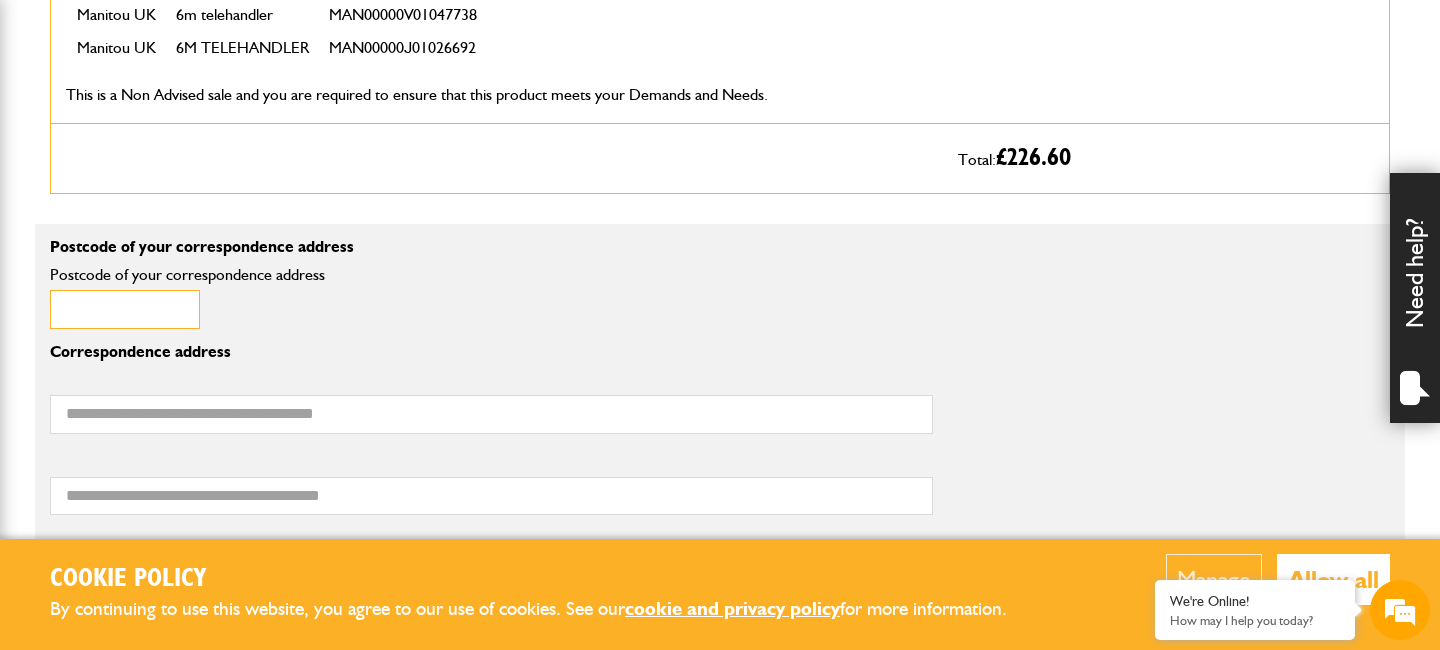 click on "Postcode of your correspondence address" at bounding box center (125, 309) 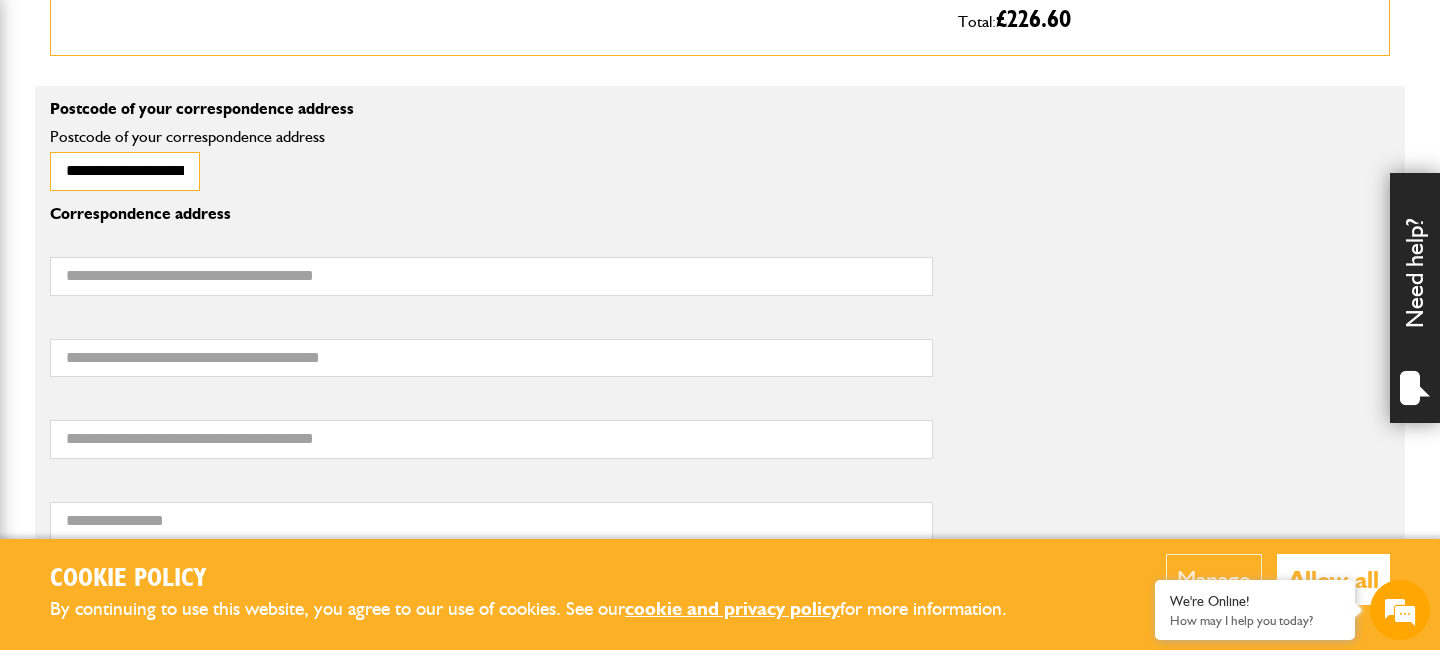 scroll, scrollTop: 1364, scrollLeft: 0, axis: vertical 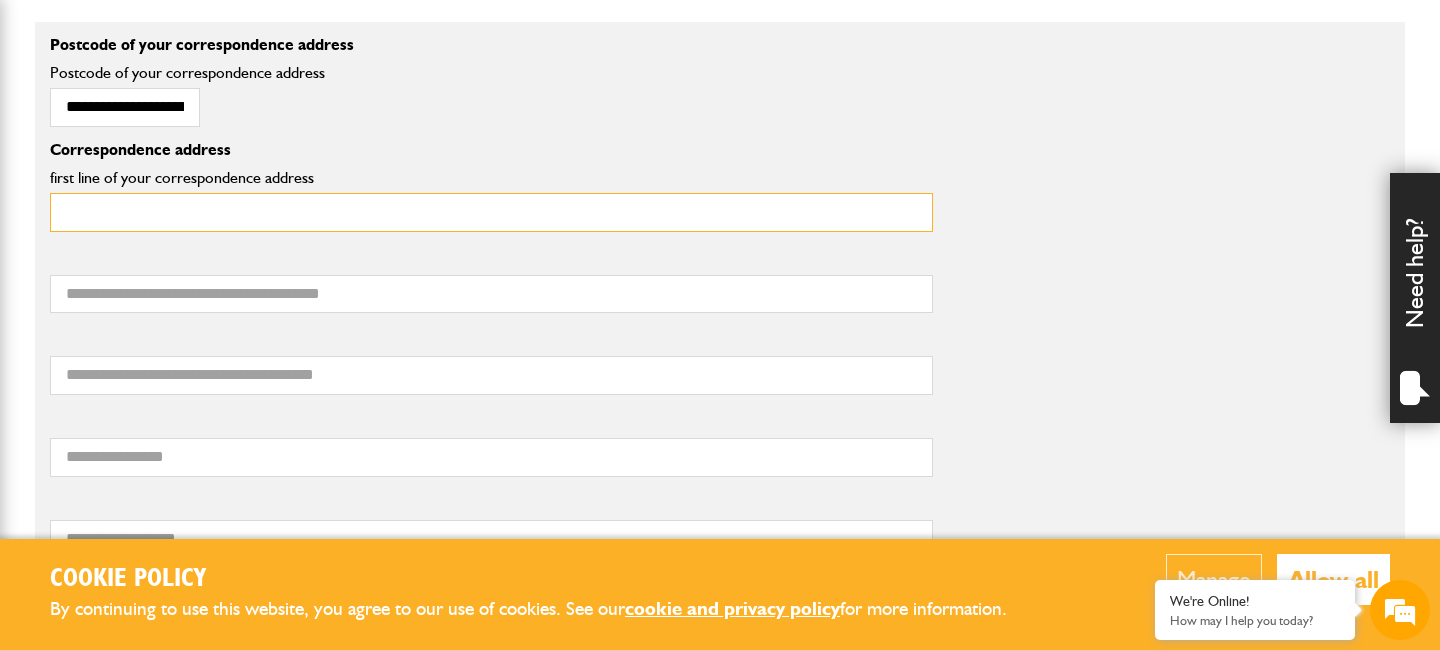 click on "first line of your correspondence address" at bounding box center (491, 212) 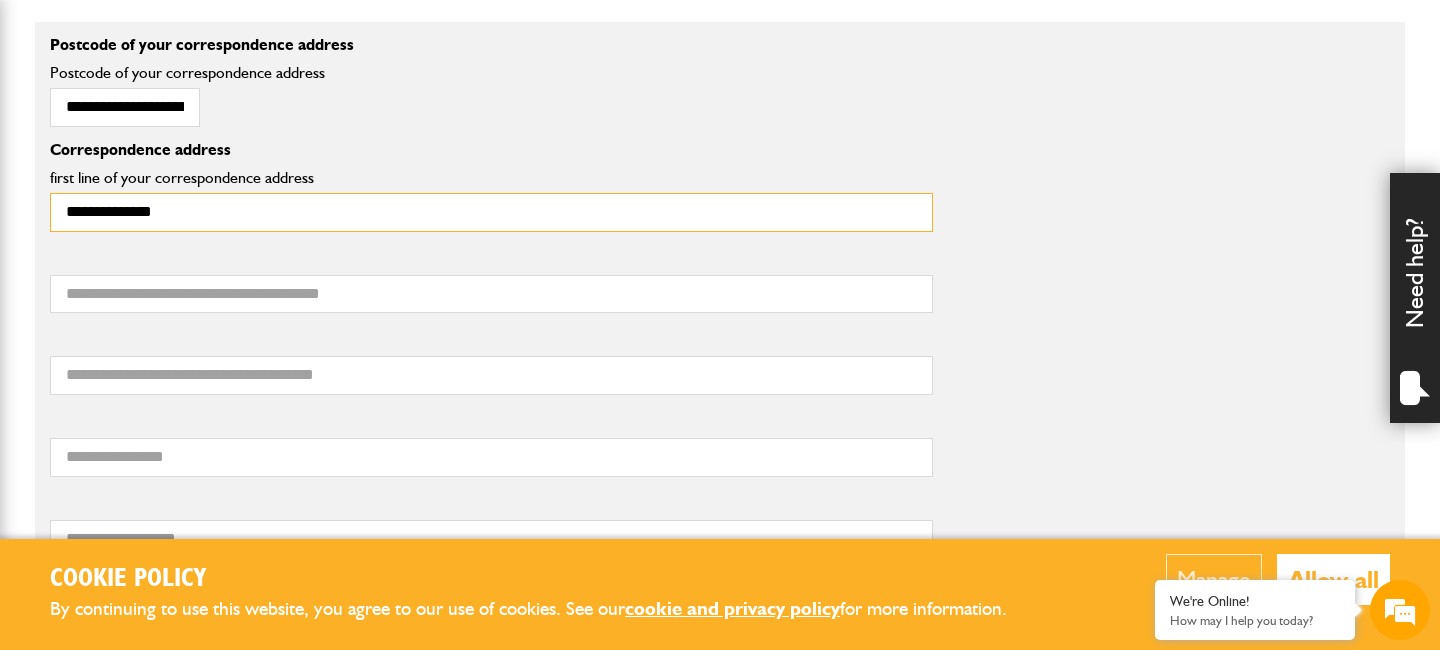 click on "**********" at bounding box center (491, 212) 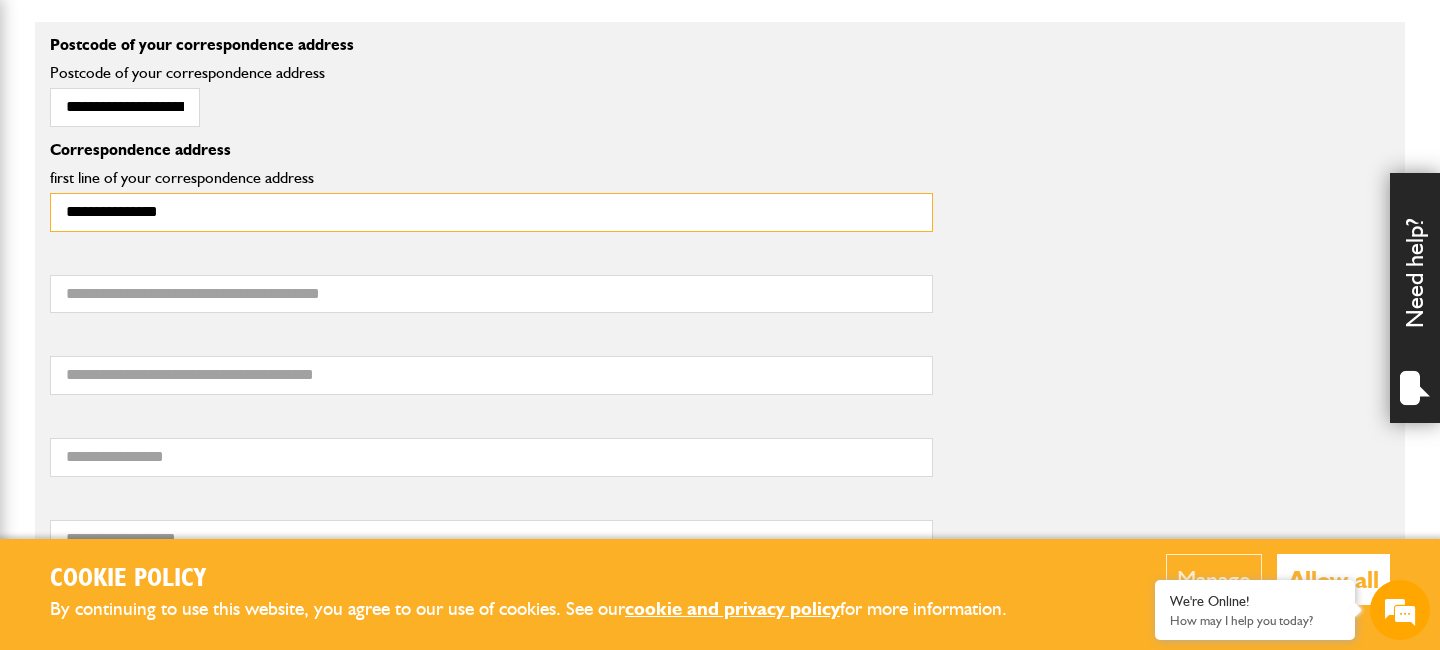 click on "**********" at bounding box center [491, 212] 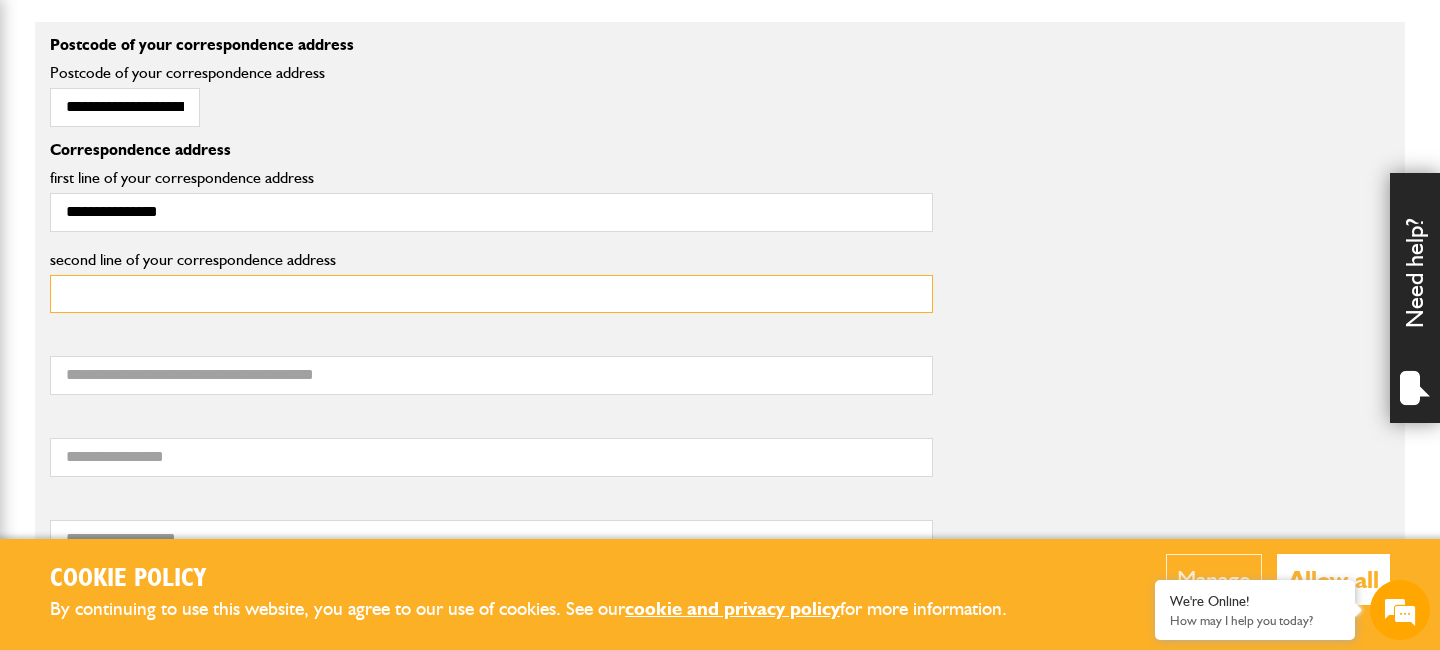 click on "second line of your correspondence address" at bounding box center [491, 294] 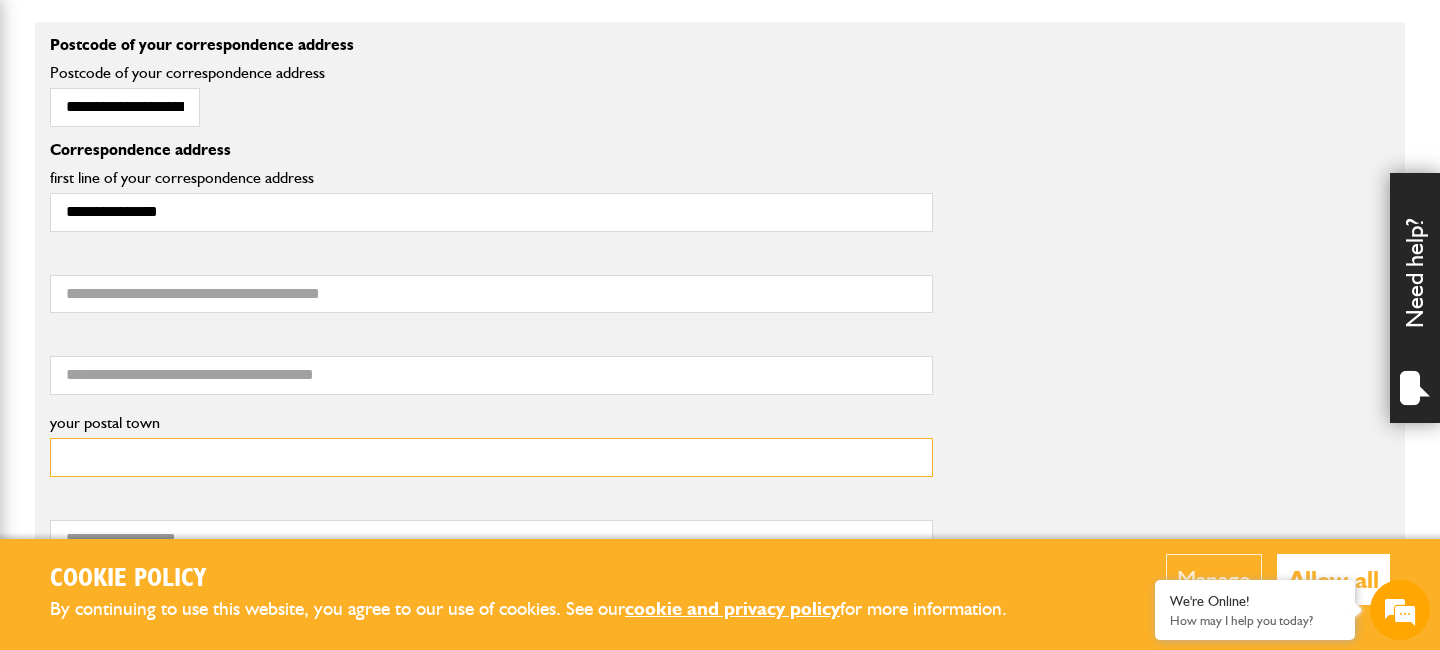 click on "your postal town" at bounding box center (491, 457) 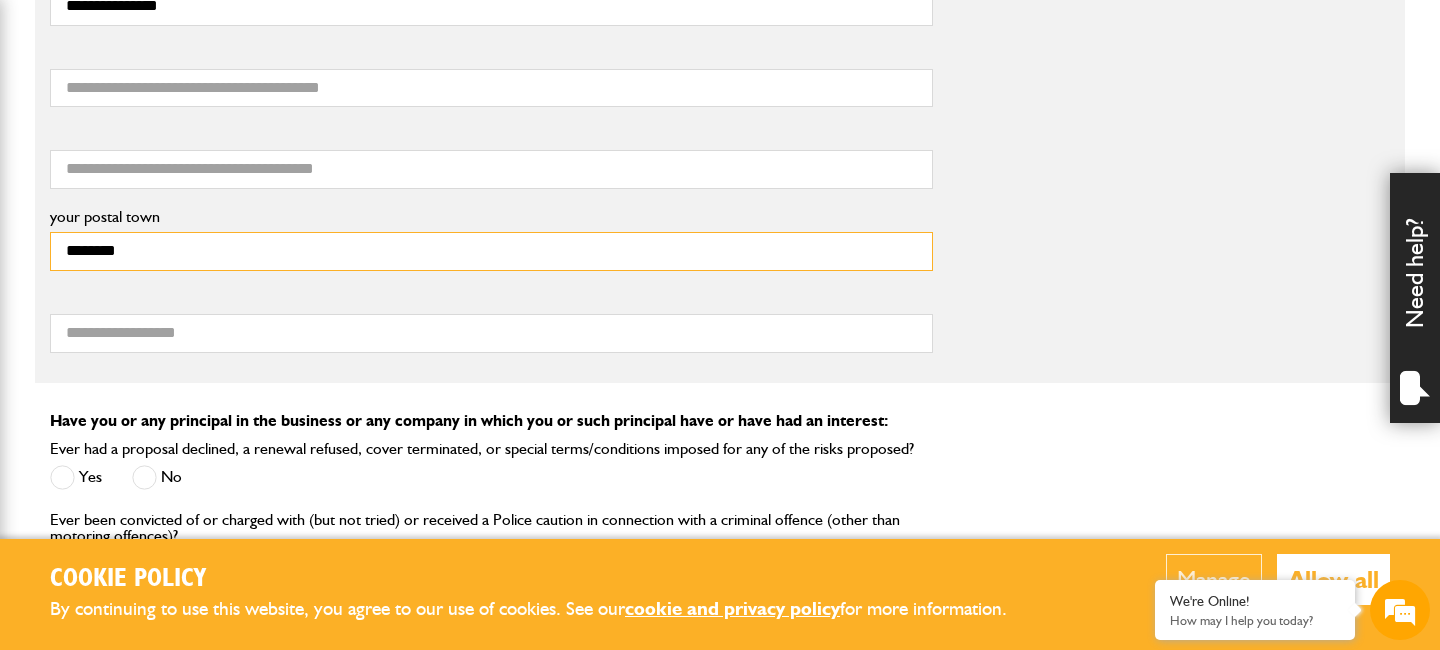 scroll, scrollTop: 1571, scrollLeft: 0, axis: vertical 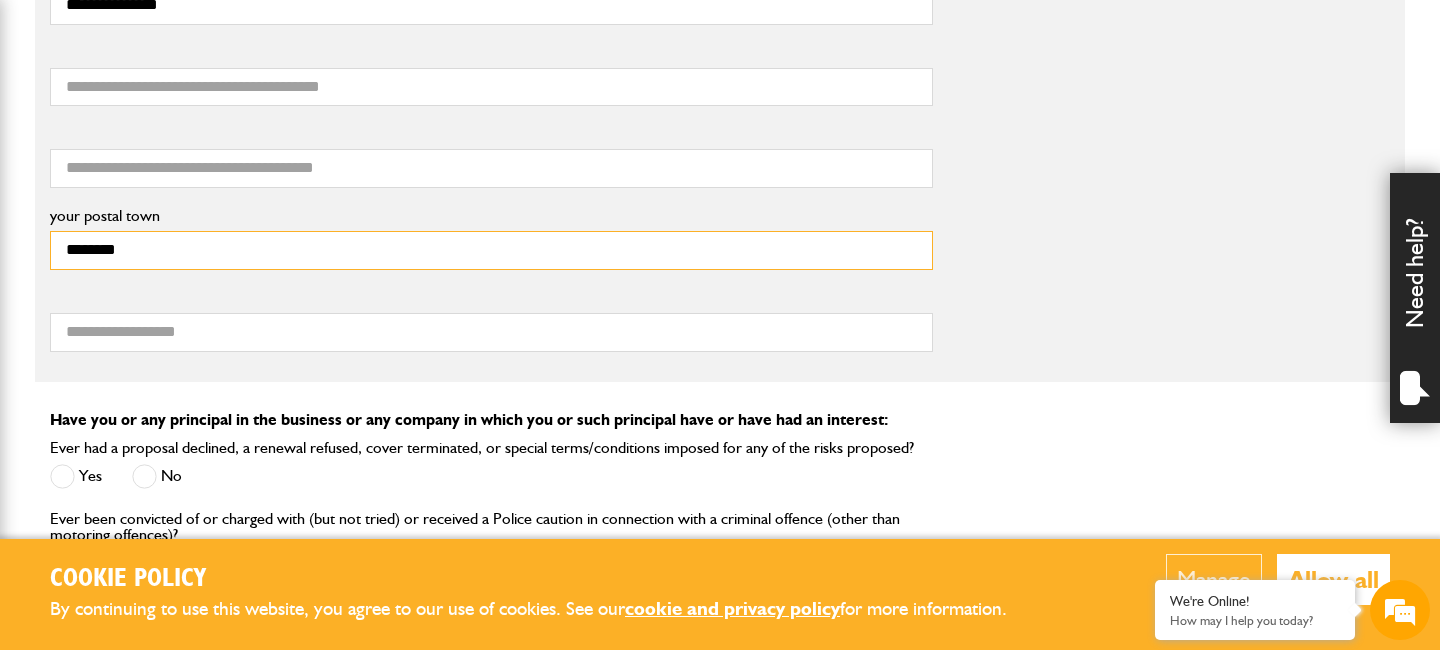 type on "********" 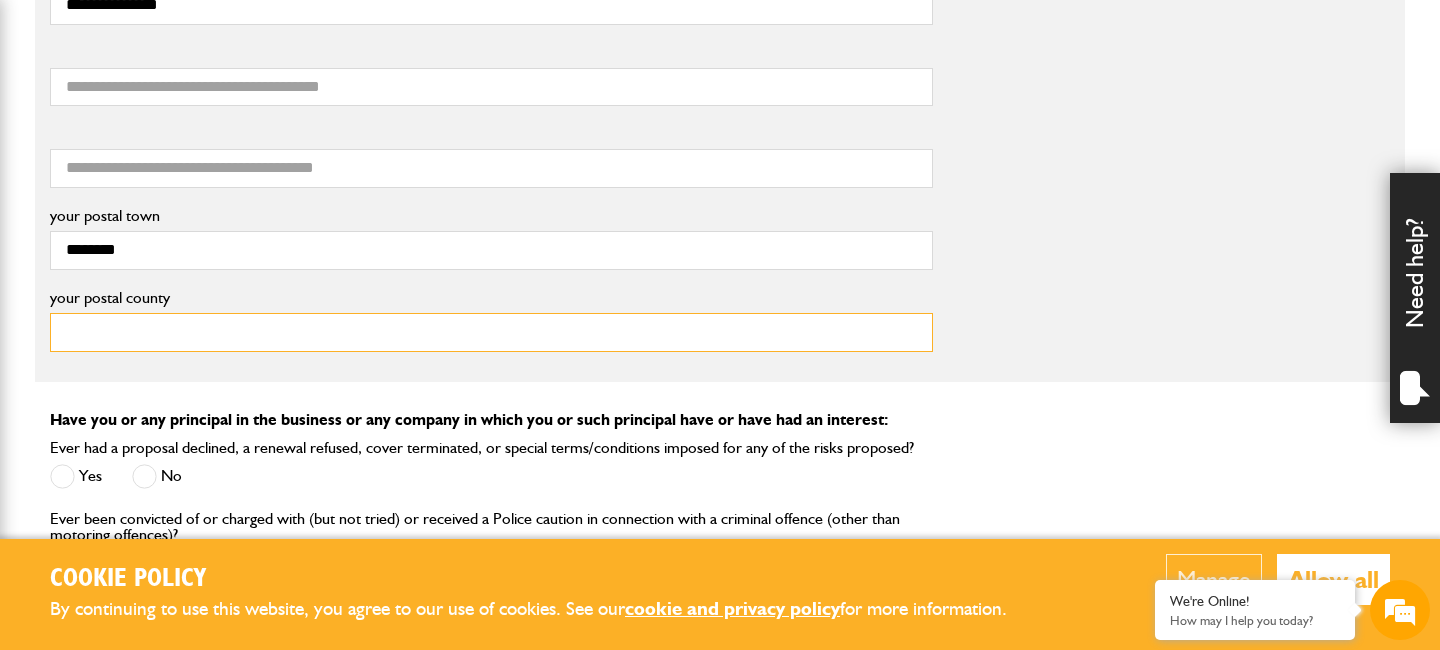 click on "your postal county" at bounding box center [491, 332] 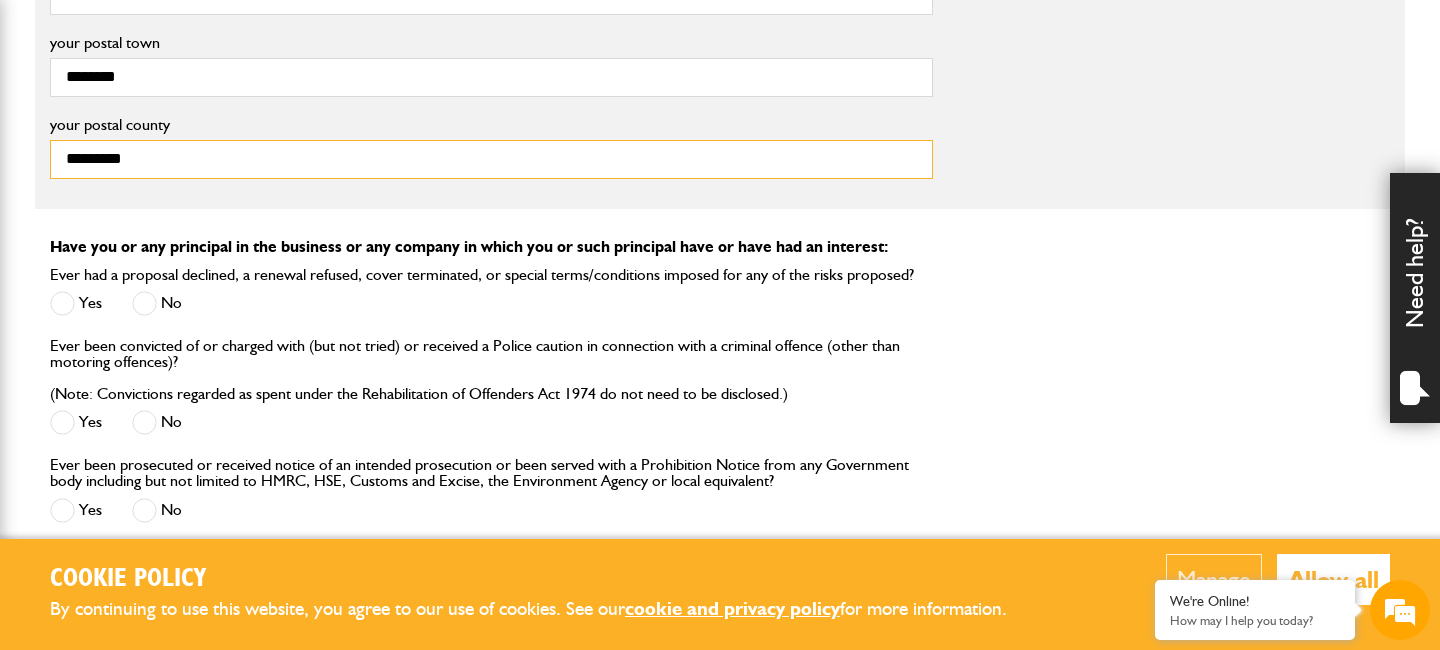 scroll, scrollTop: 1750, scrollLeft: 0, axis: vertical 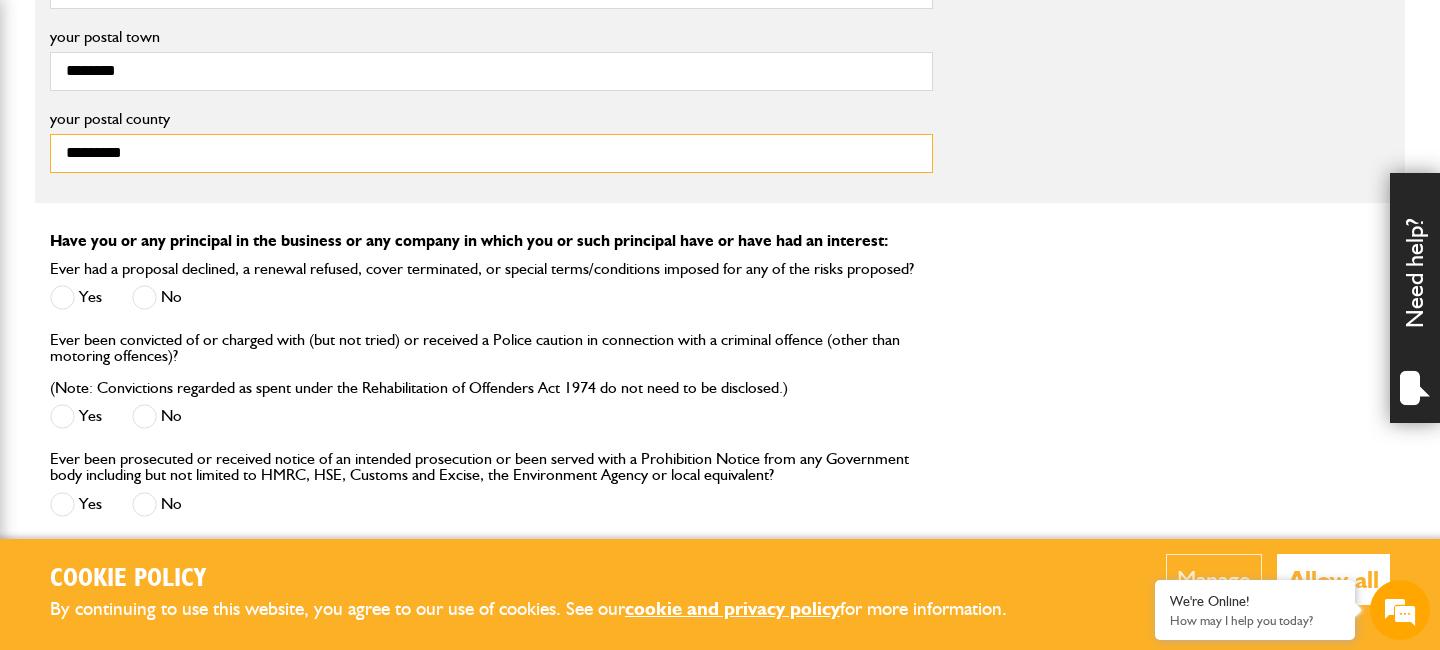 type on "*********" 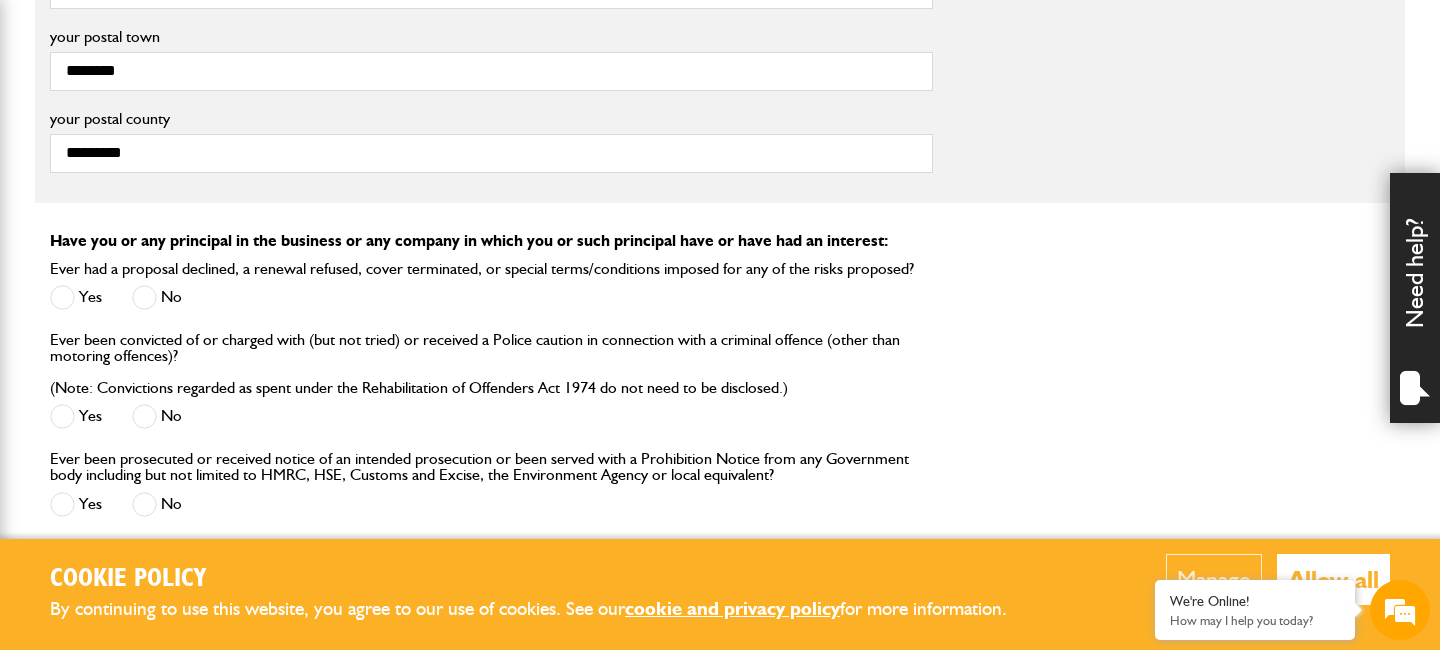 click at bounding box center [144, 297] 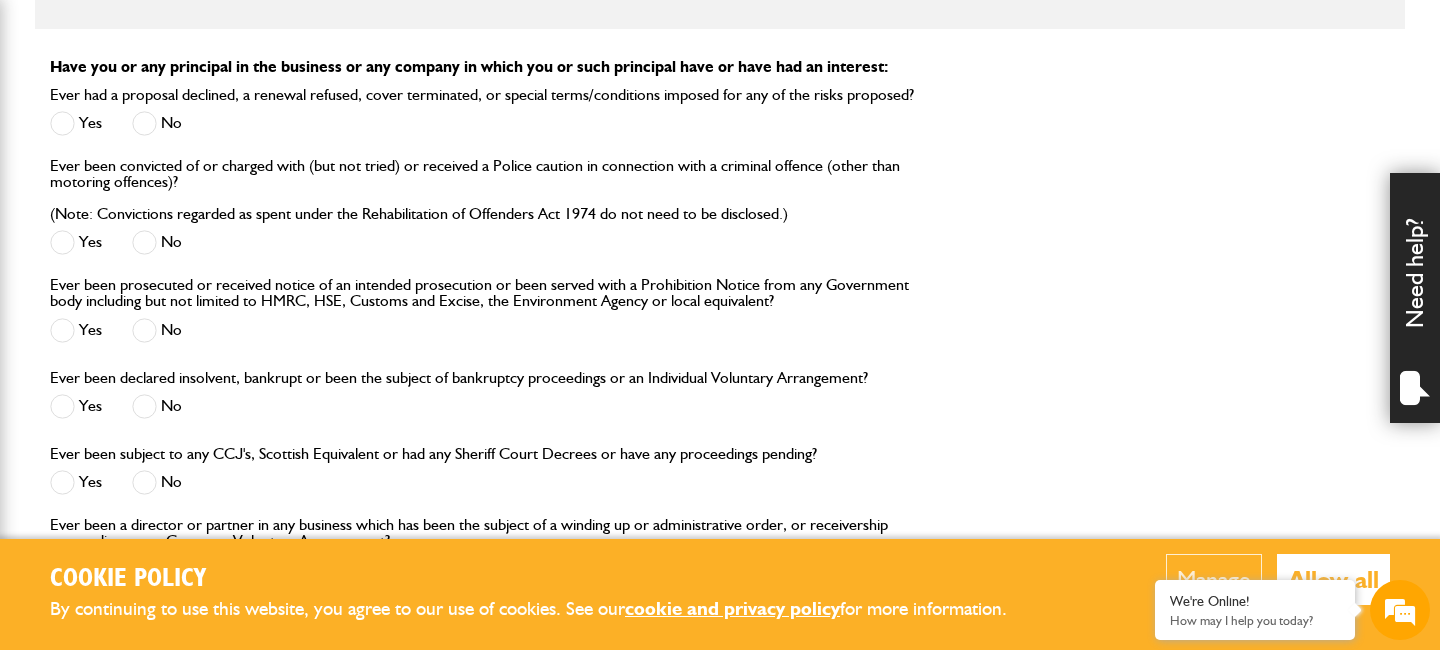 scroll, scrollTop: 1931, scrollLeft: 0, axis: vertical 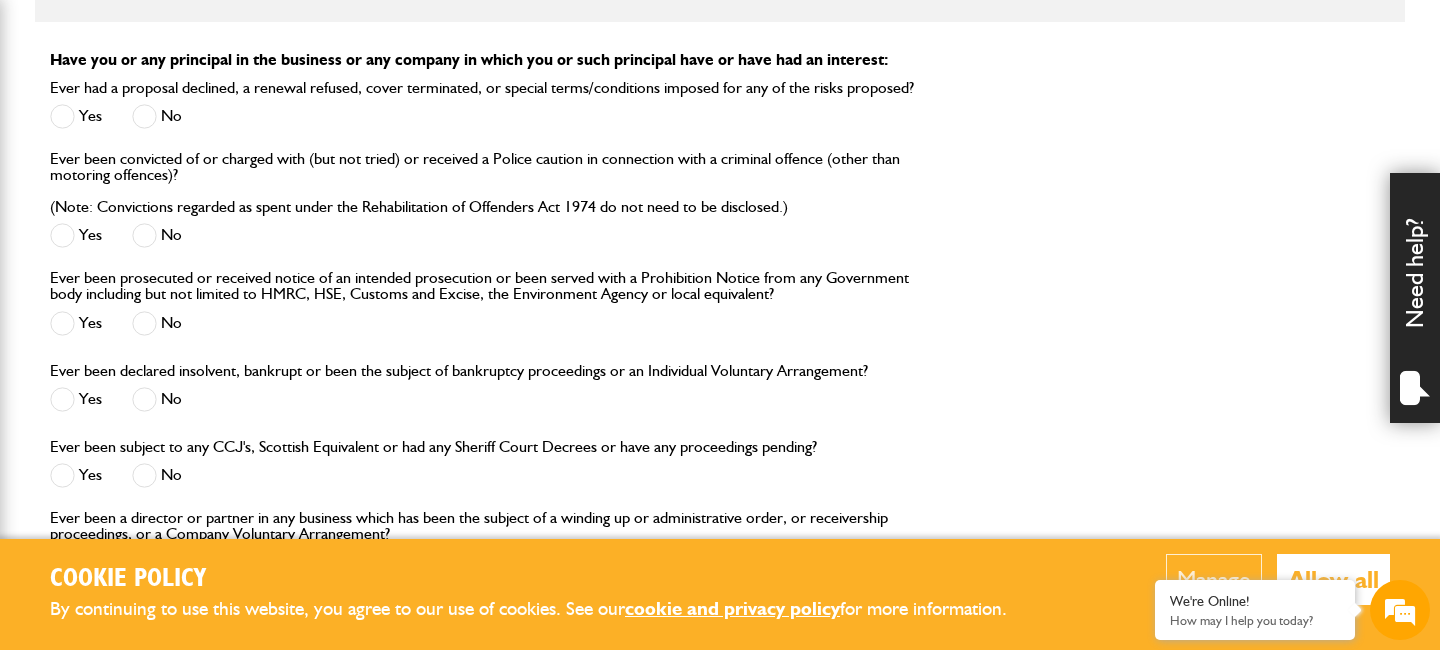 click at bounding box center [144, 323] 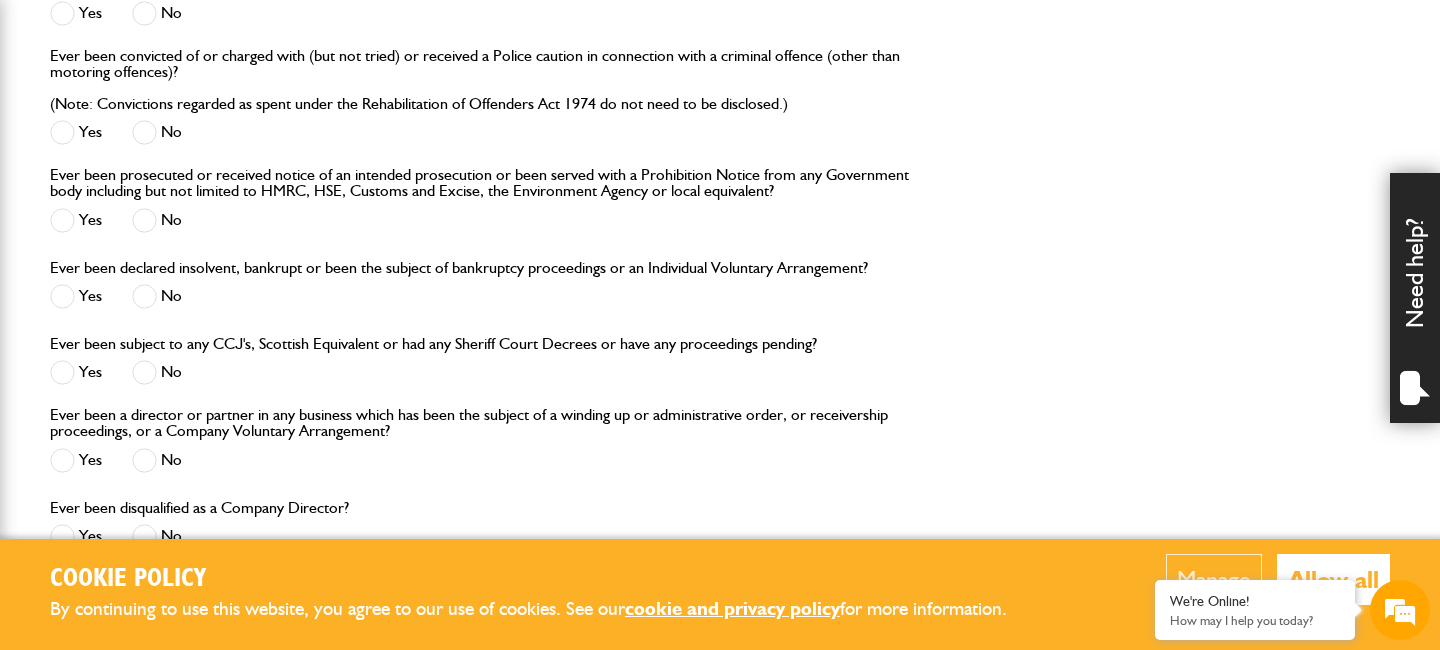 scroll, scrollTop: 2053, scrollLeft: 0, axis: vertical 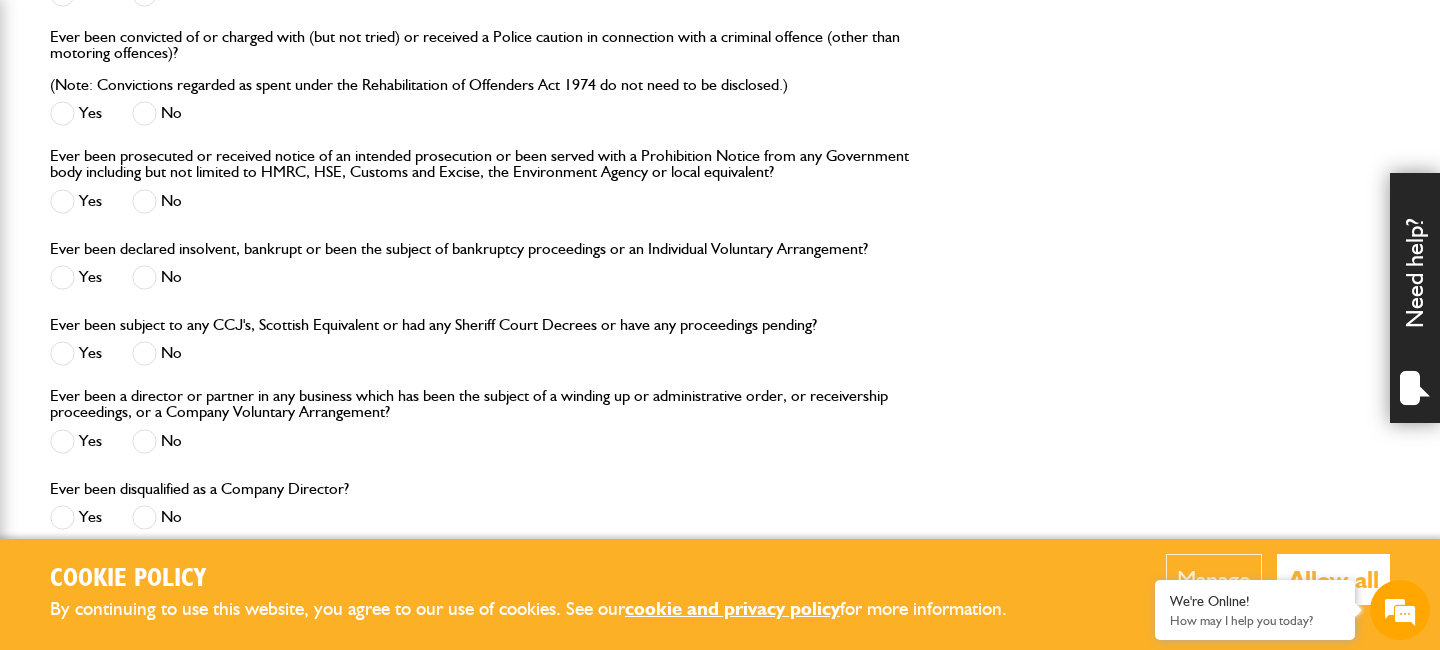click at bounding box center (144, 353) 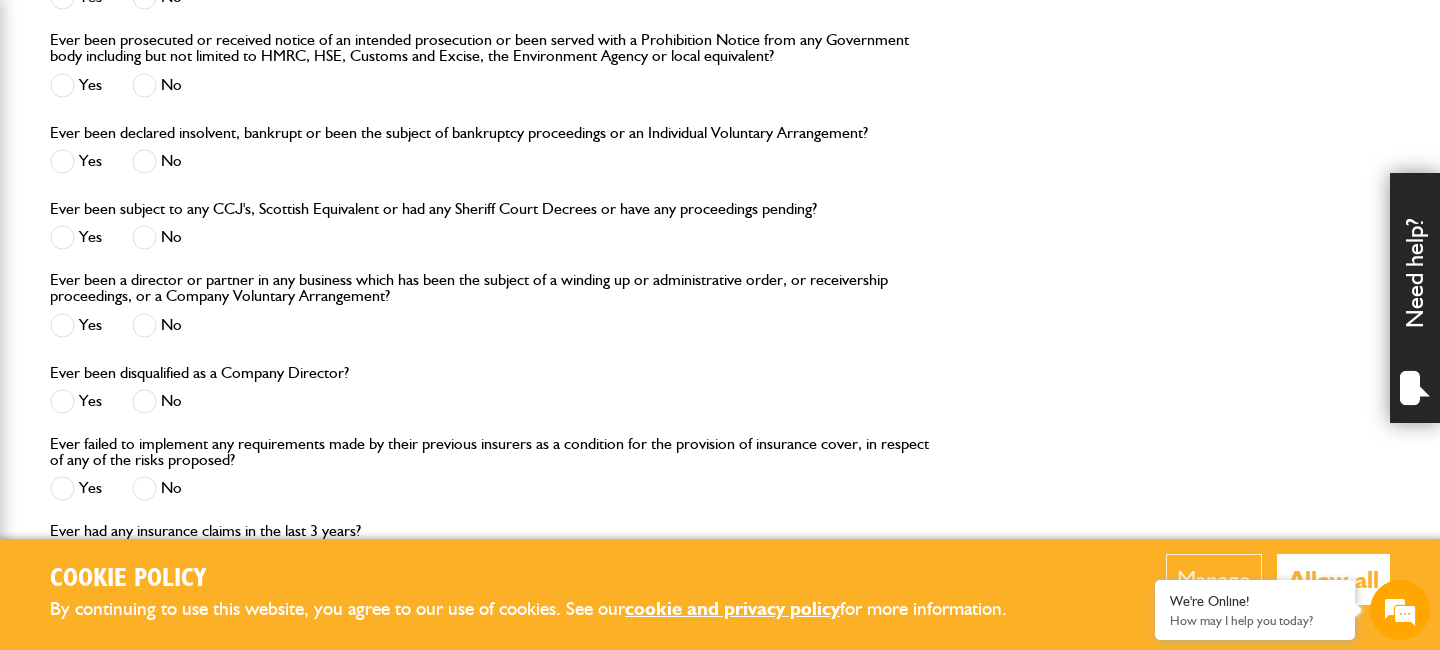 scroll, scrollTop: 2170, scrollLeft: 0, axis: vertical 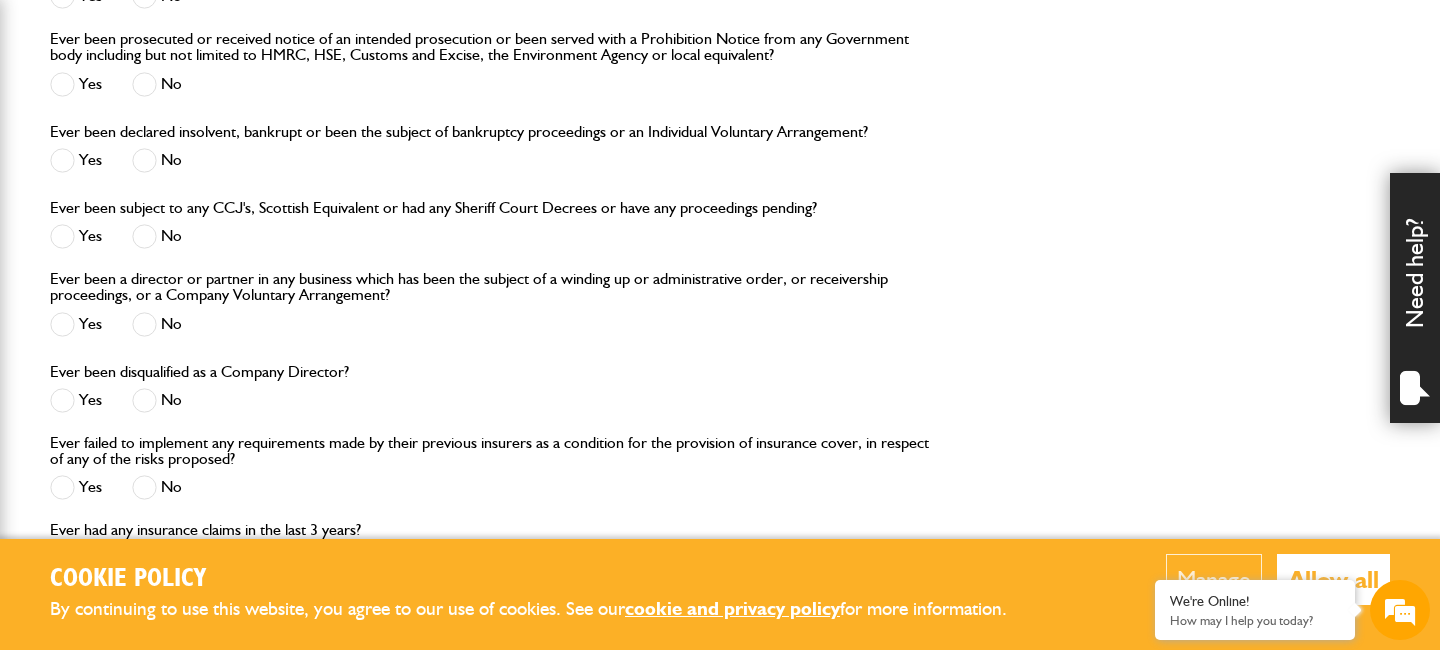 click at bounding box center (144, 400) 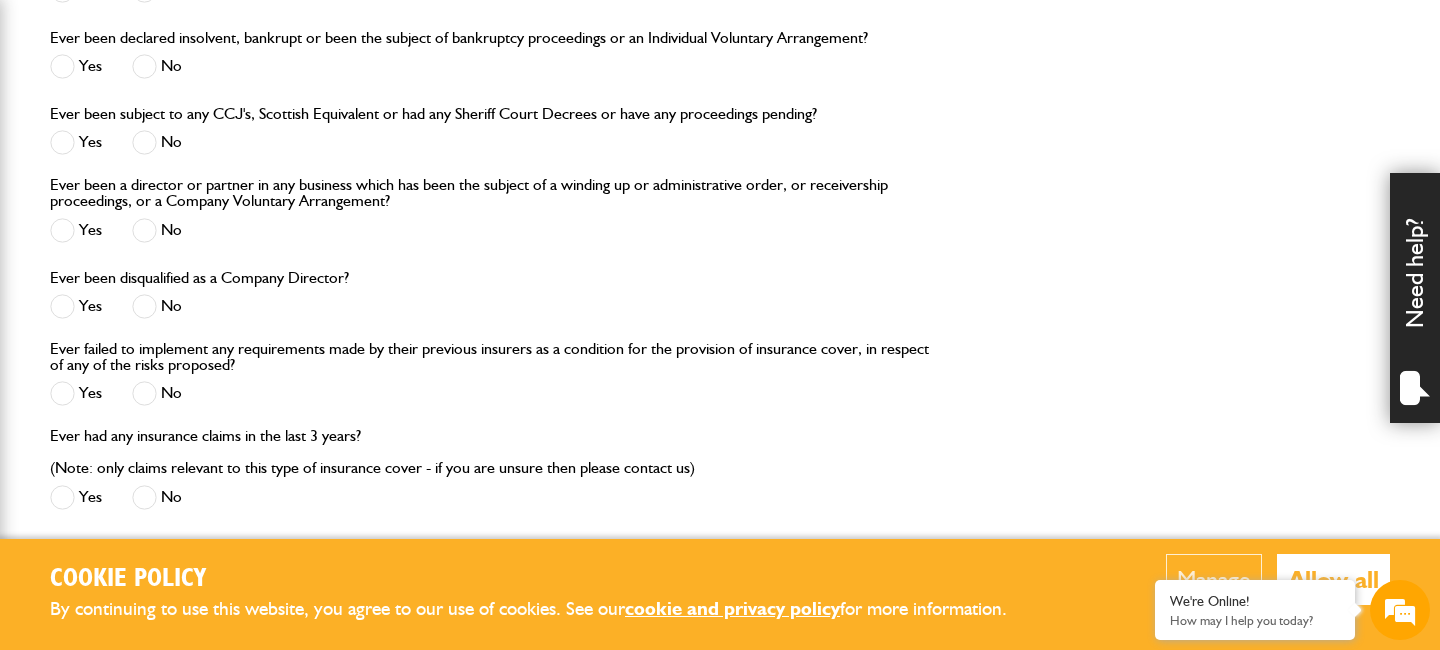 click at bounding box center [144, 393] 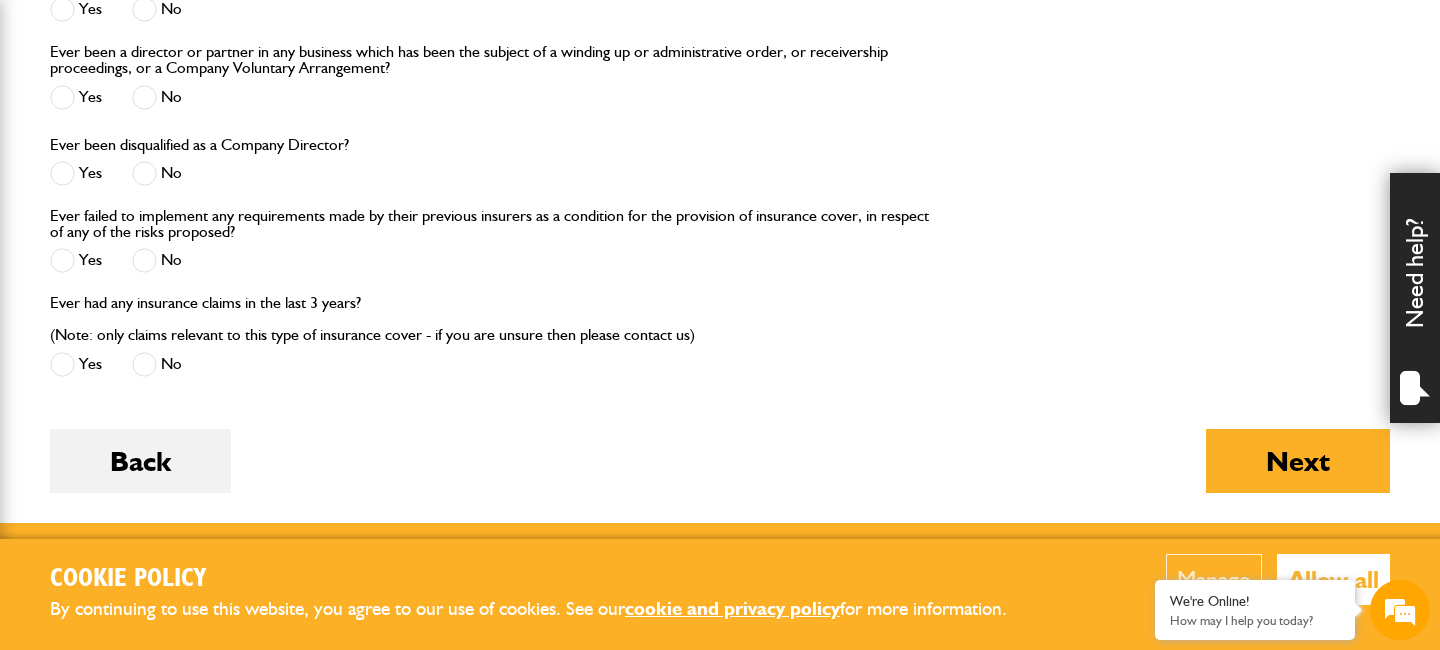 scroll, scrollTop: 2404, scrollLeft: 0, axis: vertical 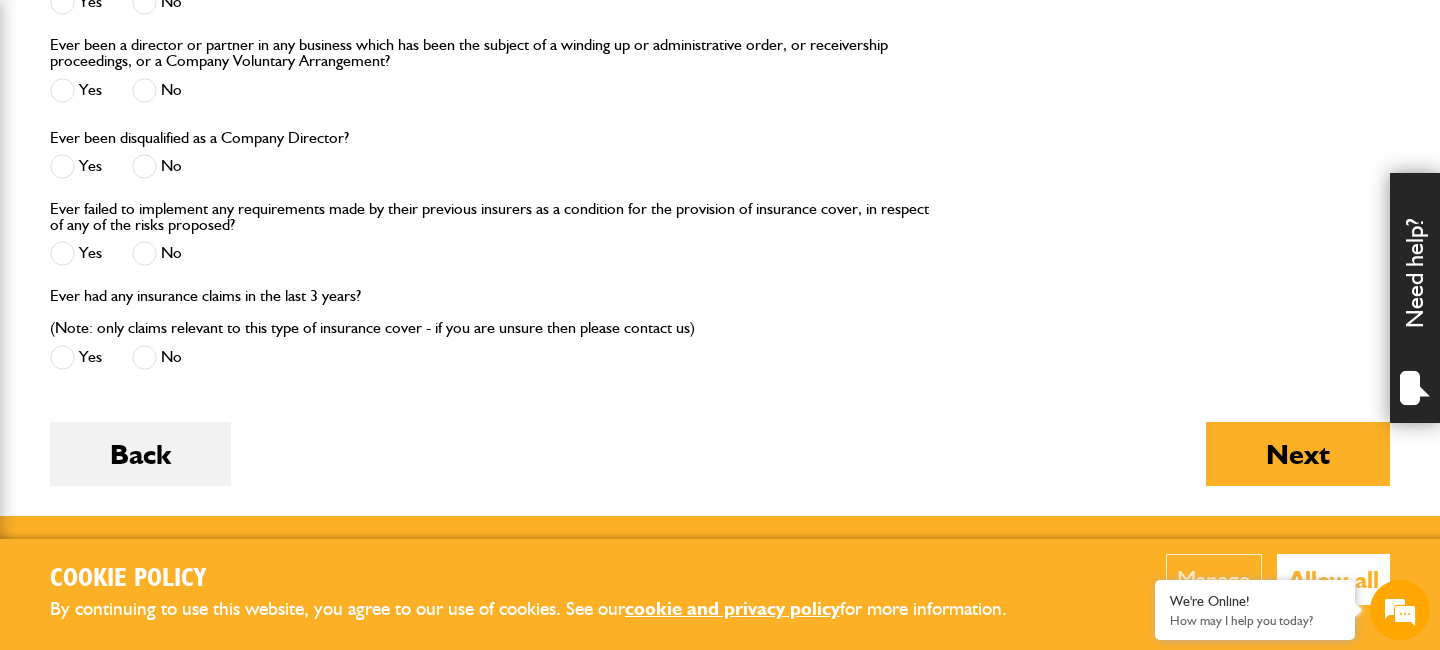 click at bounding box center (144, 357) 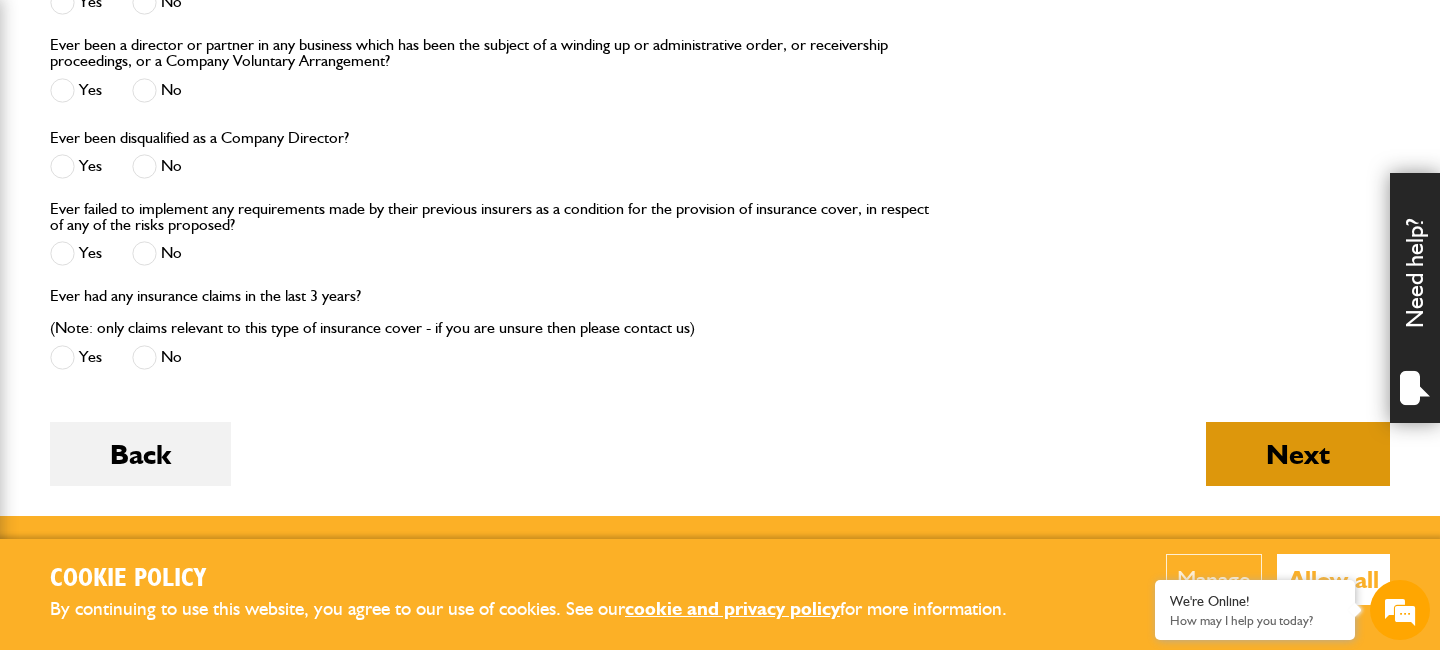 click on "Next" at bounding box center (1298, 454) 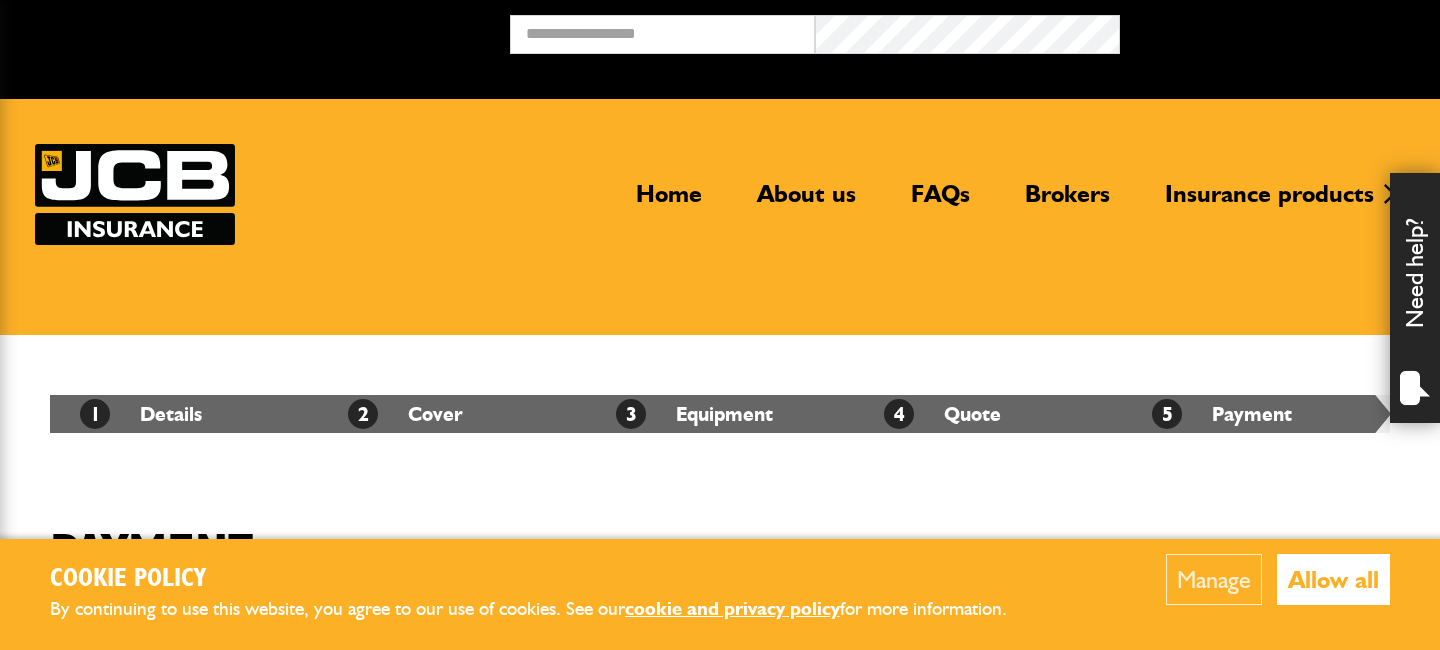 scroll, scrollTop: 0, scrollLeft: 0, axis: both 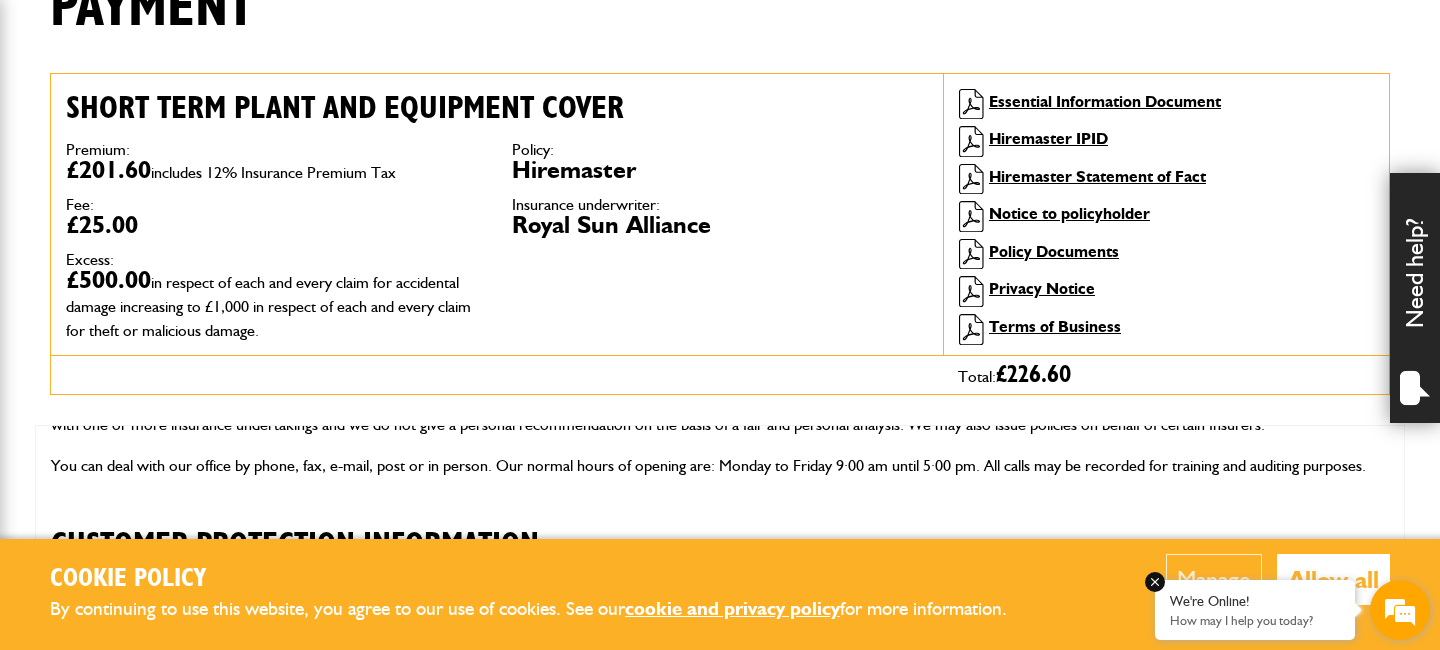 click at bounding box center (1155, 582) 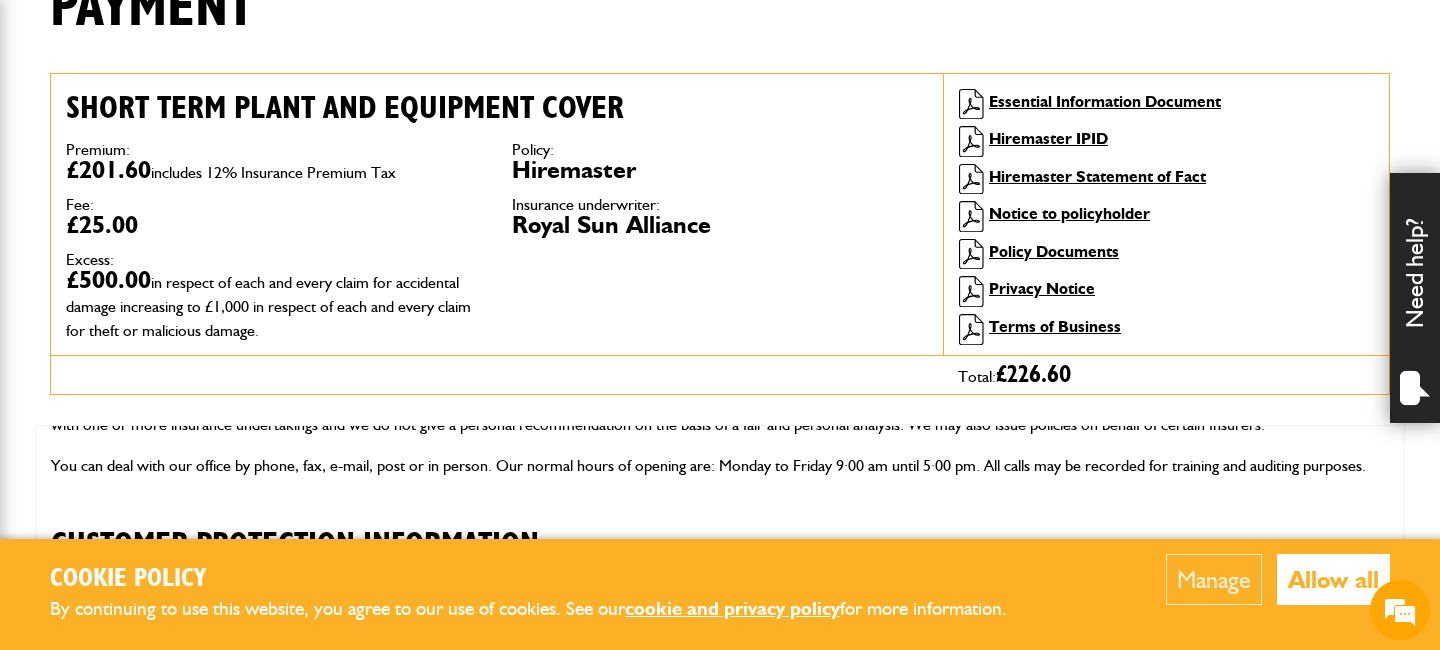 click on "Allow all" at bounding box center [1333, 579] 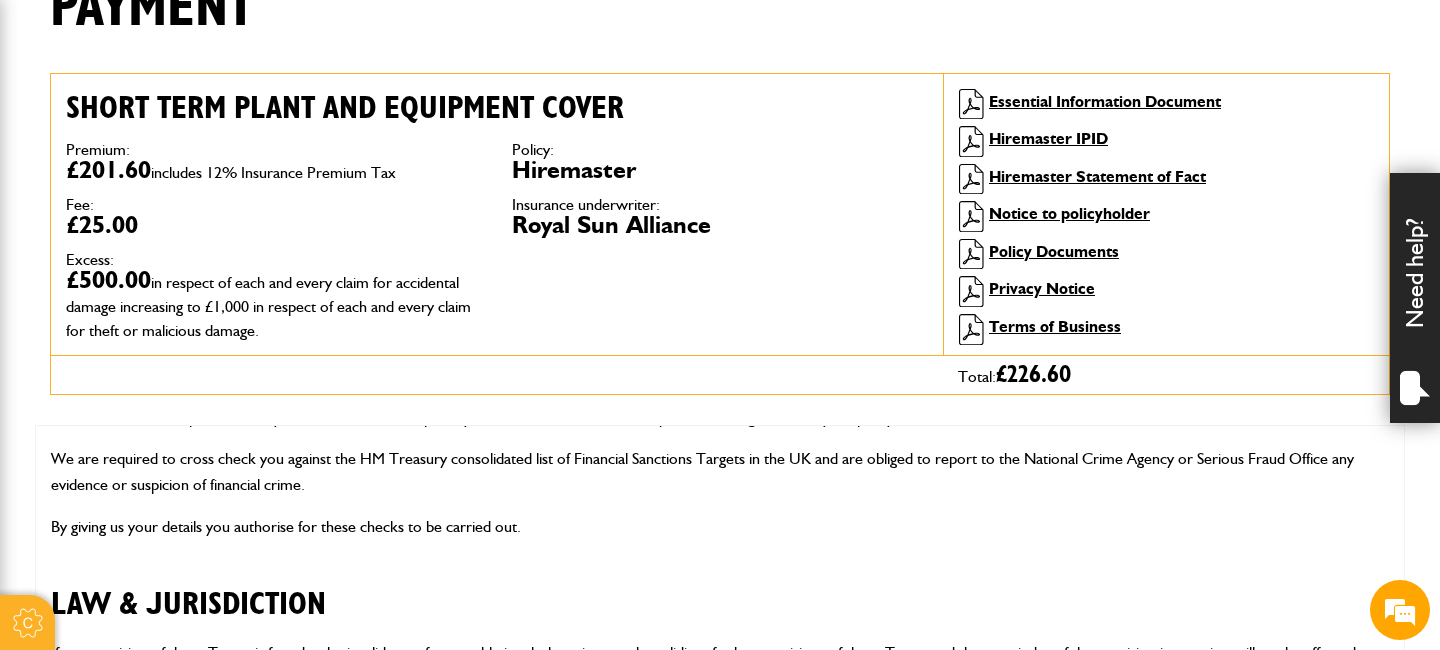 scroll, scrollTop: 5340, scrollLeft: 0, axis: vertical 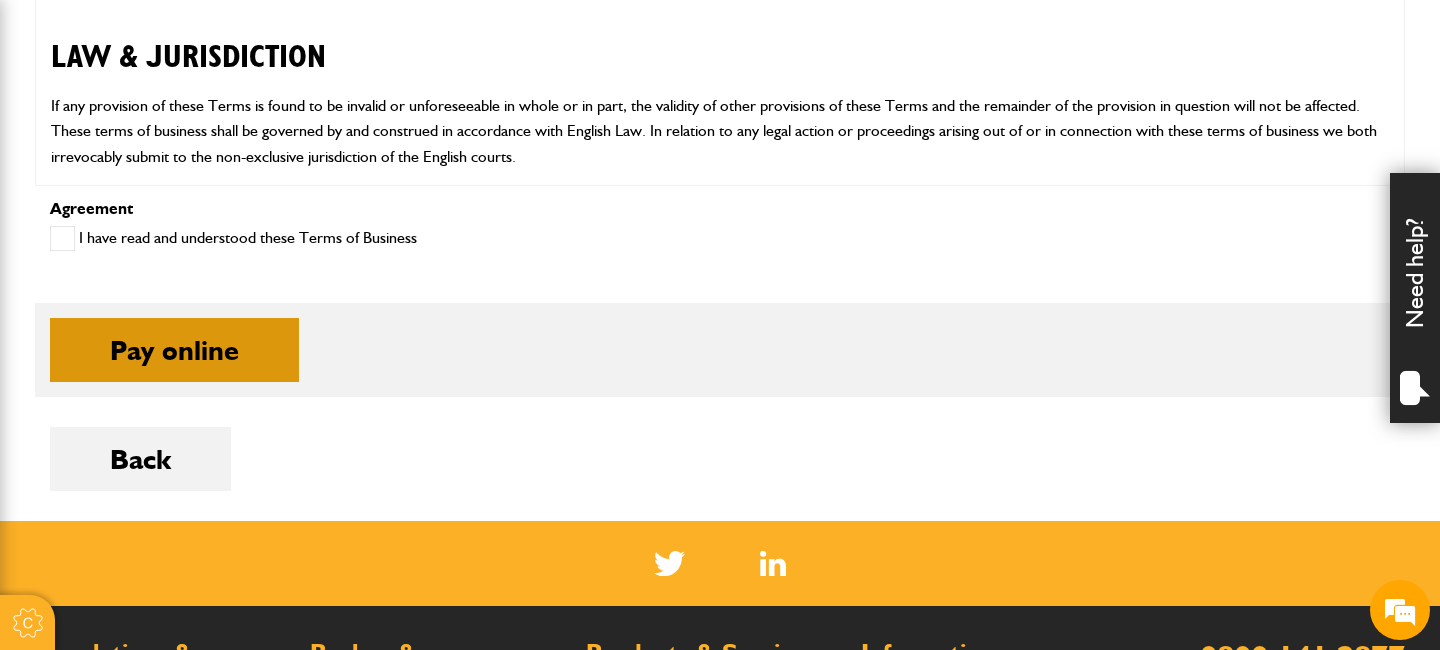 click on "Pay online" at bounding box center (174, 350) 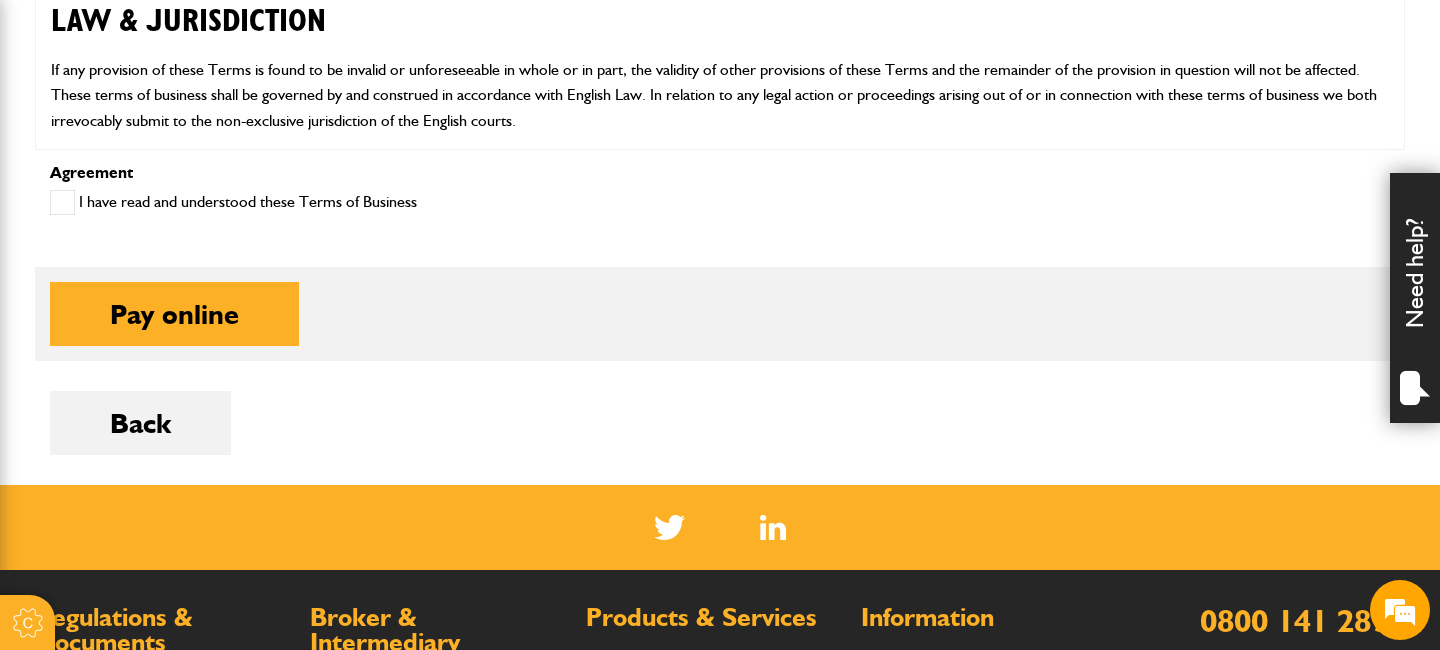 scroll, scrollTop: 1080, scrollLeft: 0, axis: vertical 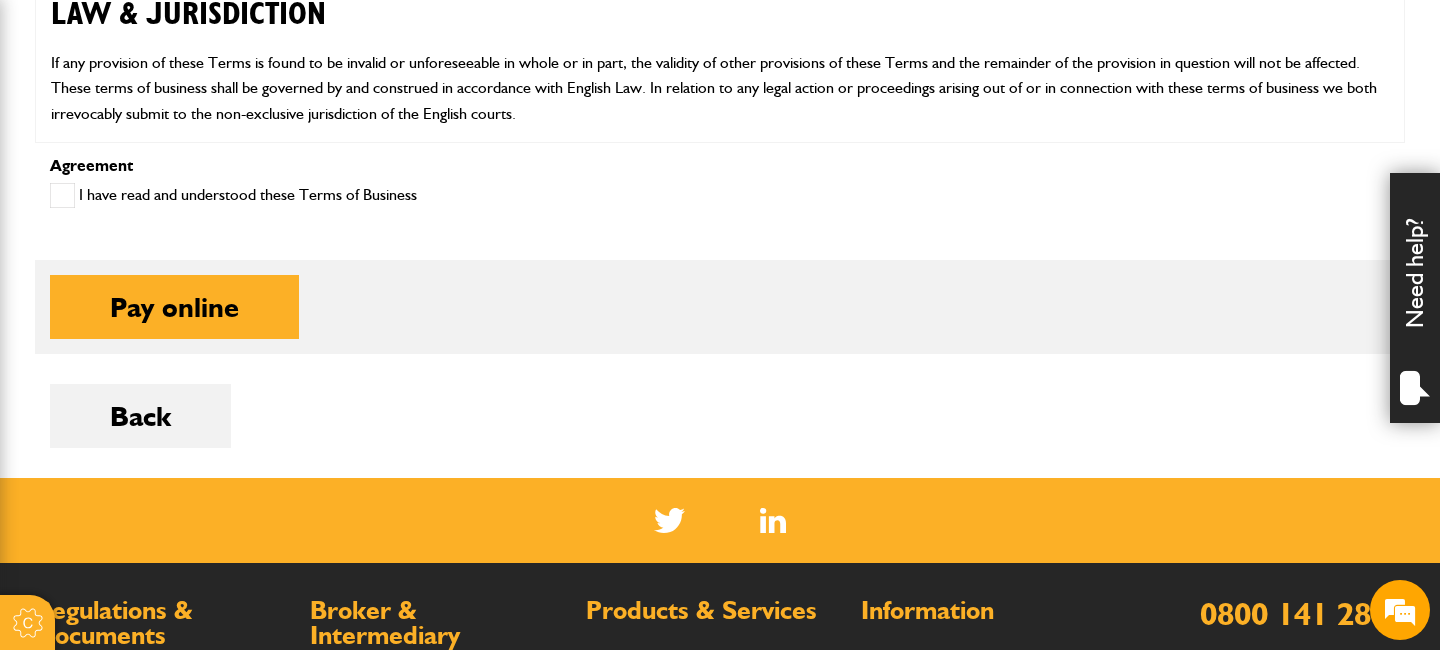 click at bounding box center (62, 195) 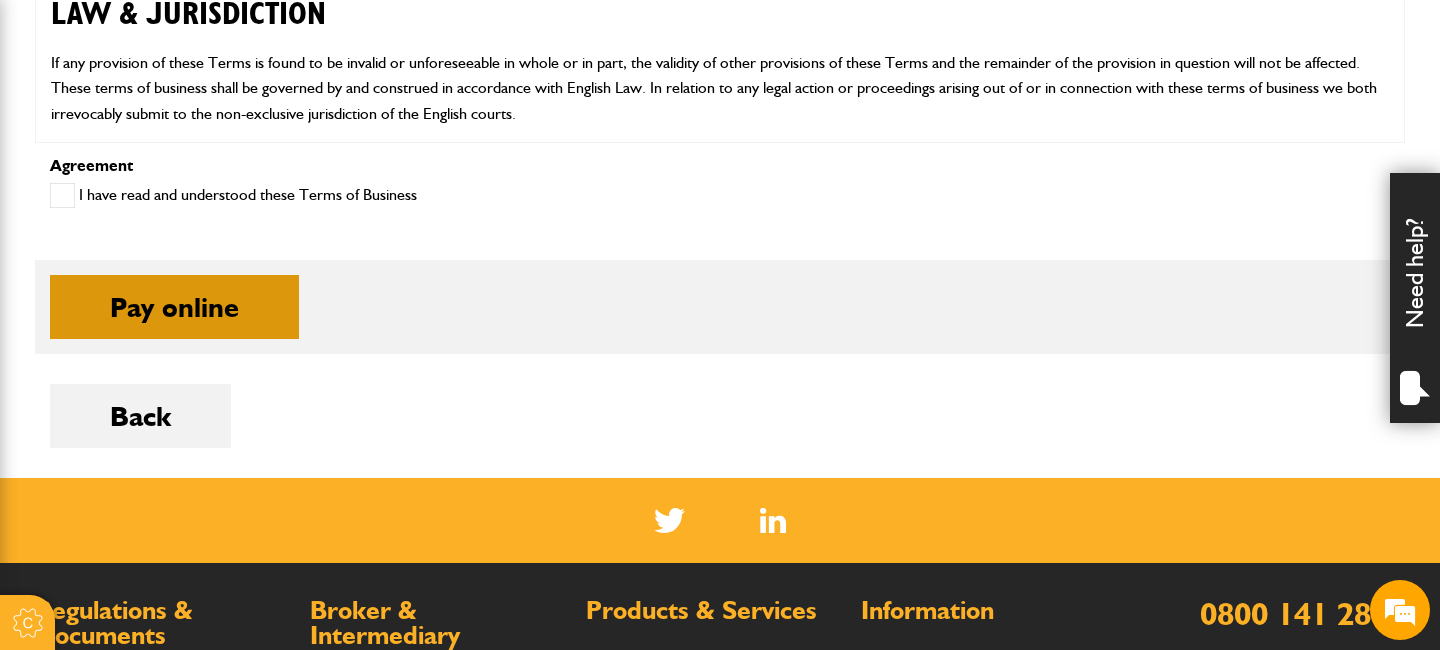 click on "Pay online" at bounding box center [174, 307] 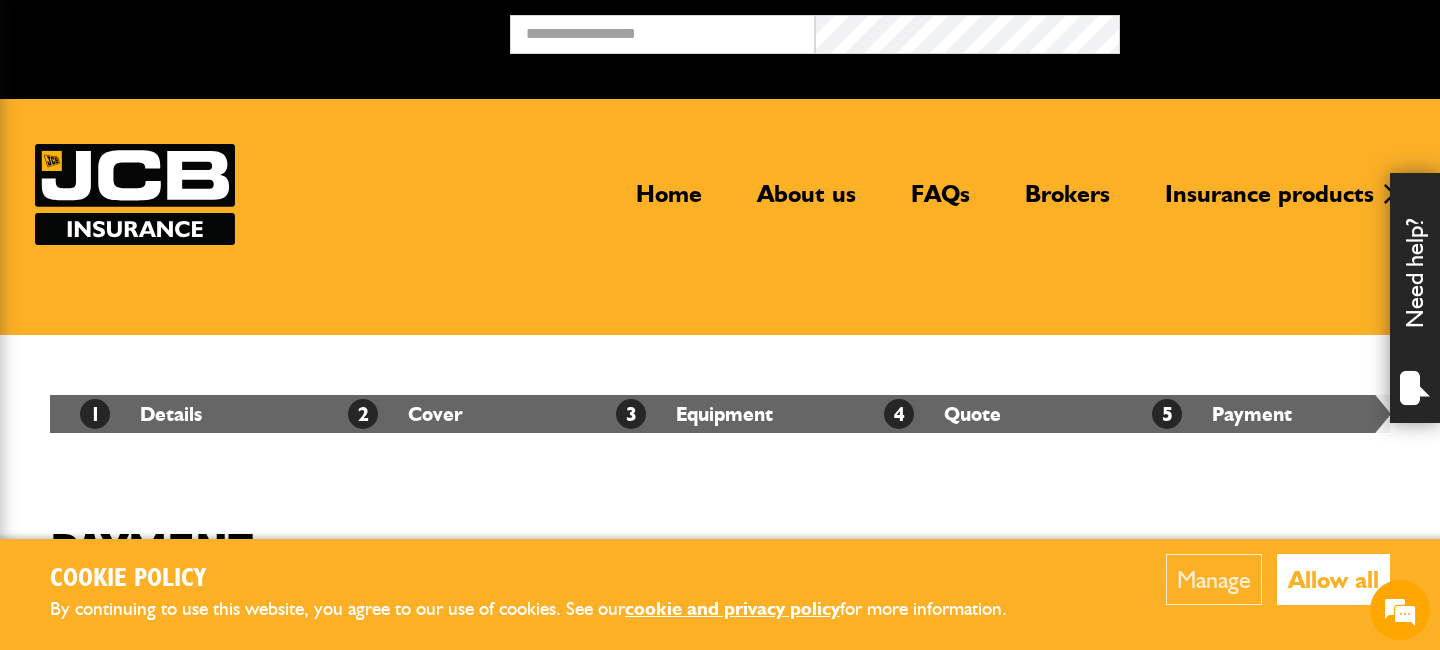 scroll, scrollTop: 1476, scrollLeft: 0, axis: vertical 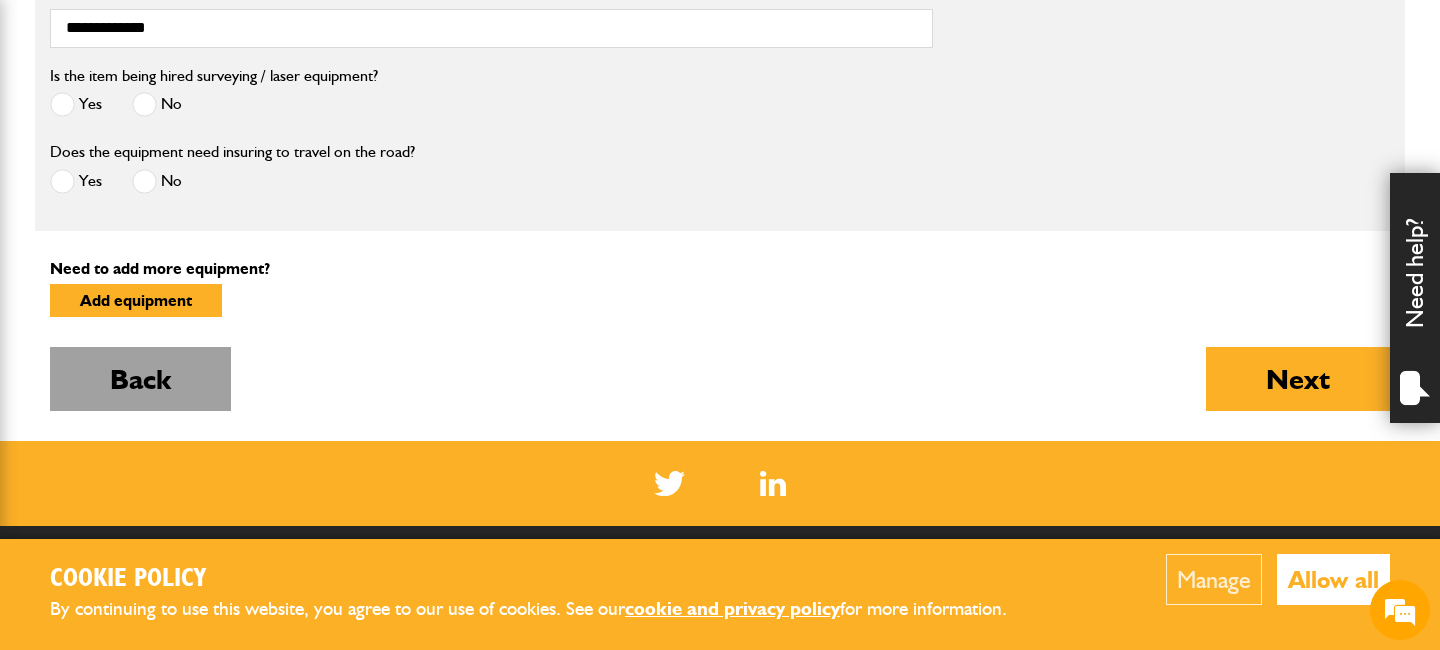 click on "Back" at bounding box center (140, 379) 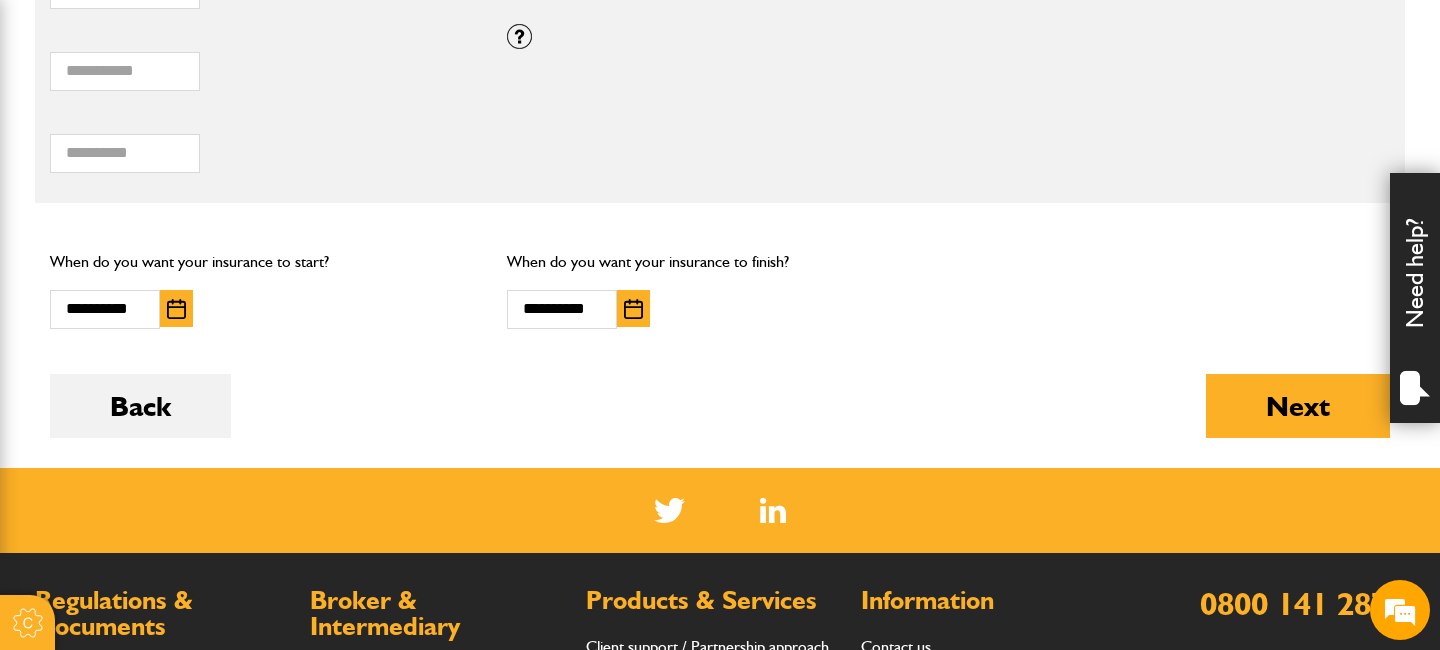 scroll, scrollTop: 1339, scrollLeft: 0, axis: vertical 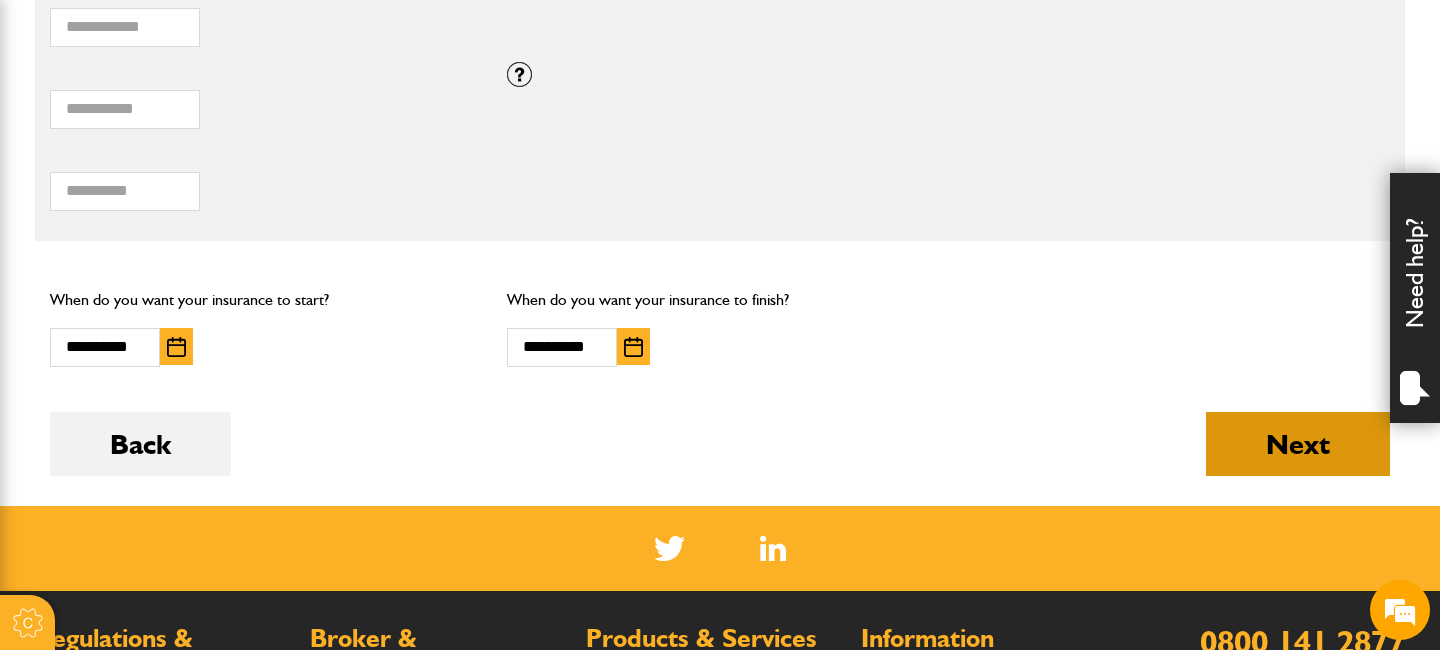 click on "Next" at bounding box center (1298, 444) 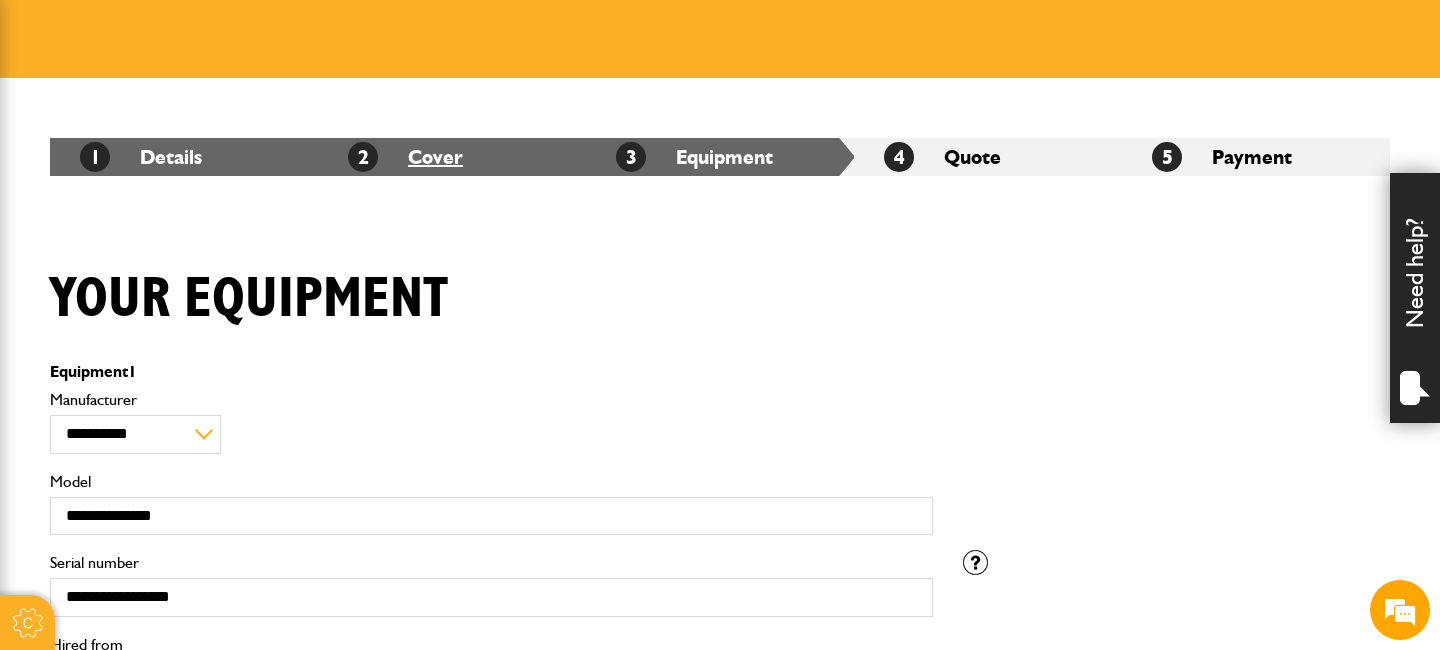 scroll, scrollTop: 676, scrollLeft: 0, axis: vertical 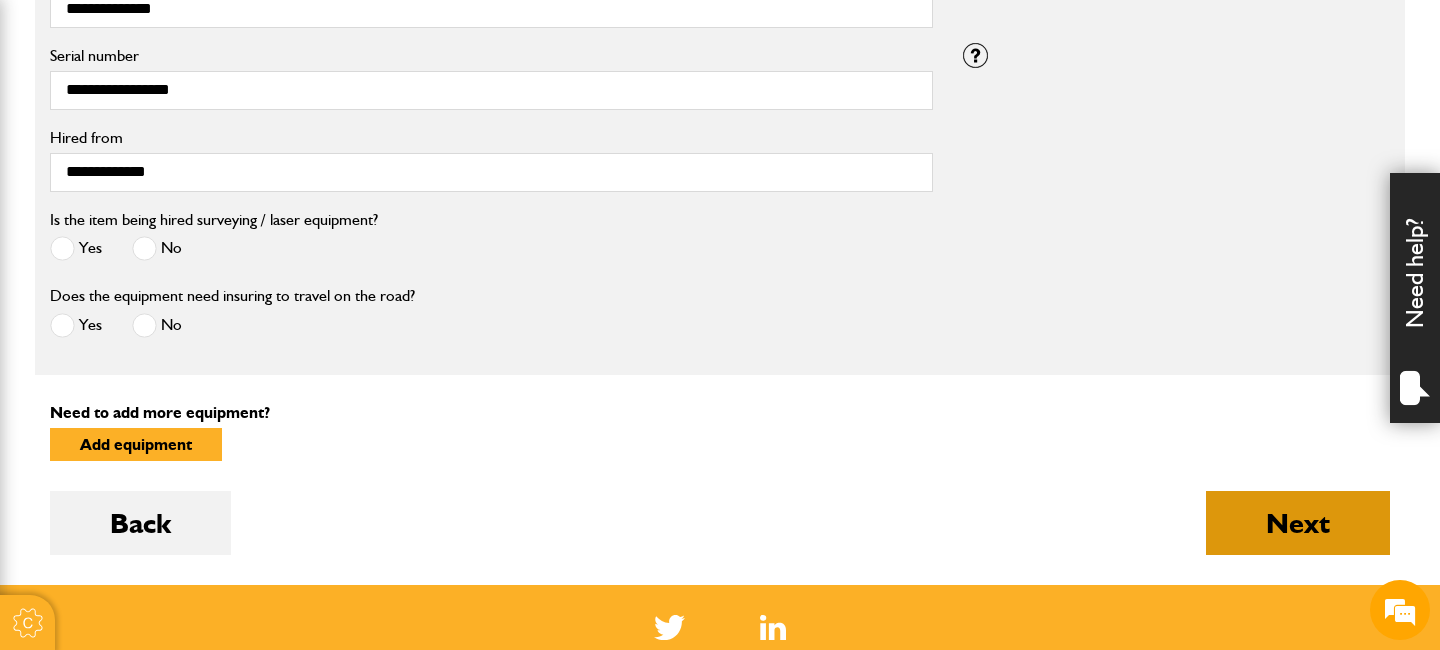 click on "Next" at bounding box center [1298, 523] 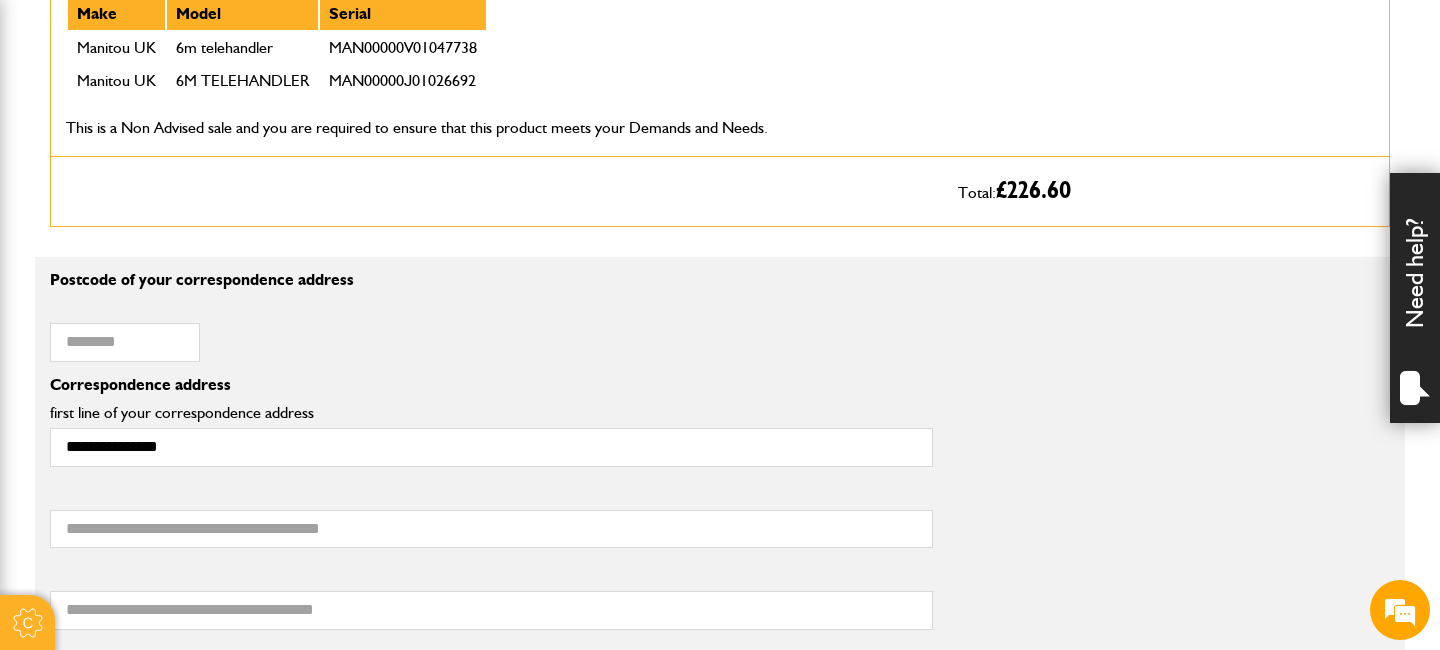 scroll, scrollTop: 1300, scrollLeft: 0, axis: vertical 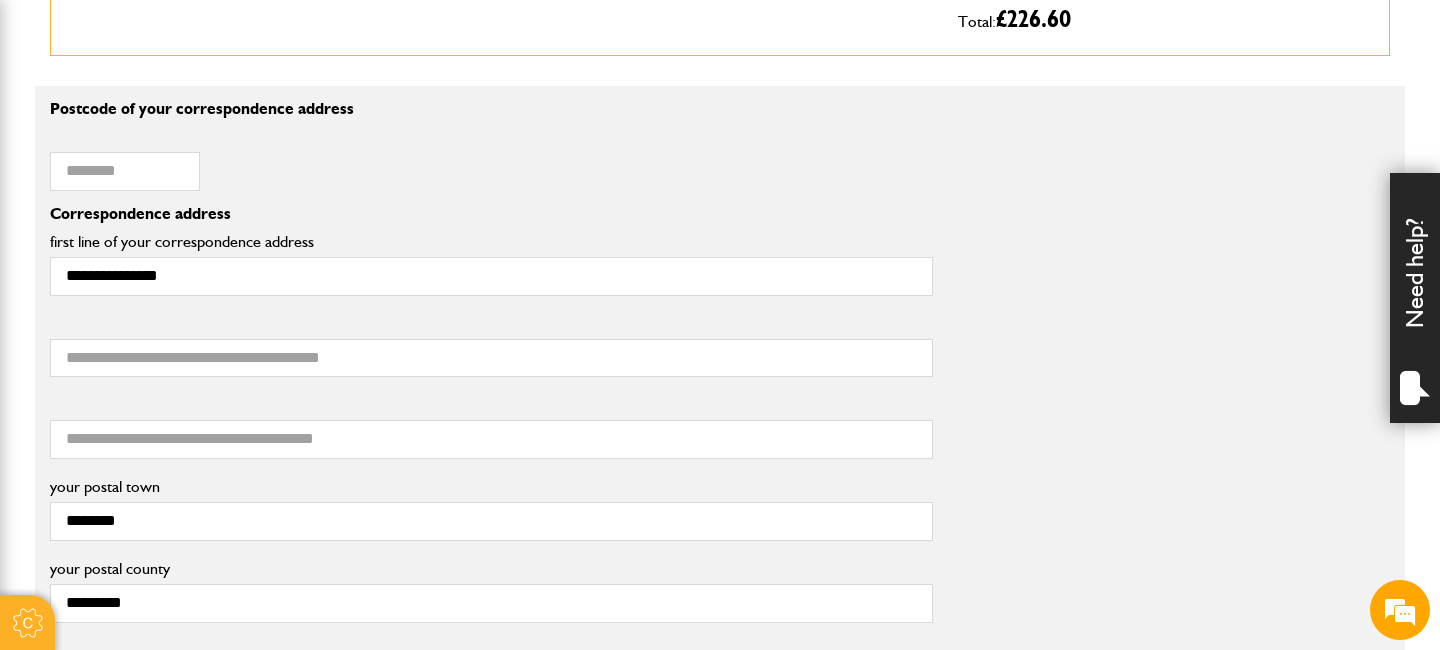 click on "Postcode of your correspondence address" at bounding box center (149, 165) 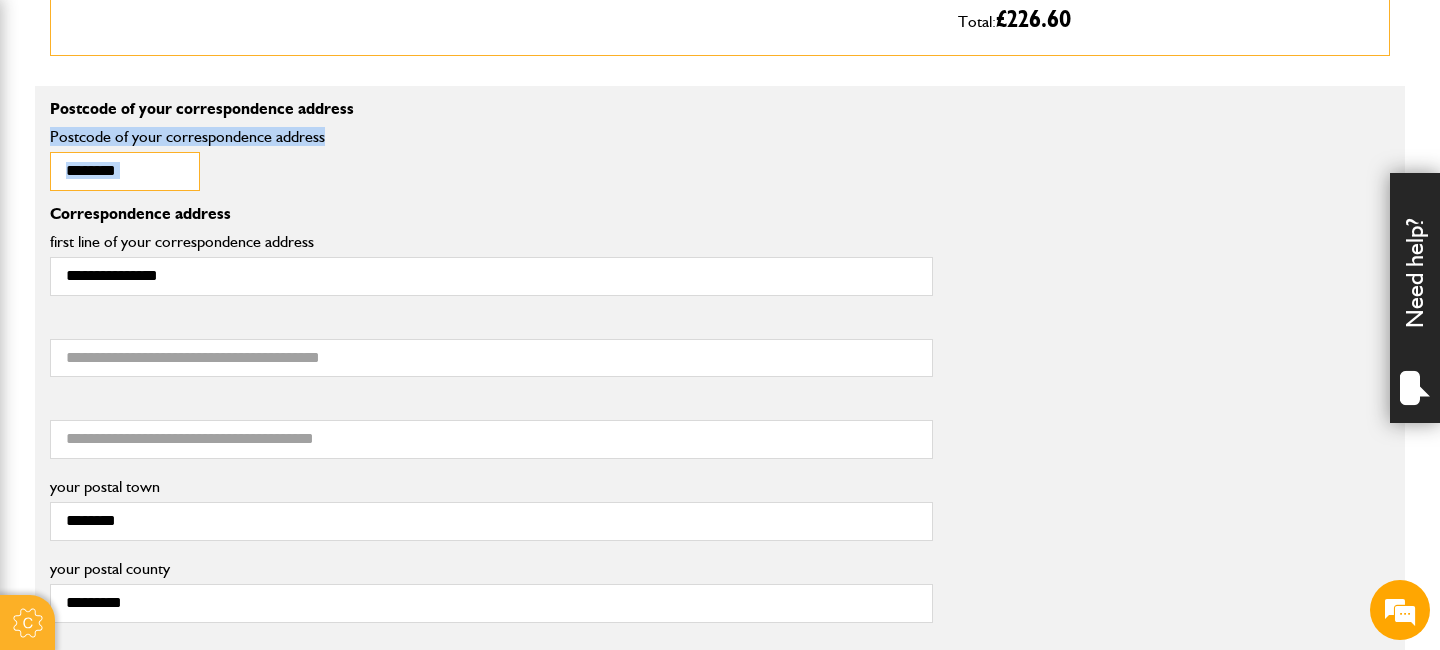 click on "Postcode of your correspondence address" at bounding box center (125, 171) 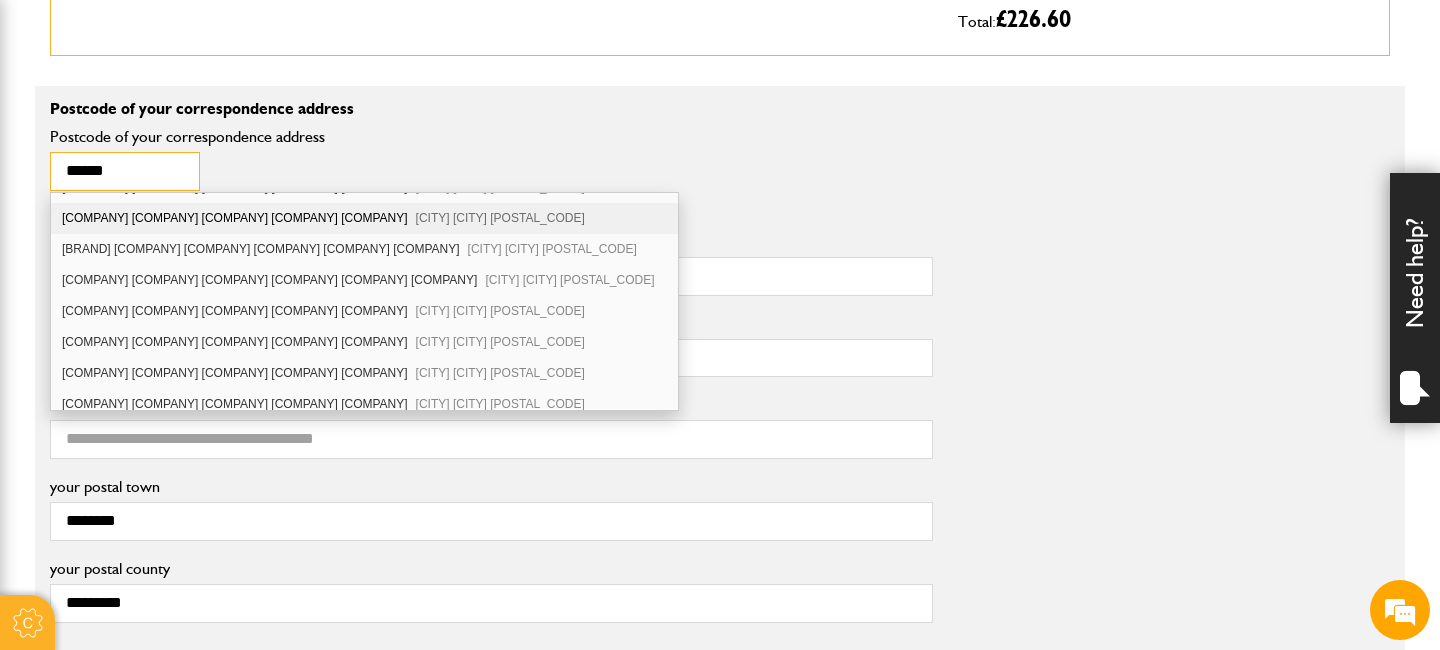 scroll, scrollTop: 216, scrollLeft: 0, axis: vertical 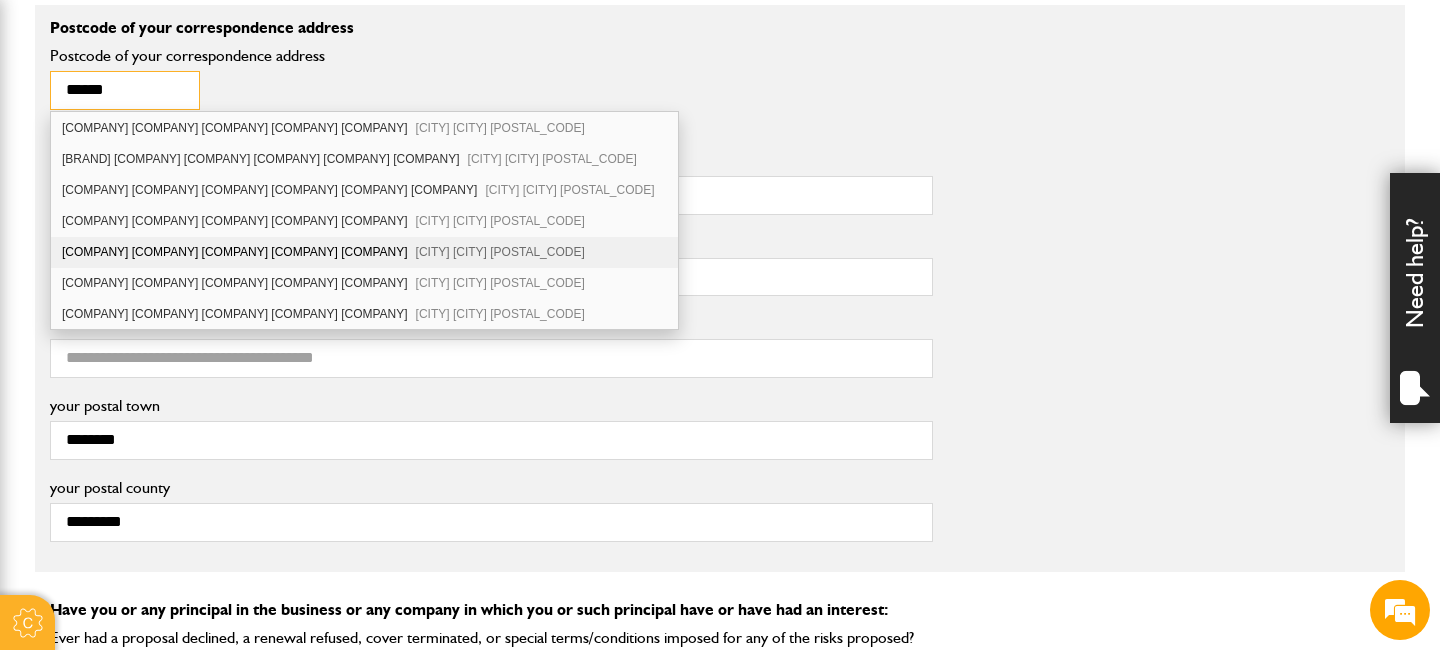 type on "******" 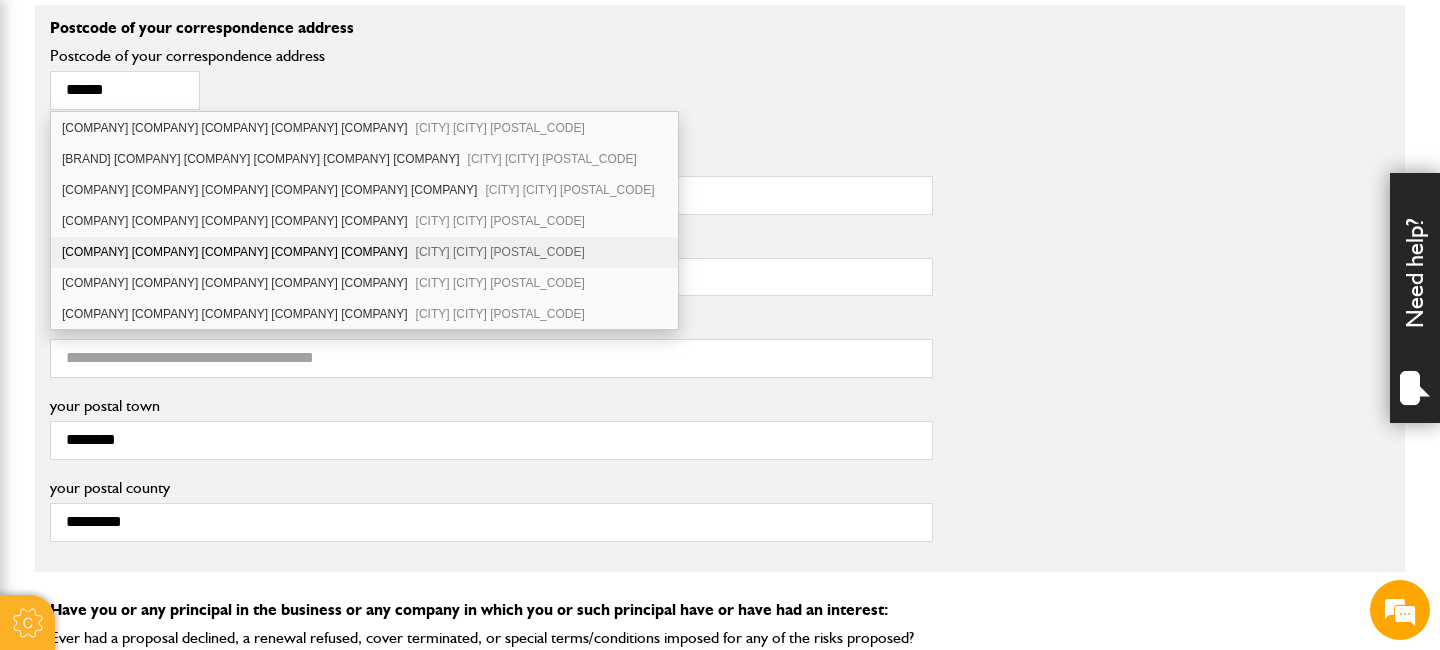 click on "Ocean House Parklands Business Park Forest Road Denmead Waterlooville PO7 6XP" at bounding box center [364, 252] 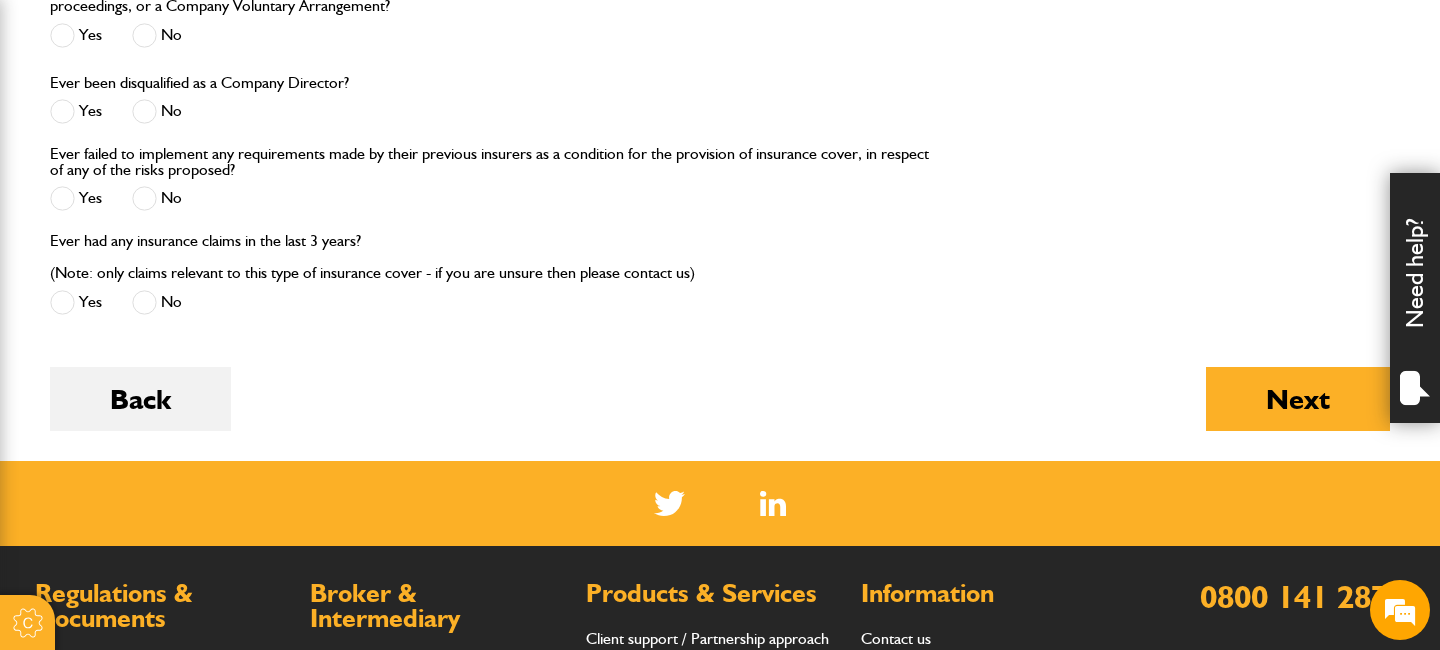 scroll, scrollTop: 2403, scrollLeft: 0, axis: vertical 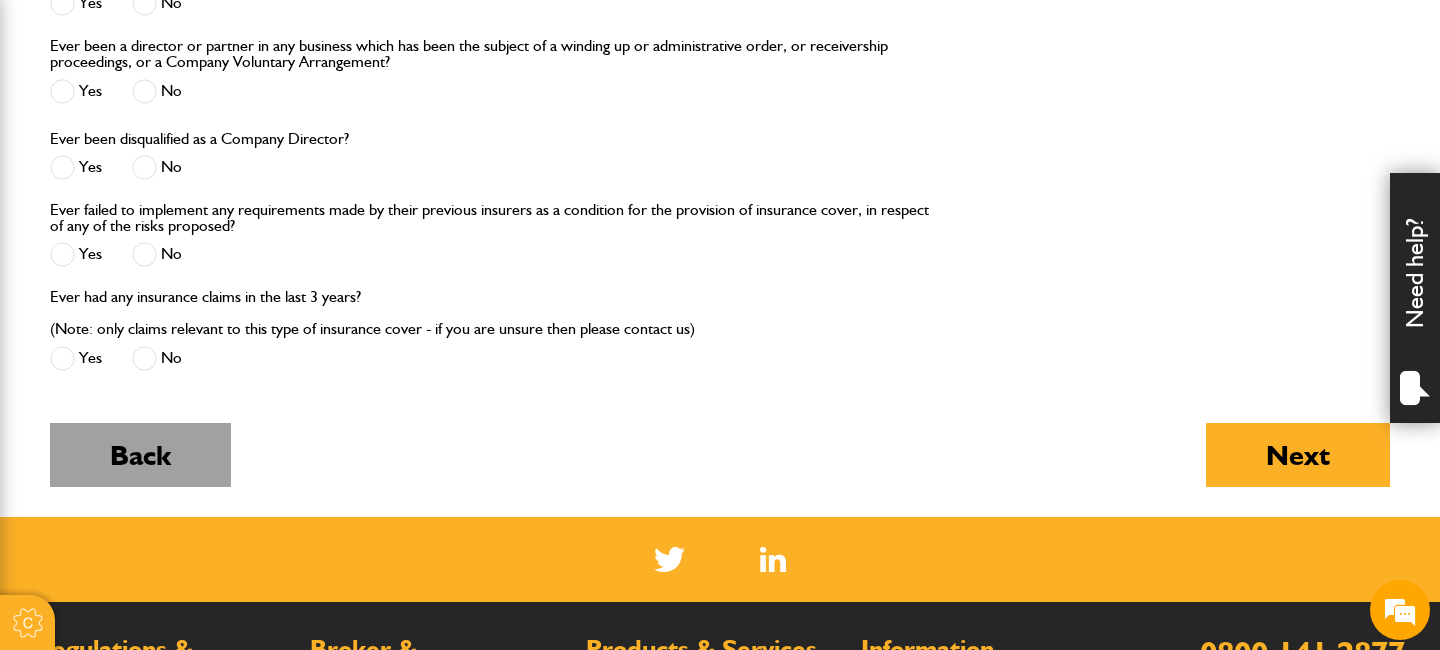click on "Back" at bounding box center [140, 455] 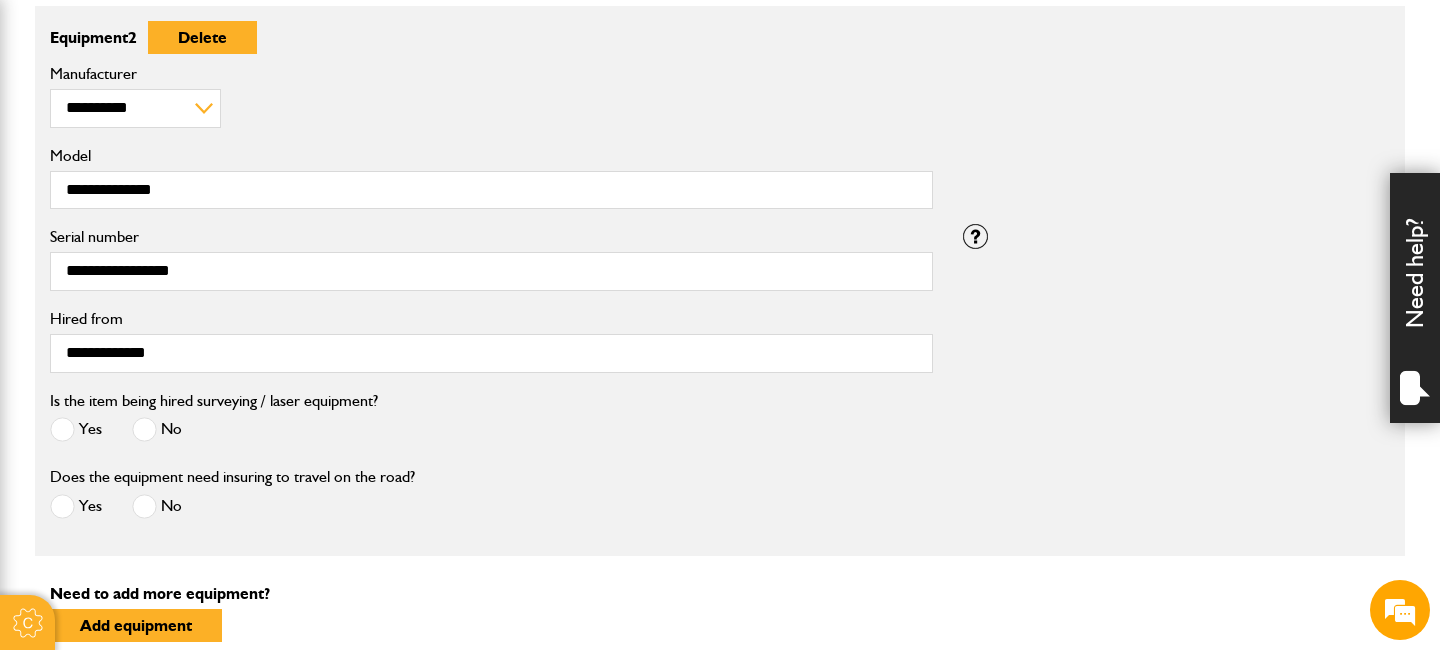 scroll, scrollTop: 1320, scrollLeft: 0, axis: vertical 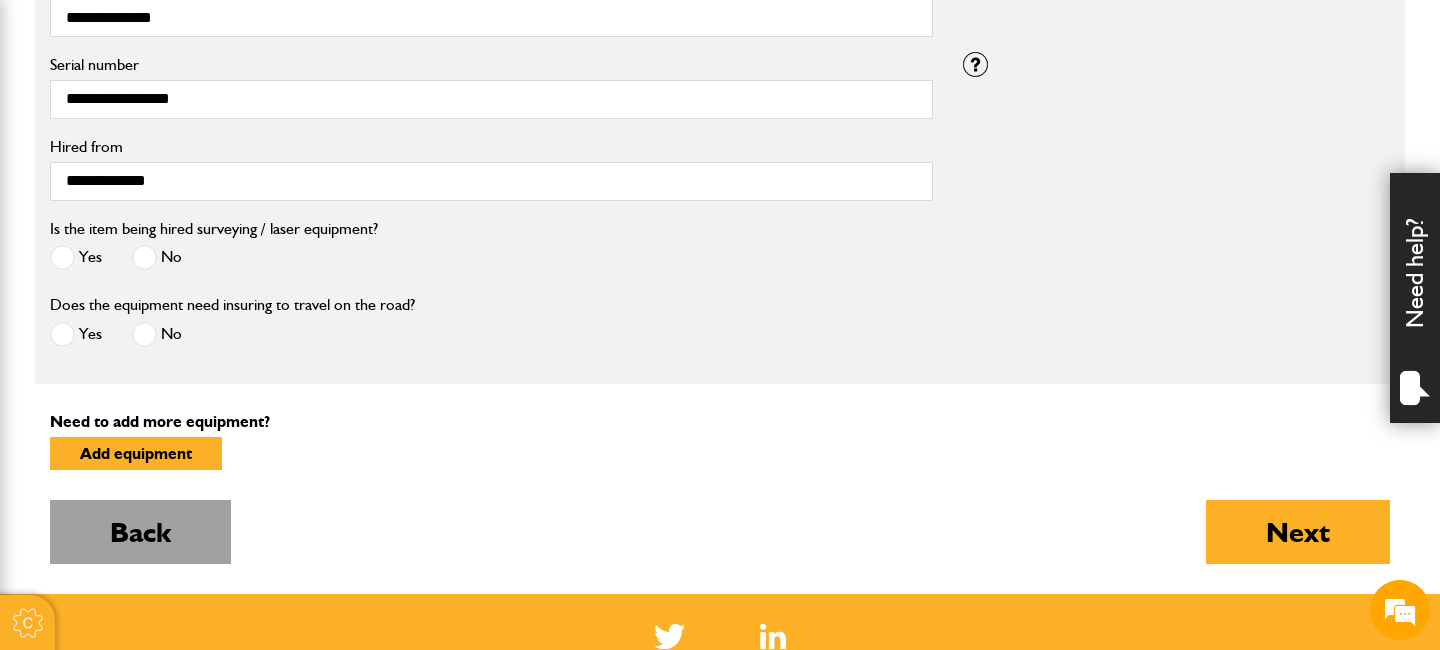 click on "Back" at bounding box center [140, 532] 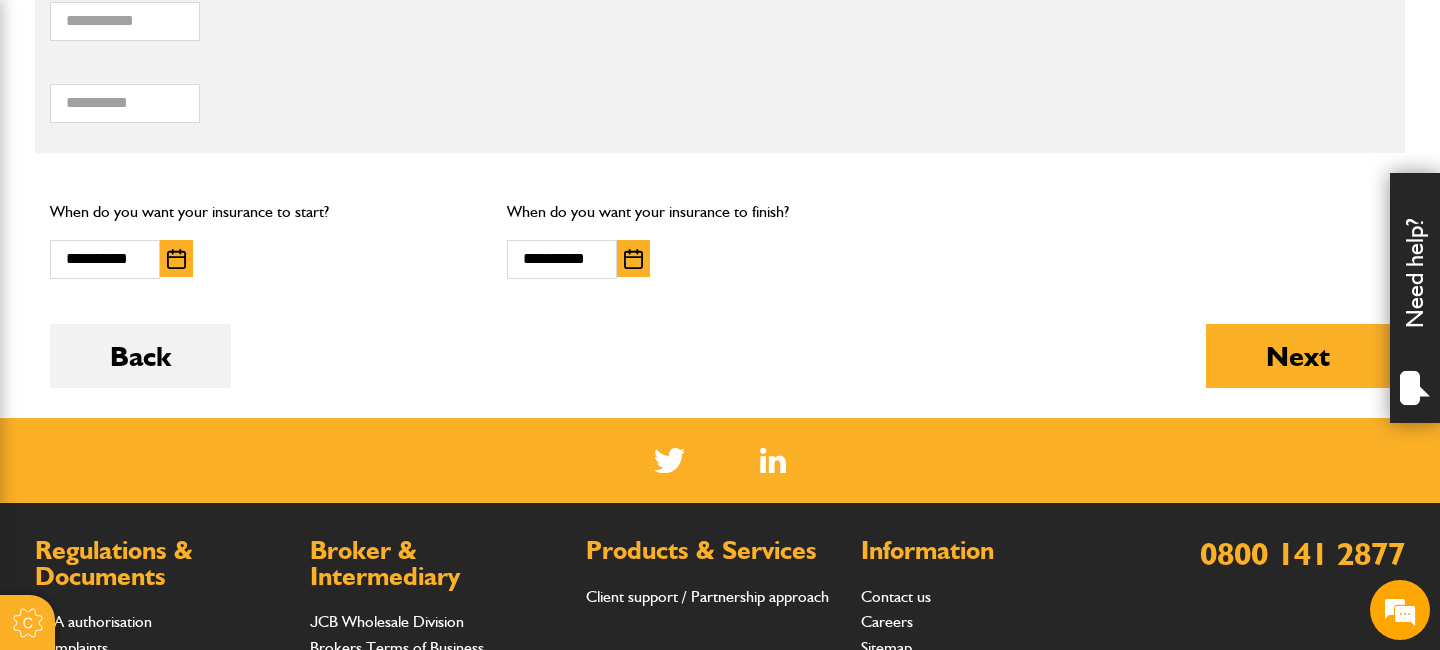 scroll, scrollTop: 1476, scrollLeft: 0, axis: vertical 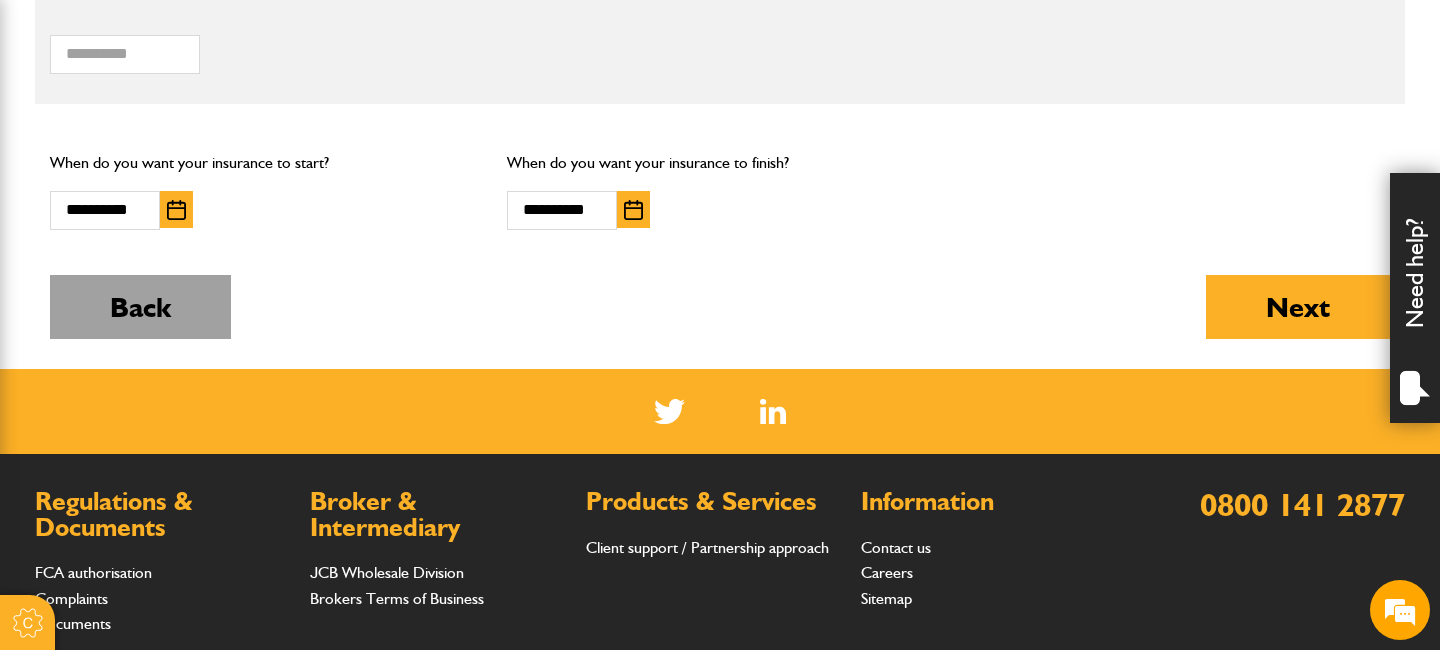 click on "Back" at bounding box center (140, 307) 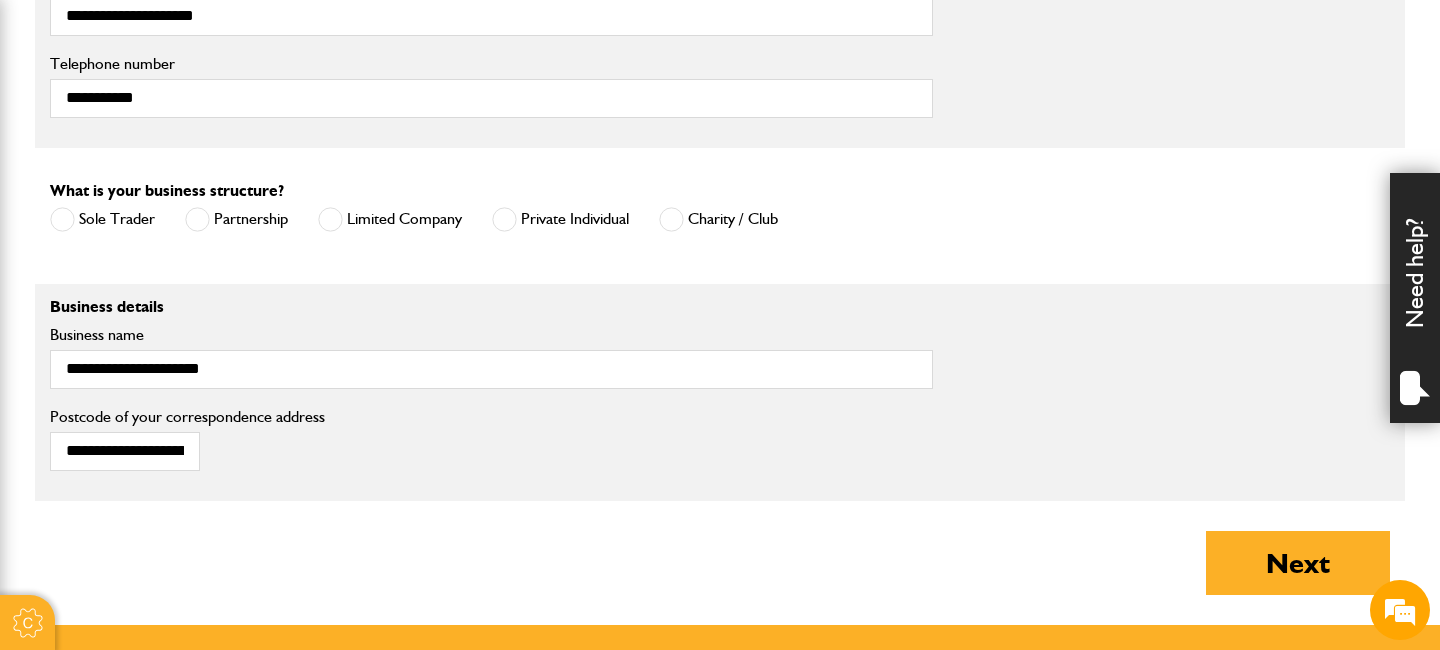 scroll, scrollTop: 1285, scrollLeft: 0, axis: vertical 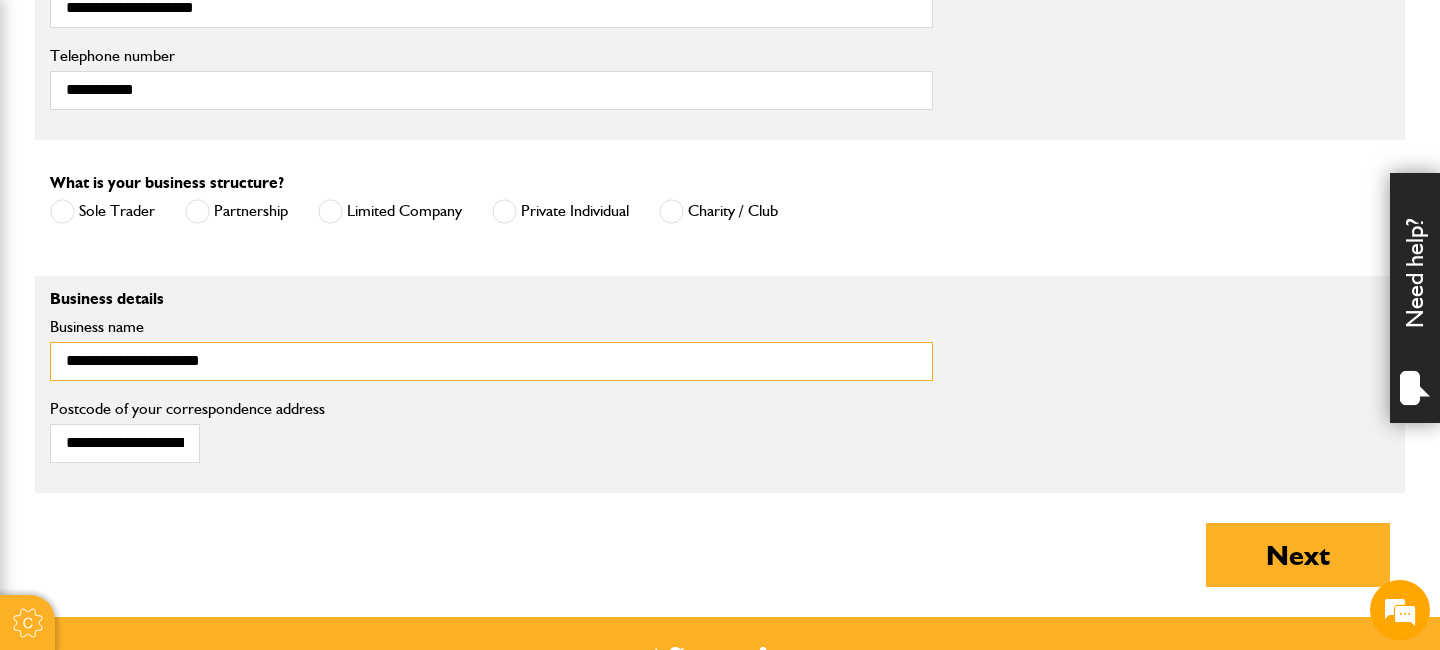 drag, startPoint x: 221, startPoint y: 364, endPoint x: 0, endPoint y: 335, distance: 222.89459 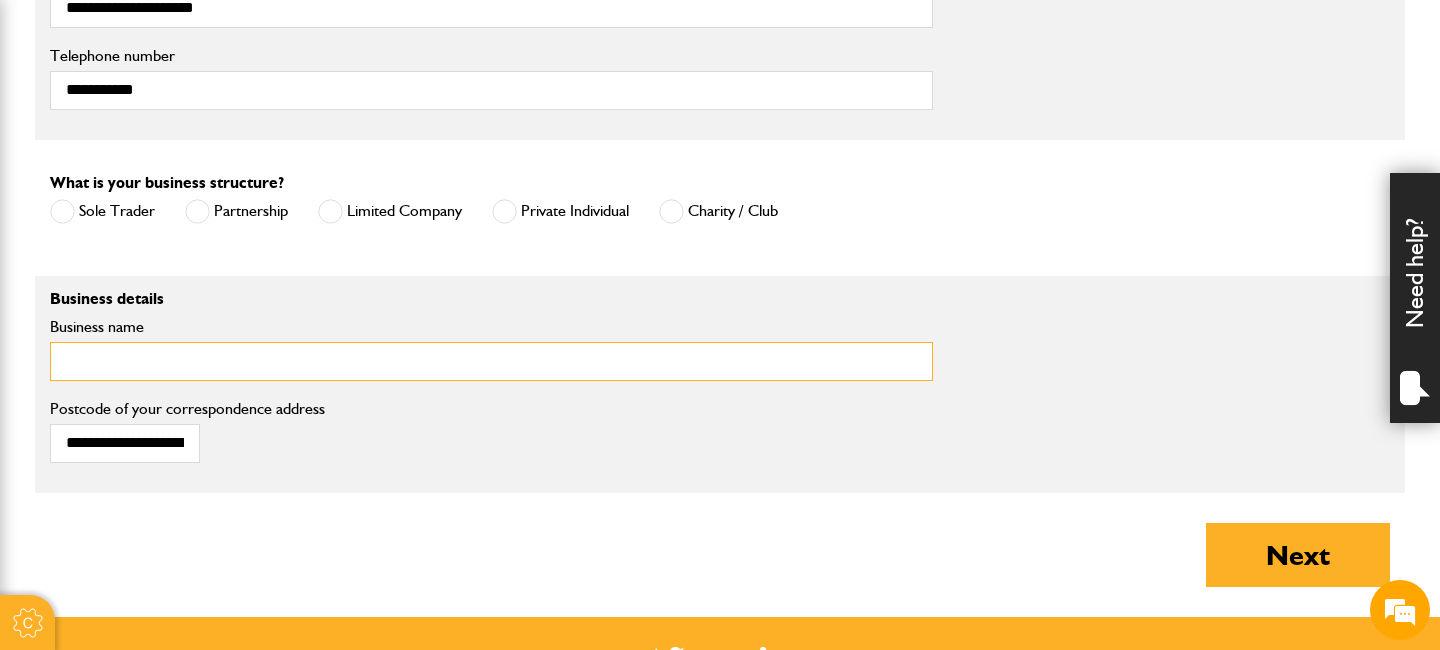 scroll, scrollTop: 0, scrollLeft: 0, axis: both 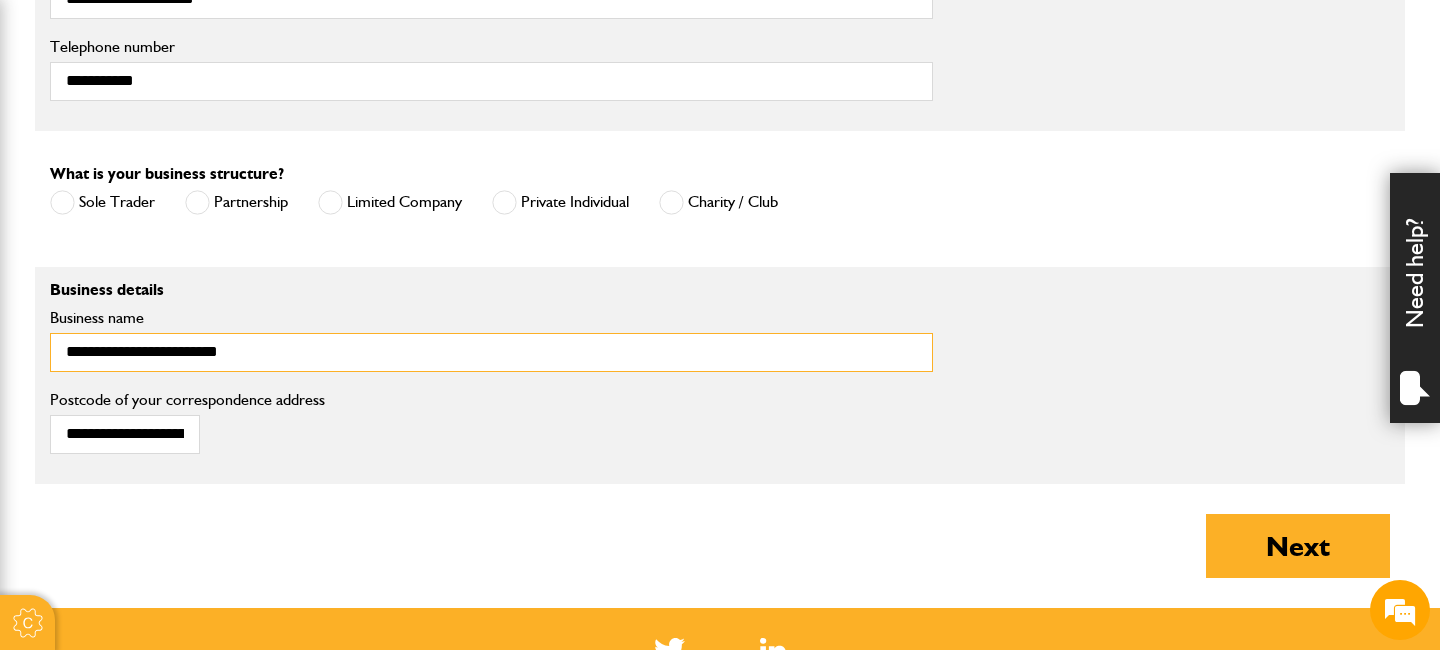 click on "**********" at bounding box center (491, 352) 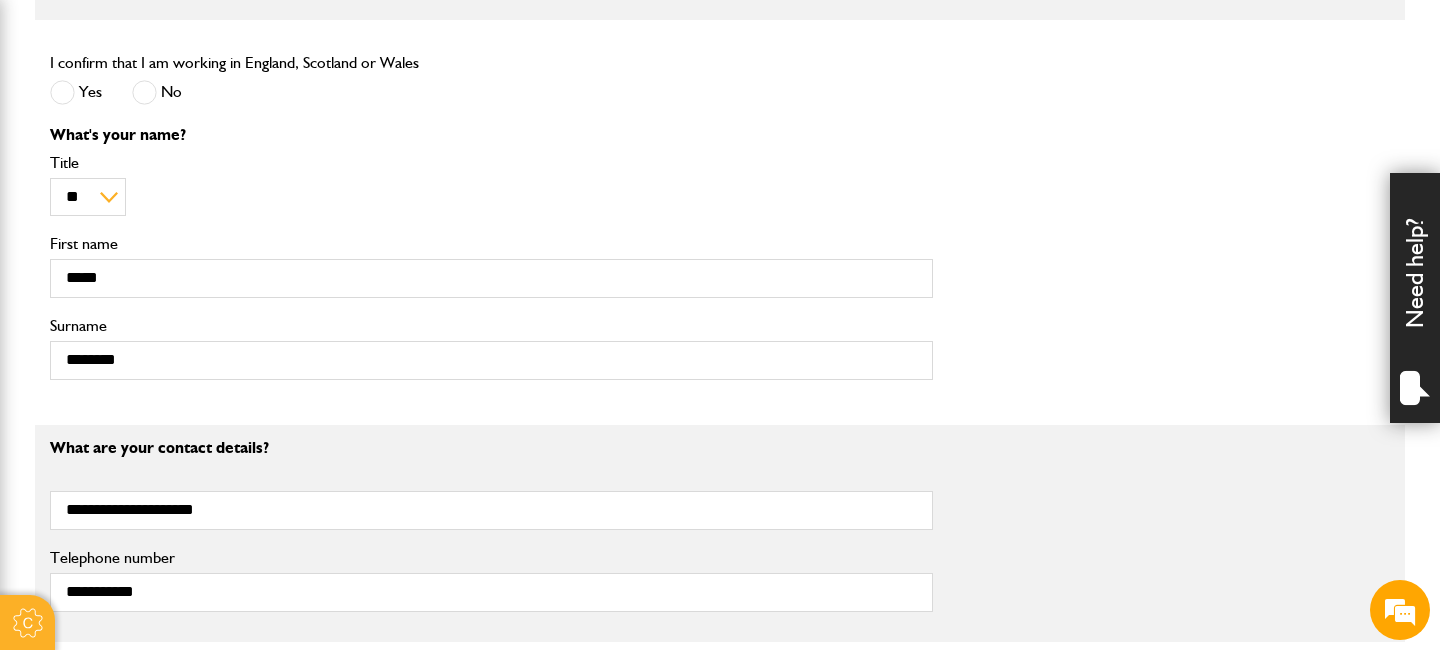 scroll, scrollTop: 992, scrollLeft: 0, axis: vertical 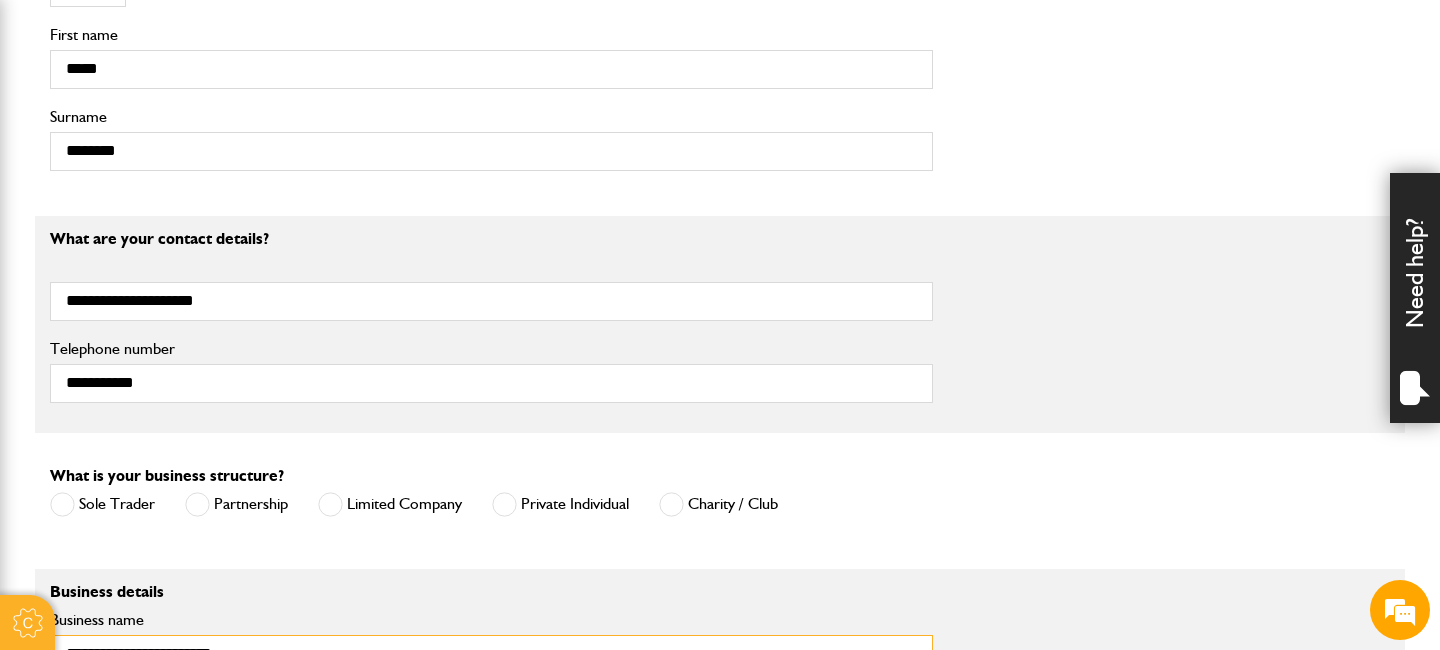 type on "**********" 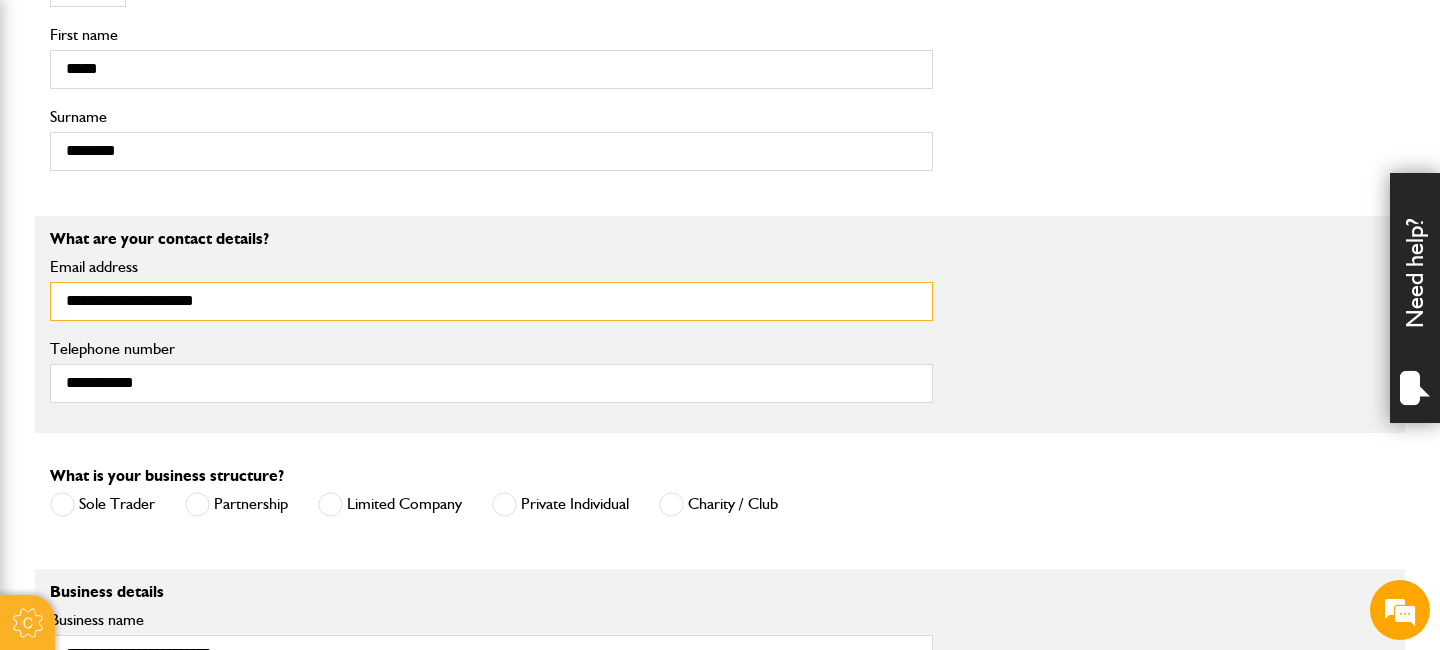 drag, startPoint x: 170, startPoint y: 307, endPoint x: 112, endPoint y: 303, distance: 58.137768 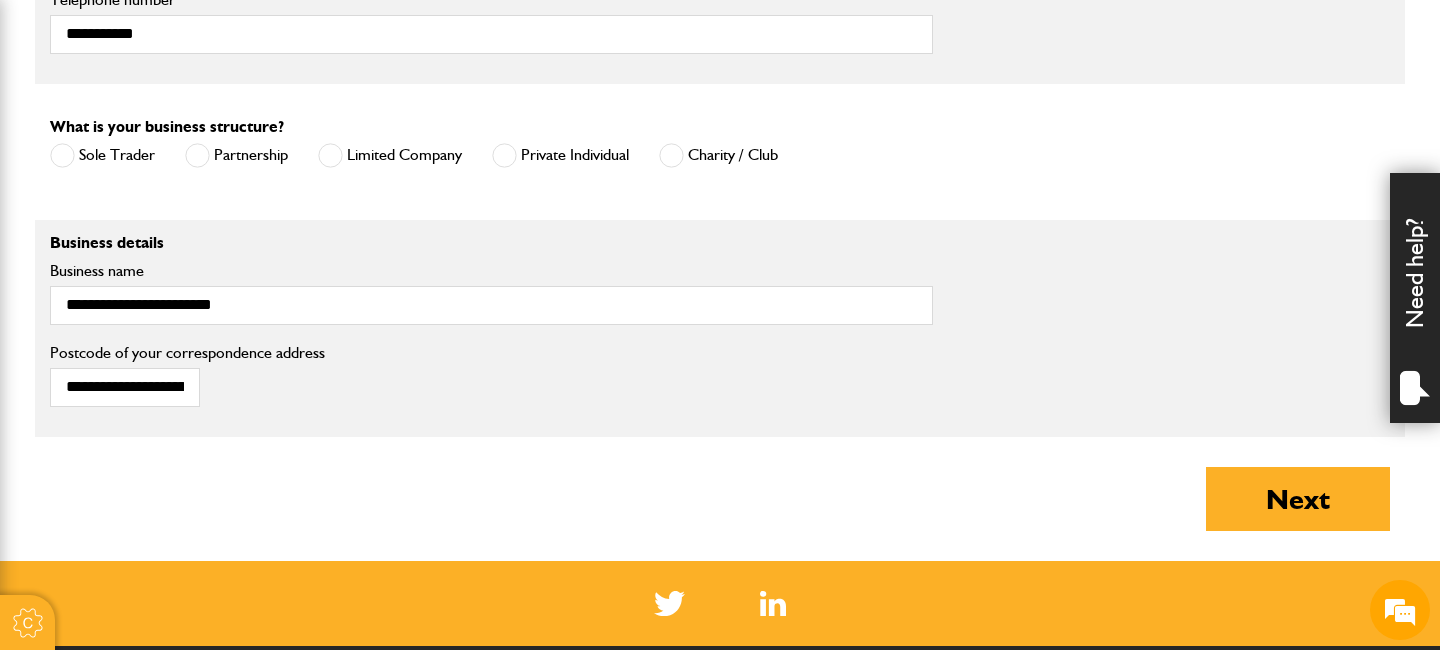 scroll, scrollTop: 1438, scrollLeft: 0, axis: vertical 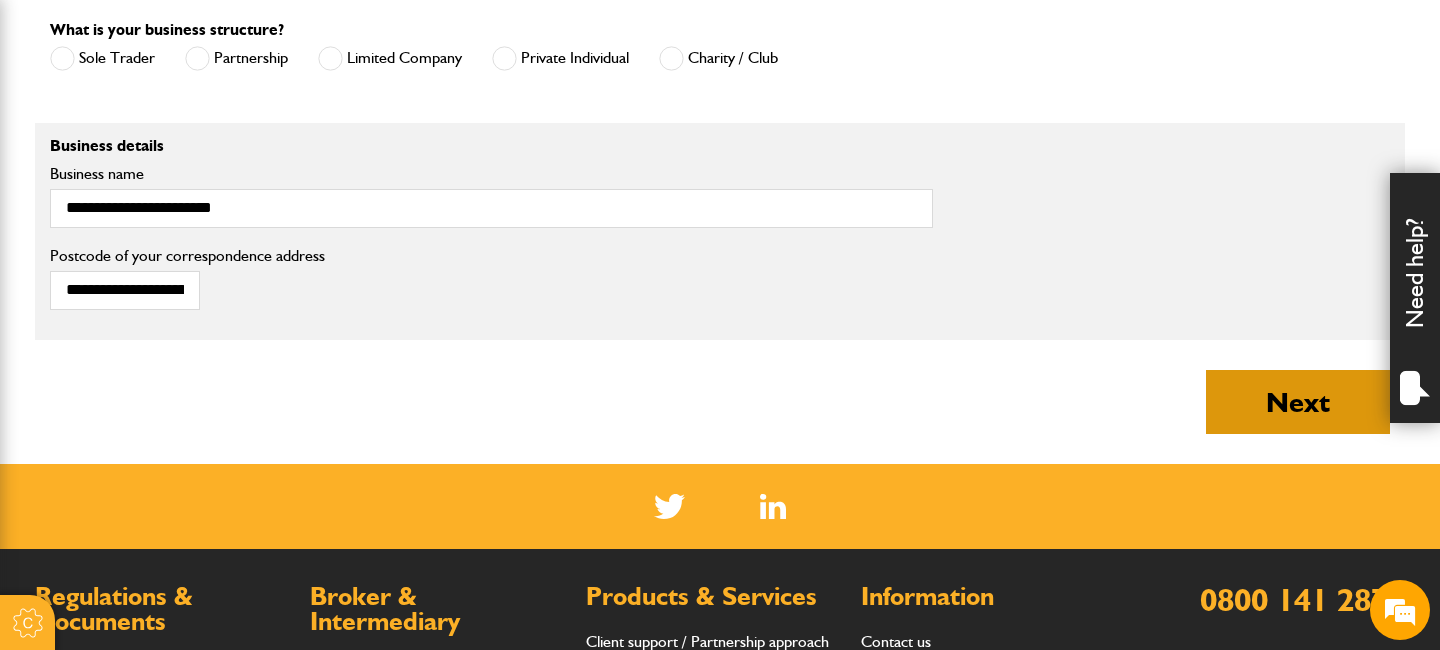 type on "**********" 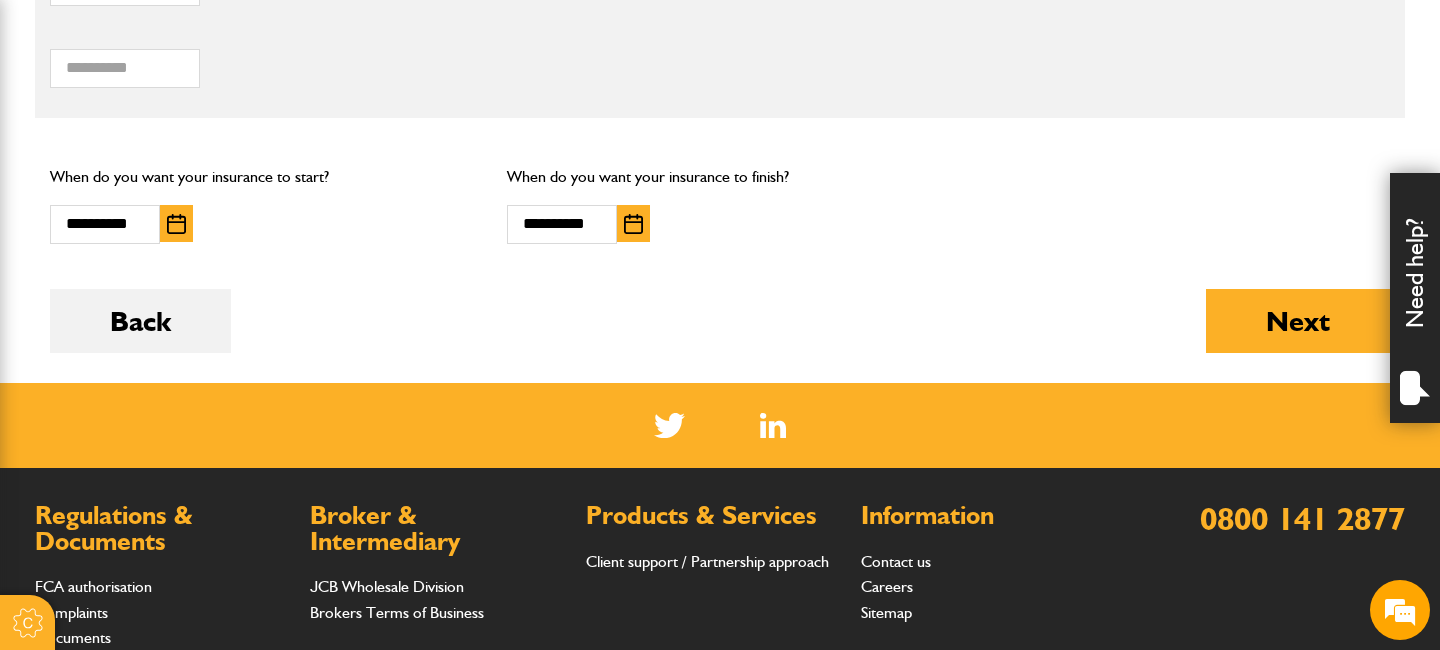 scroll, scrollTop: 1458, scrollLeft: 0, axis: vertical 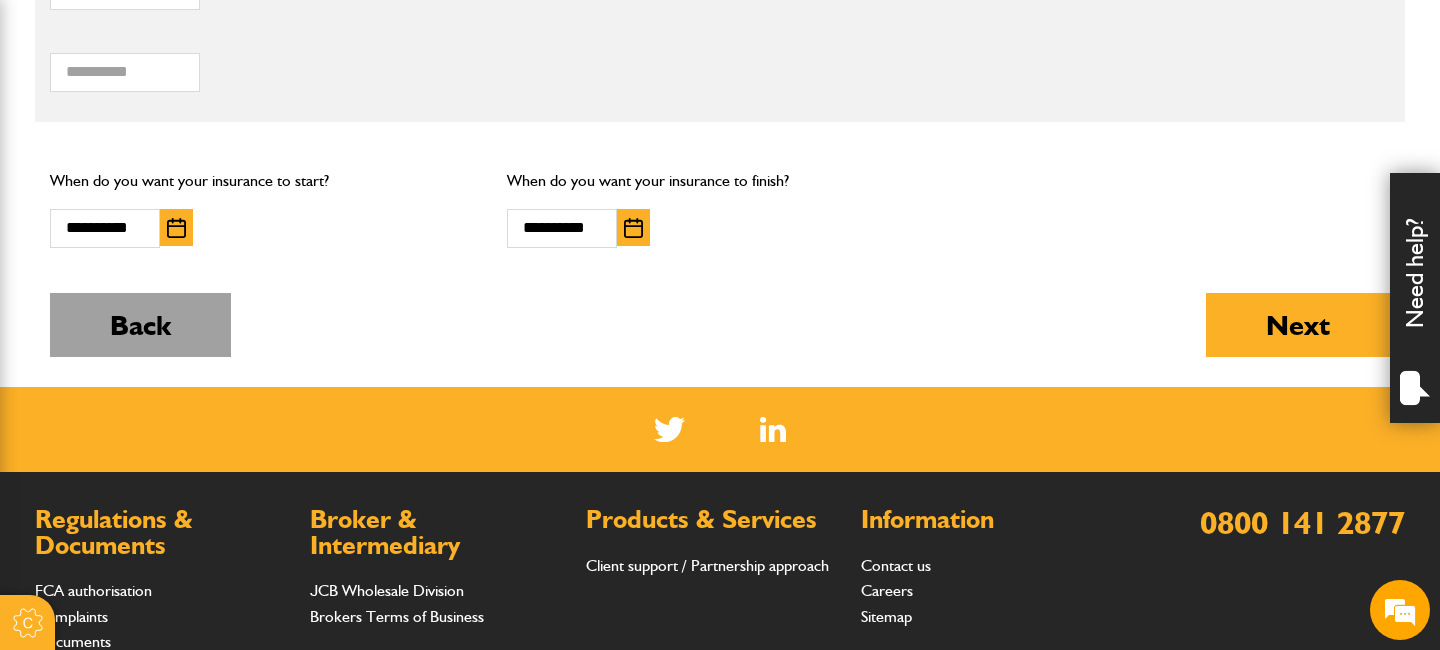 click on "Back" at bounding box center (140, 325) 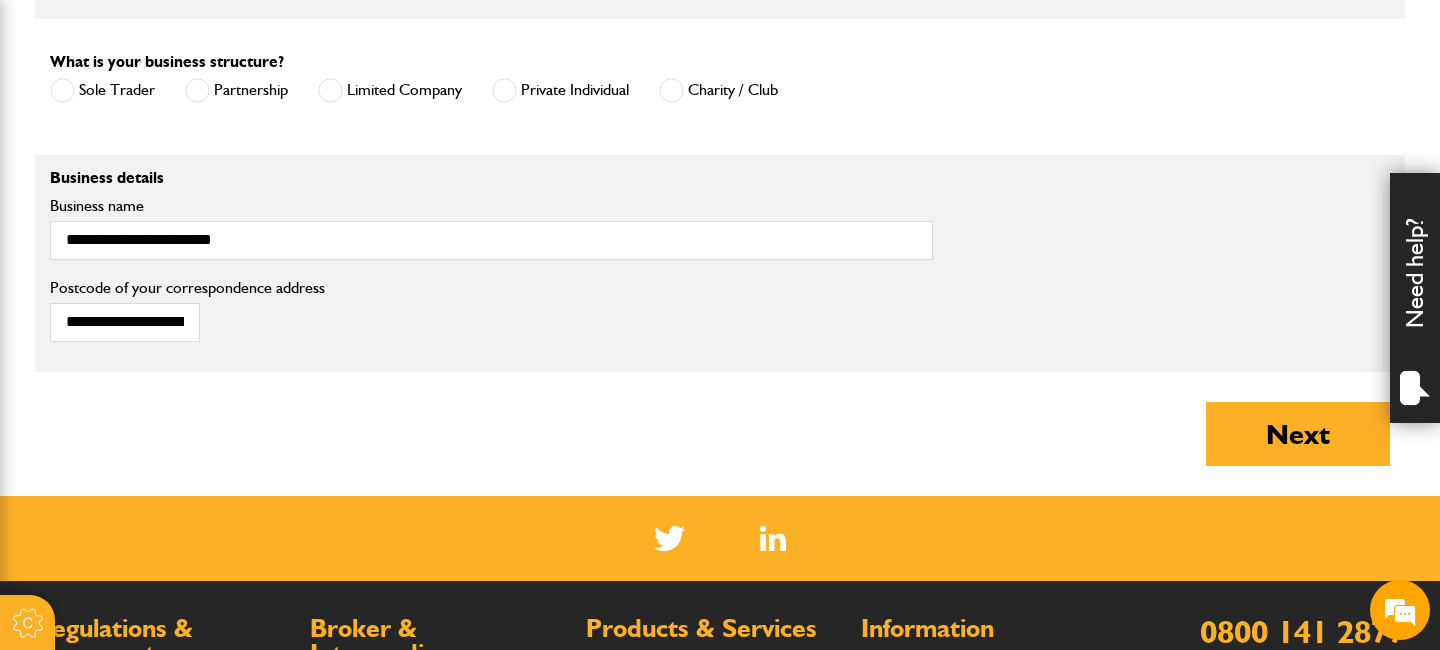 scroll, scrollTop: 1382, scrollLeft: 0, axis: vertical 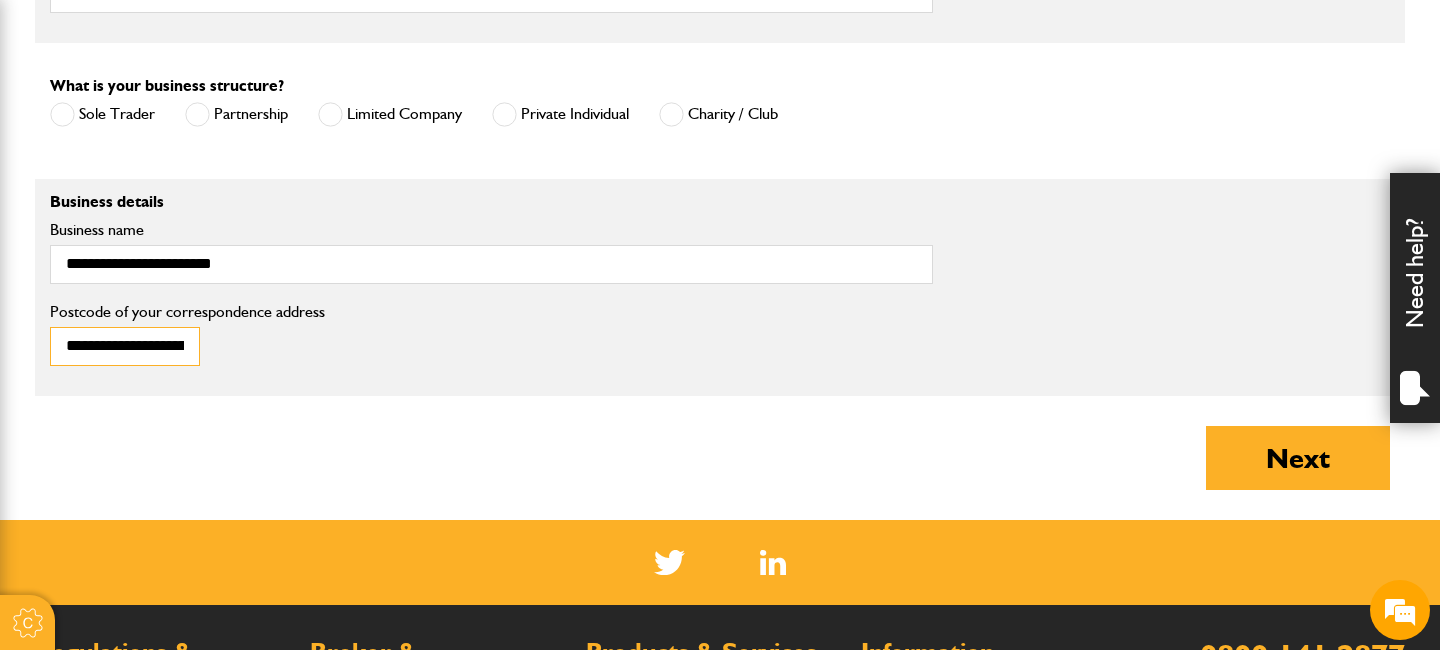 drag, startPoint x: 184, startPoint y: 352, endPoint x: 0, endPoint y: 299, distance: 191.48106 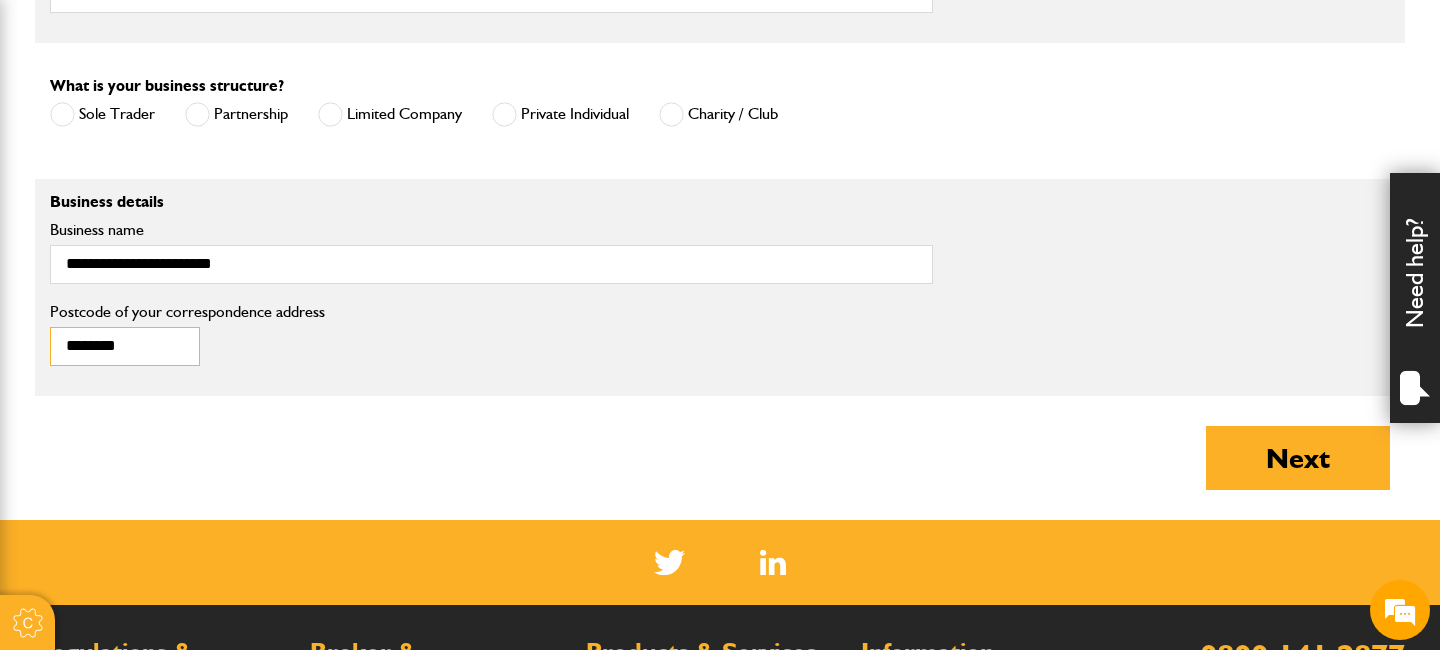 drag, startPoint x: 137, startPoint y: 346, endPoint x: 0, endPoint y: 305, distance: 143.0035 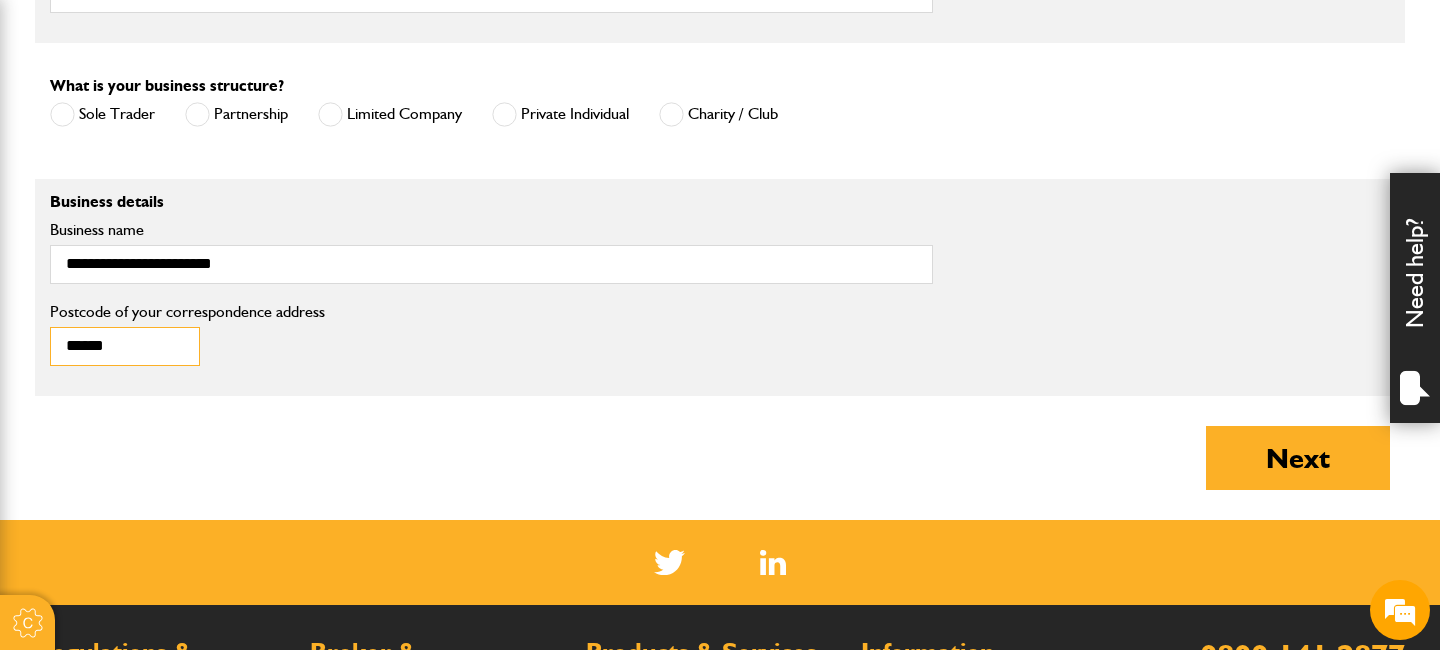 type on "******" 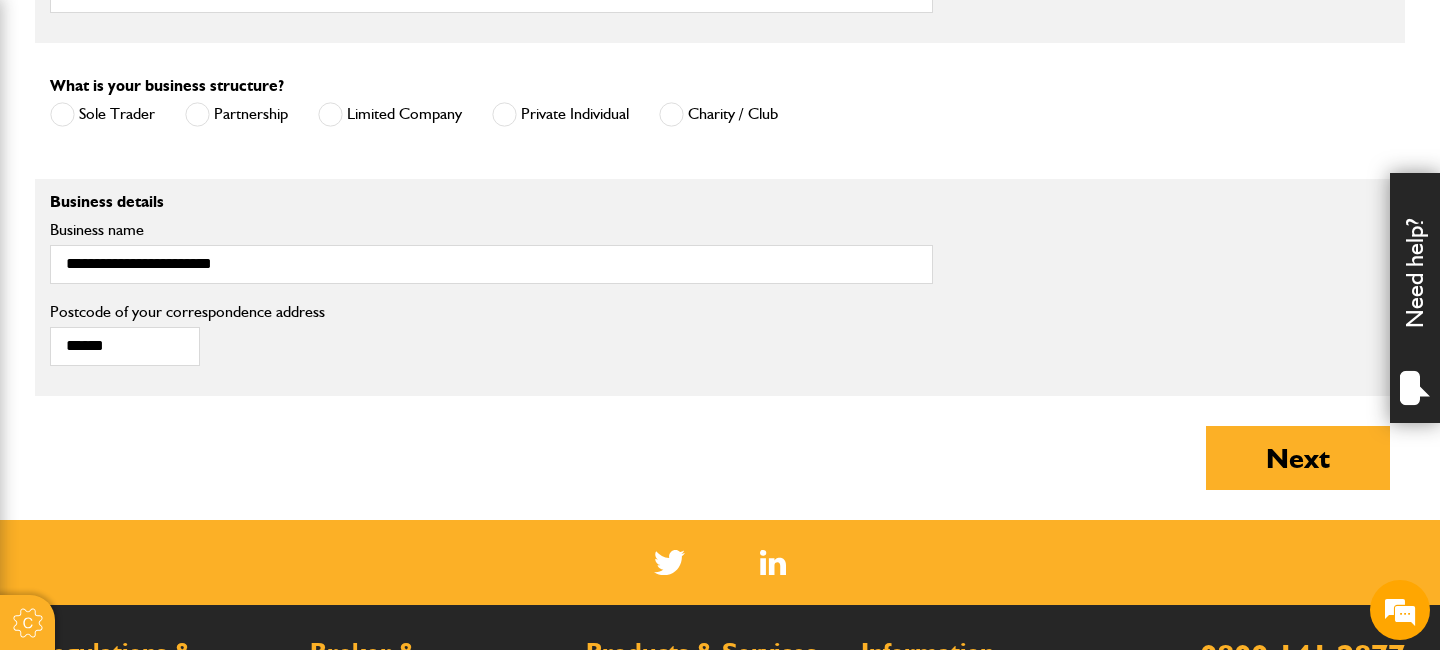 click on "******
Postcode of your correspondence address" at bounding box center (202, 335) 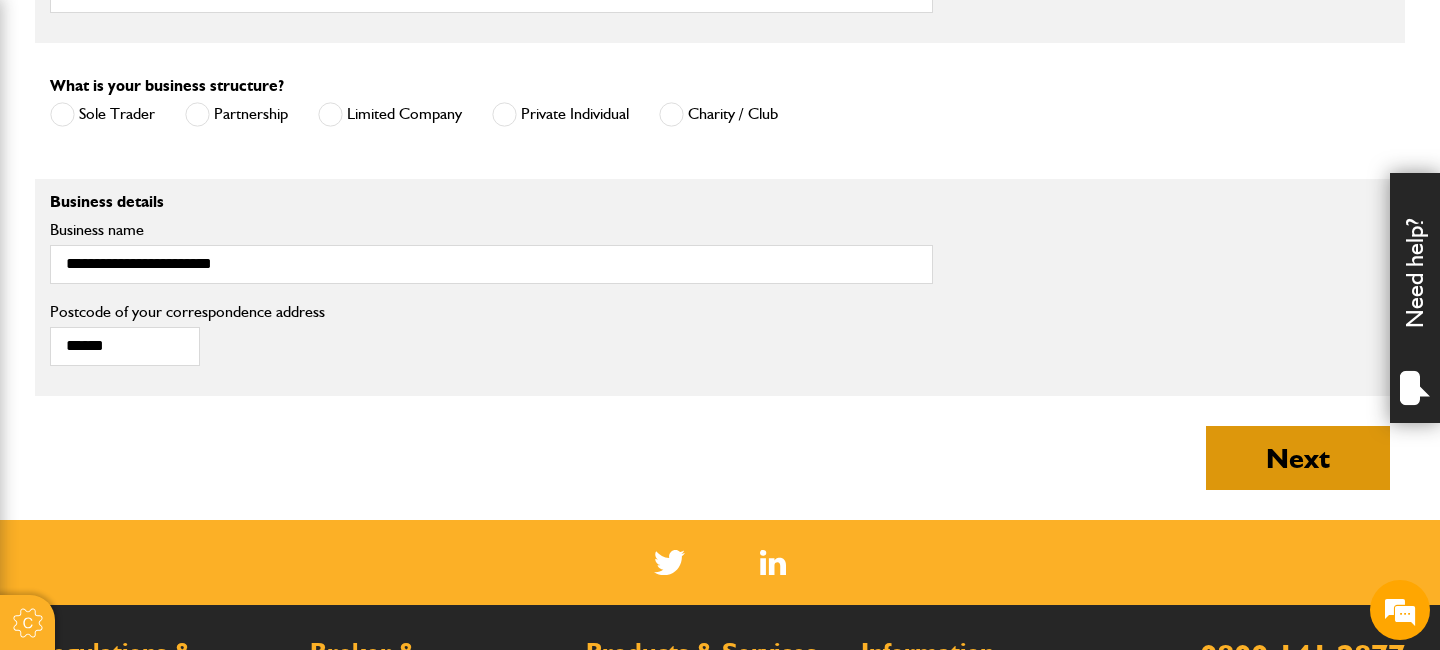 click on "Next" at bounding box center (1298, 458) 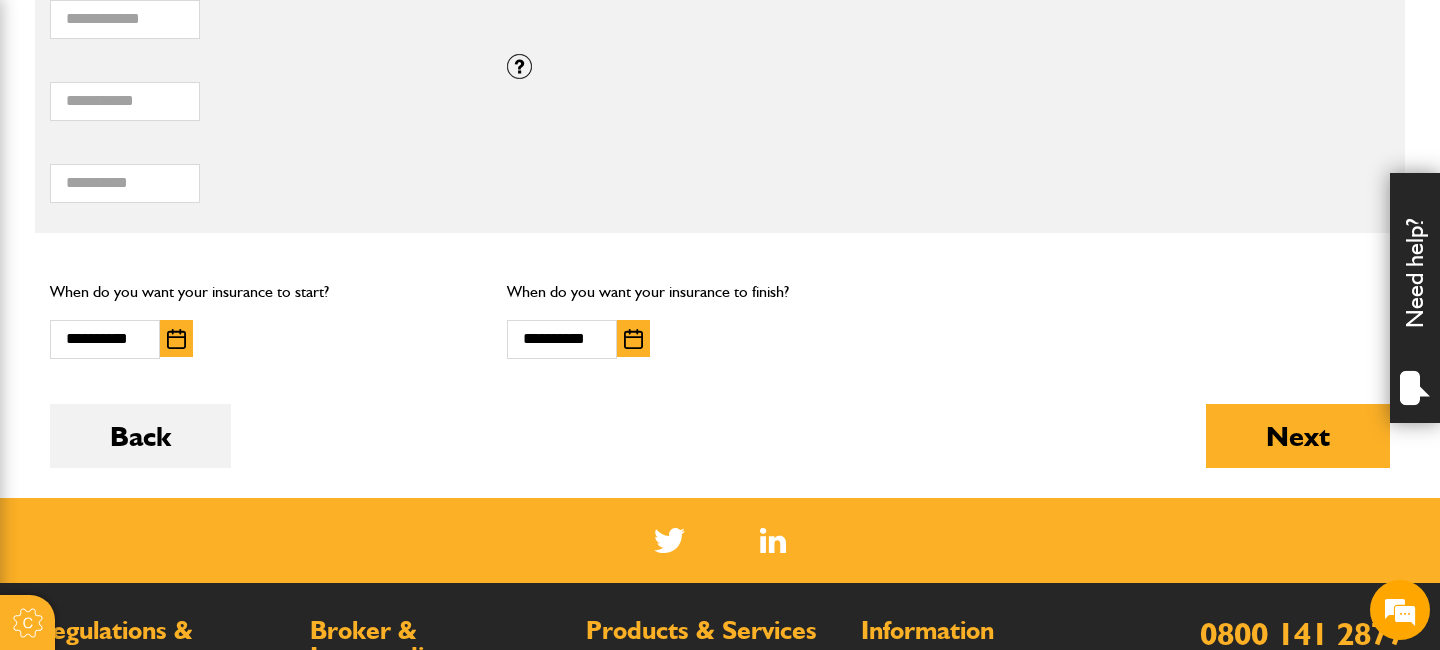scroll, scrollTop: 1350, scrollLeft: 0, axis: vertical 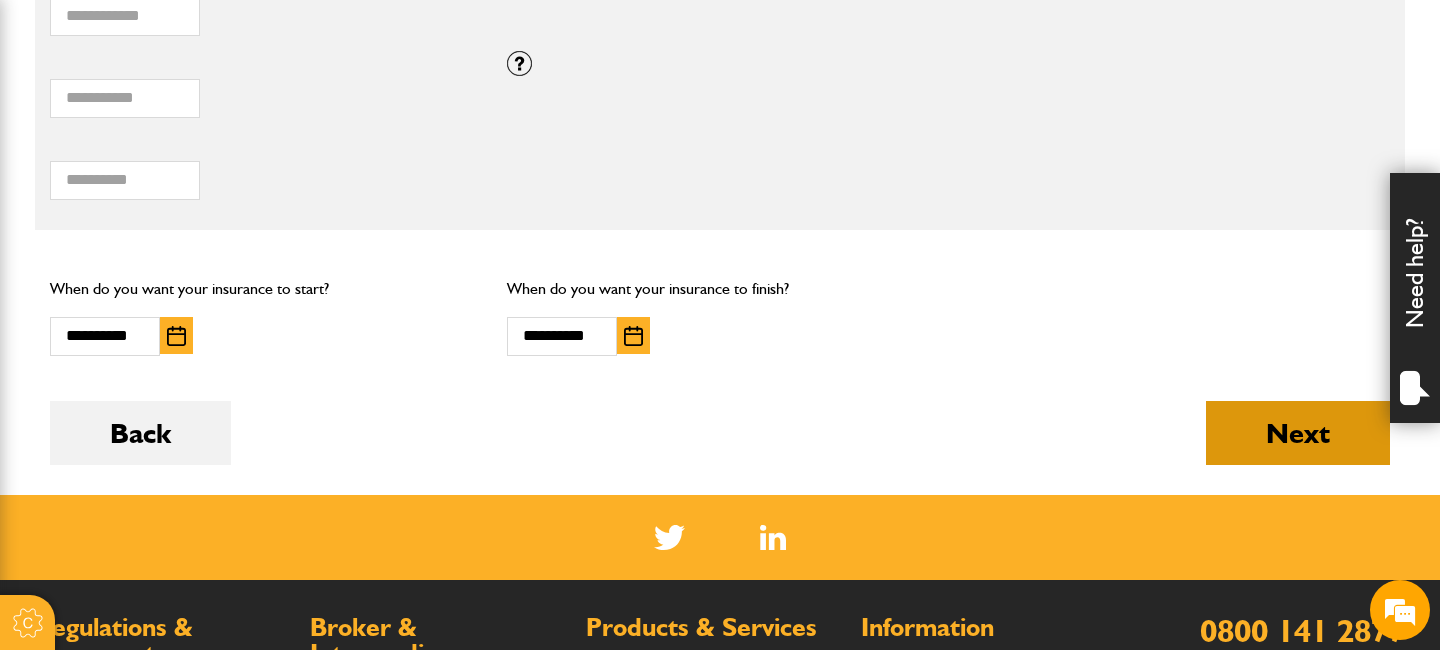 click on "Next" at bounding box center (1298, 433) 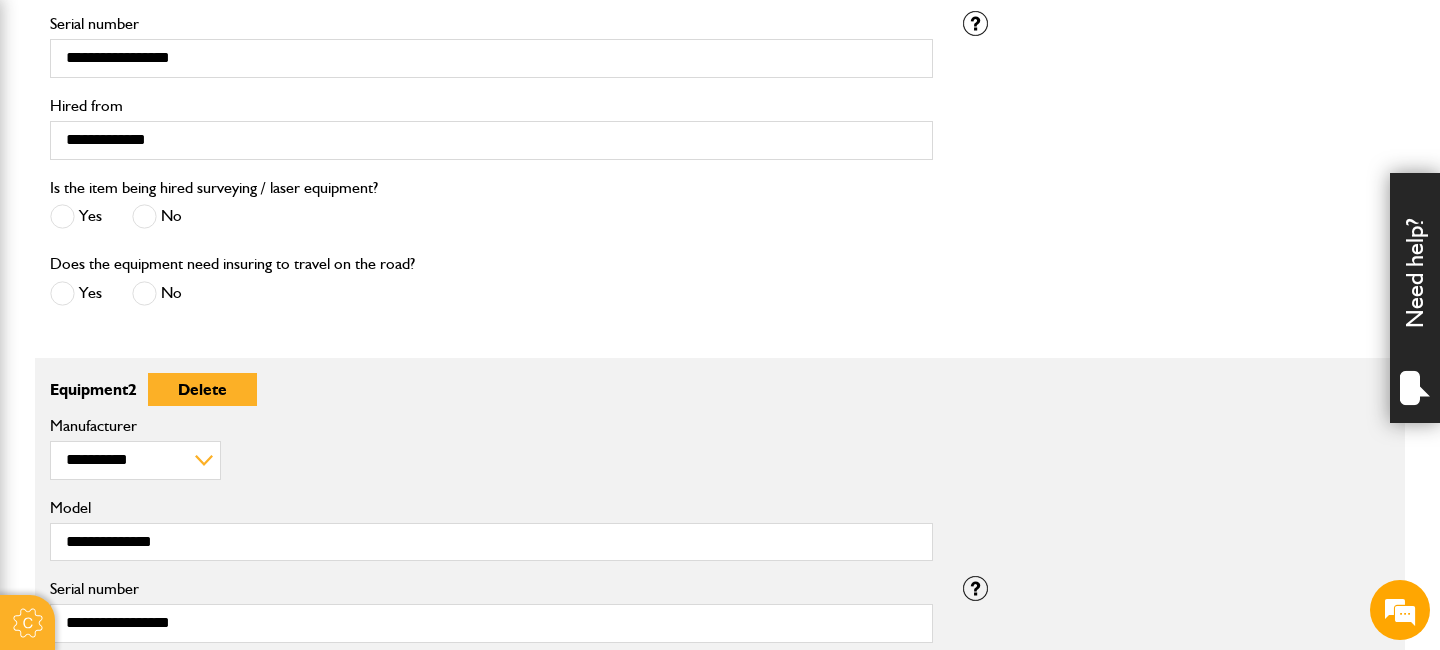 scroll, scrollTop: 1367, scrollLeft: 0, axis: vertical 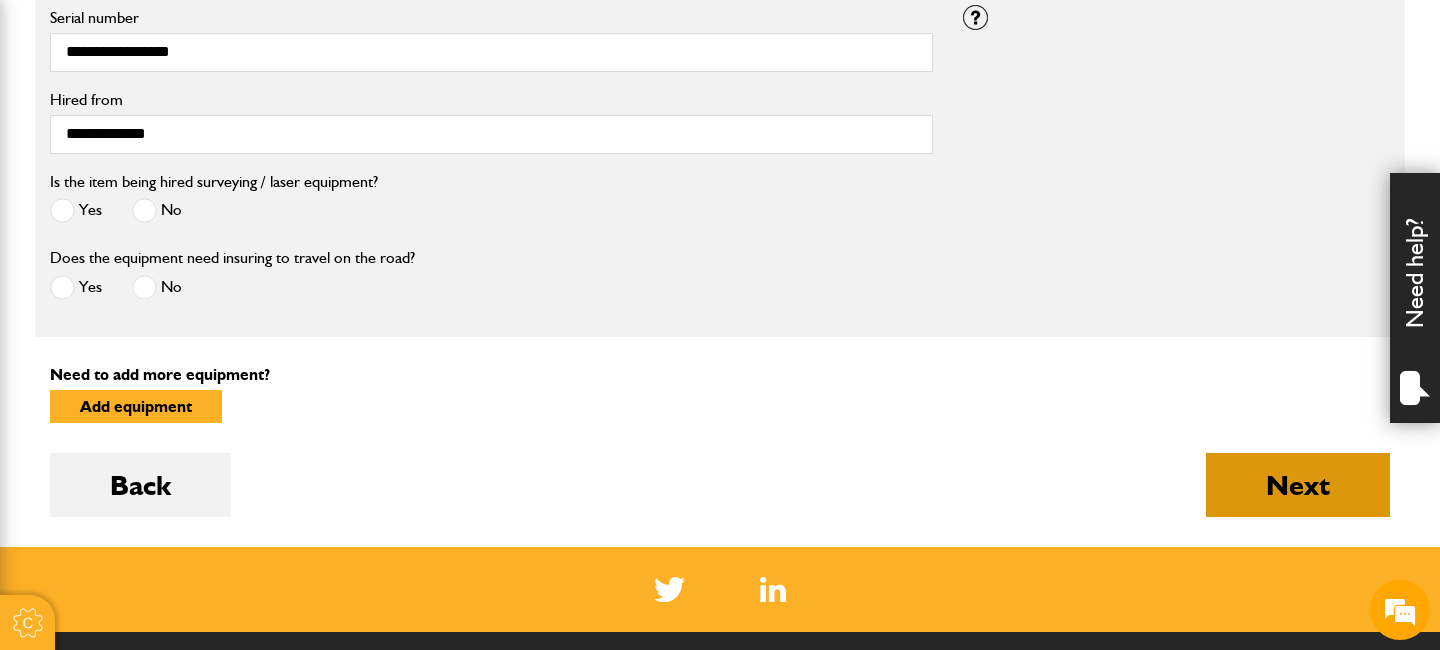 click on "Next" at bounding box center (1298, 485) 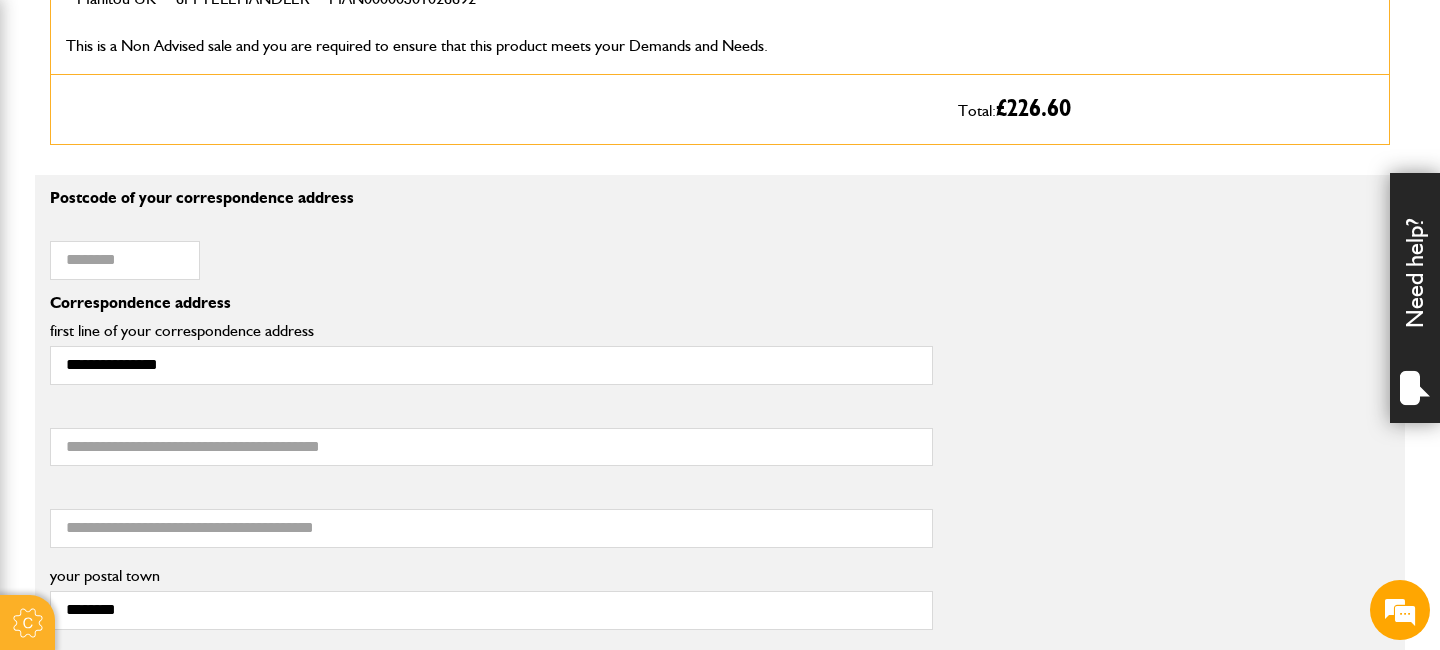 scroll, scrollTop: 1184, scrollLeft: 0, axis: vertical 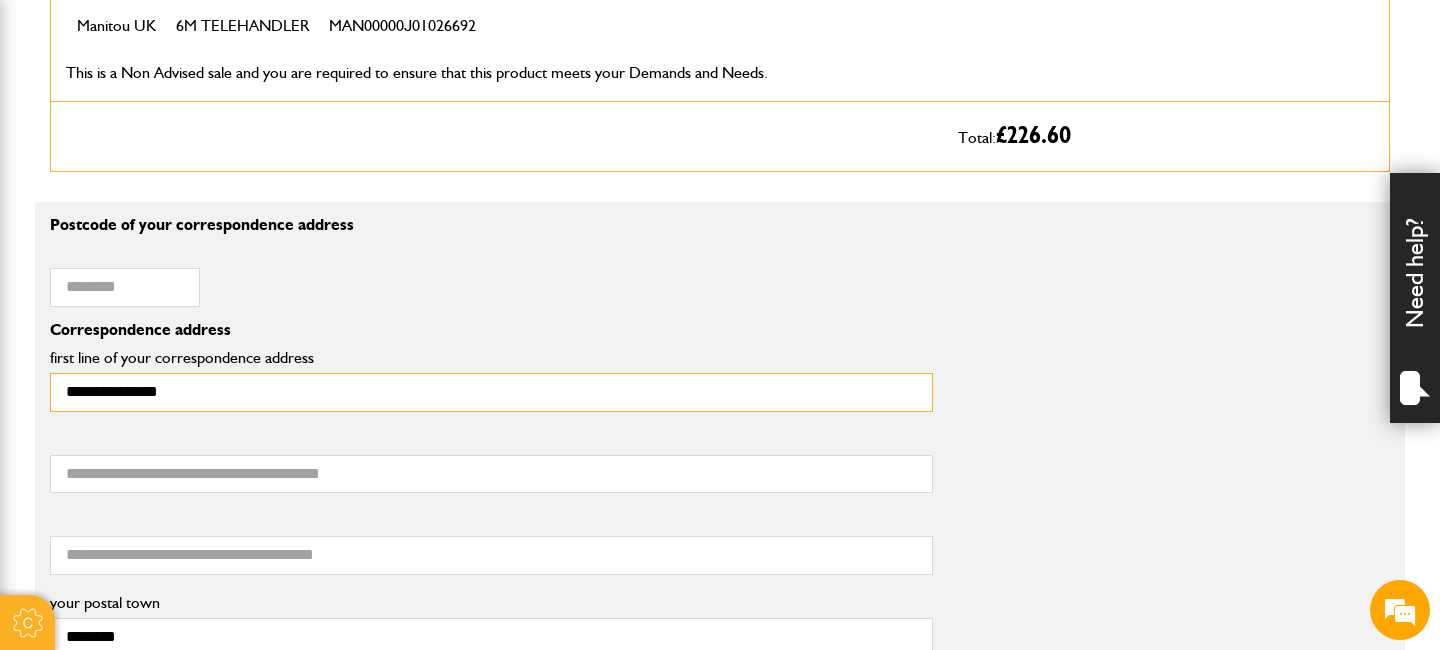 drag, startPoint x: 238, startPoint y: 394, endPoint x: 0, endPoint y: 363, distance: 240.01042 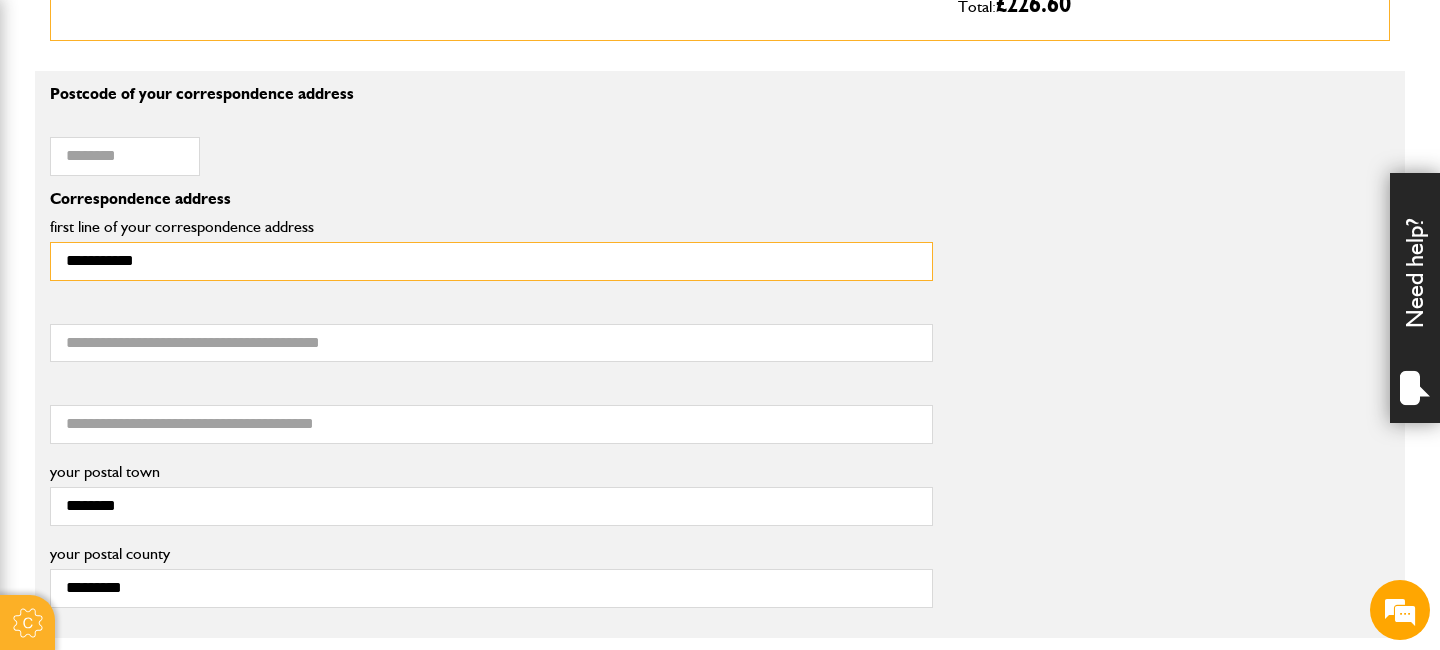 scroll, scrollTop: 1339, scrollLeft: 0, axis: vertical 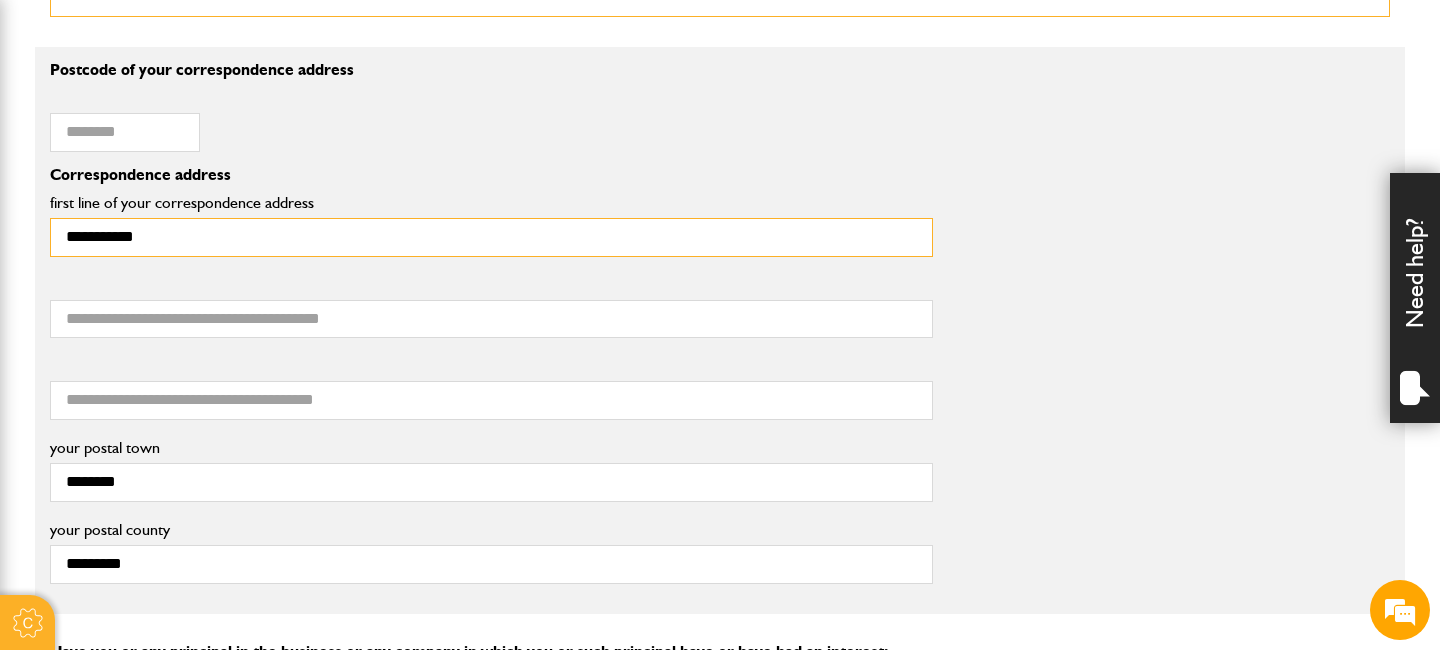 type on "**********" 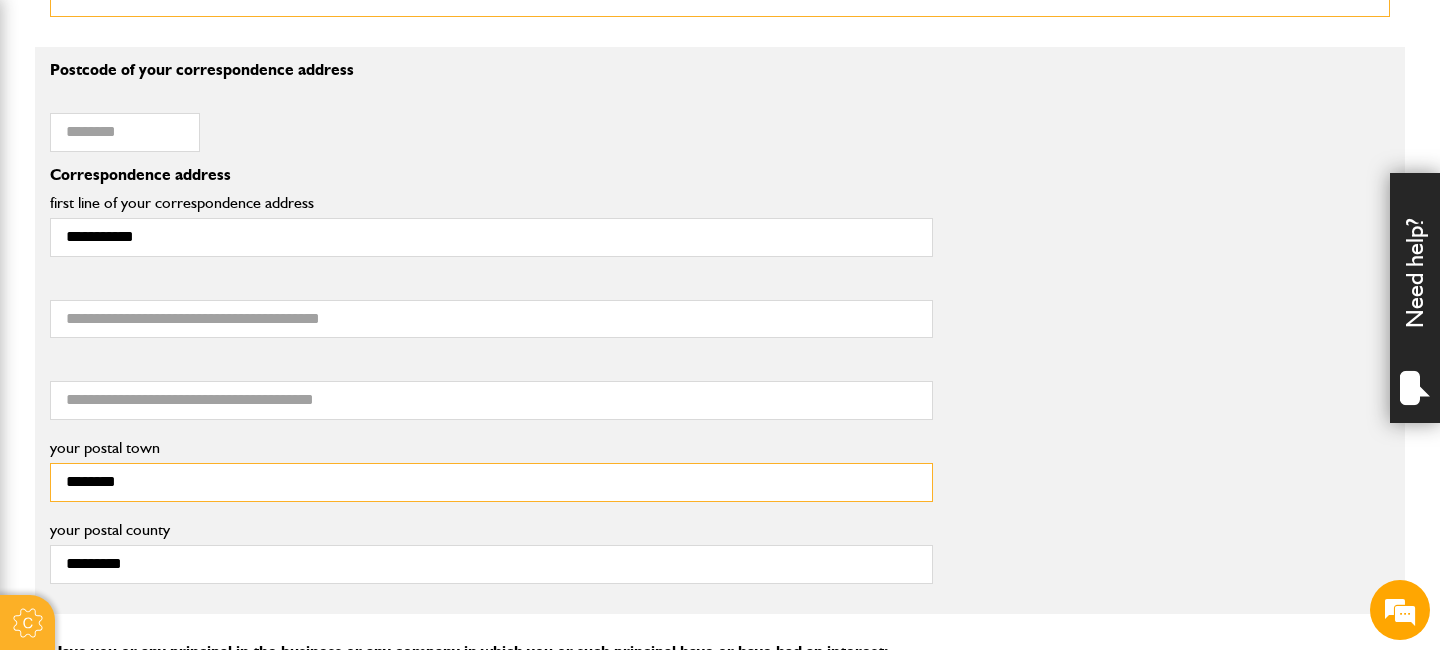 drag, startPoint x: 183, startPoint y: 489, endPoint x: 13, endPoint y: 473, distance: 170.75128 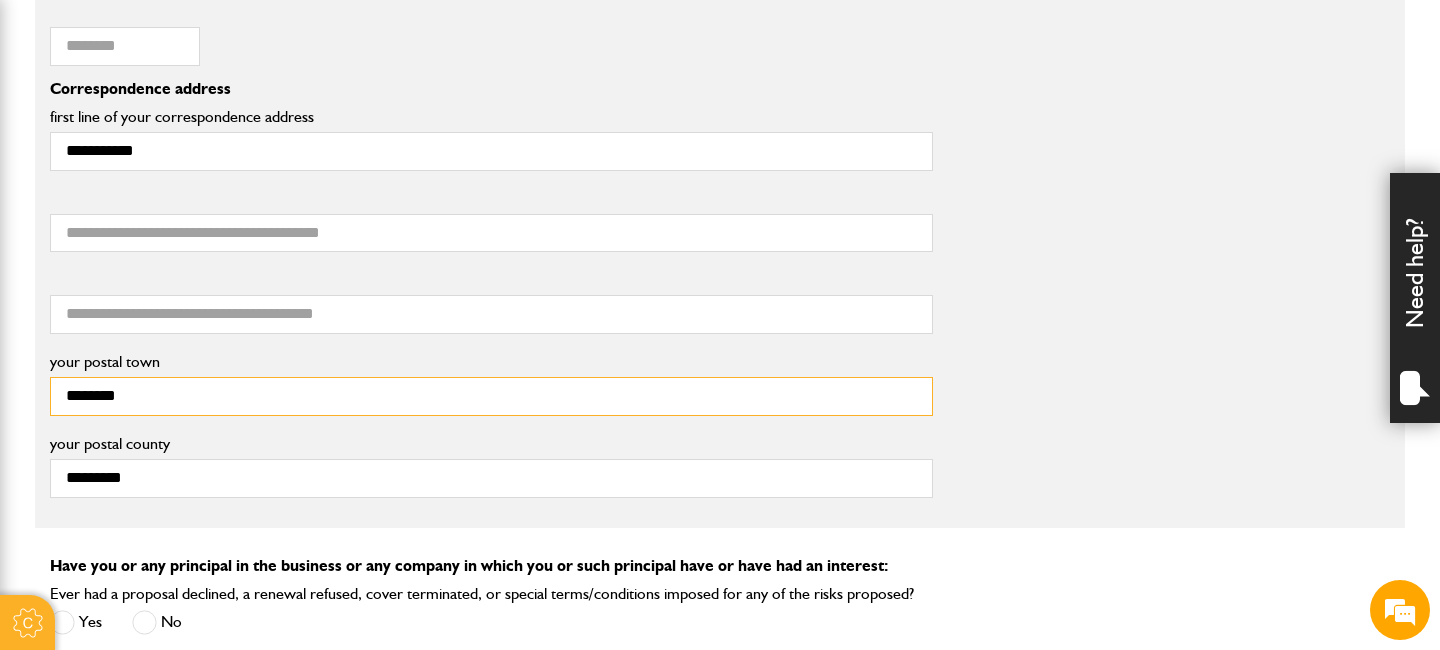scroll, scrollTop: 1426, scrollLeft: 0, axis: vertical 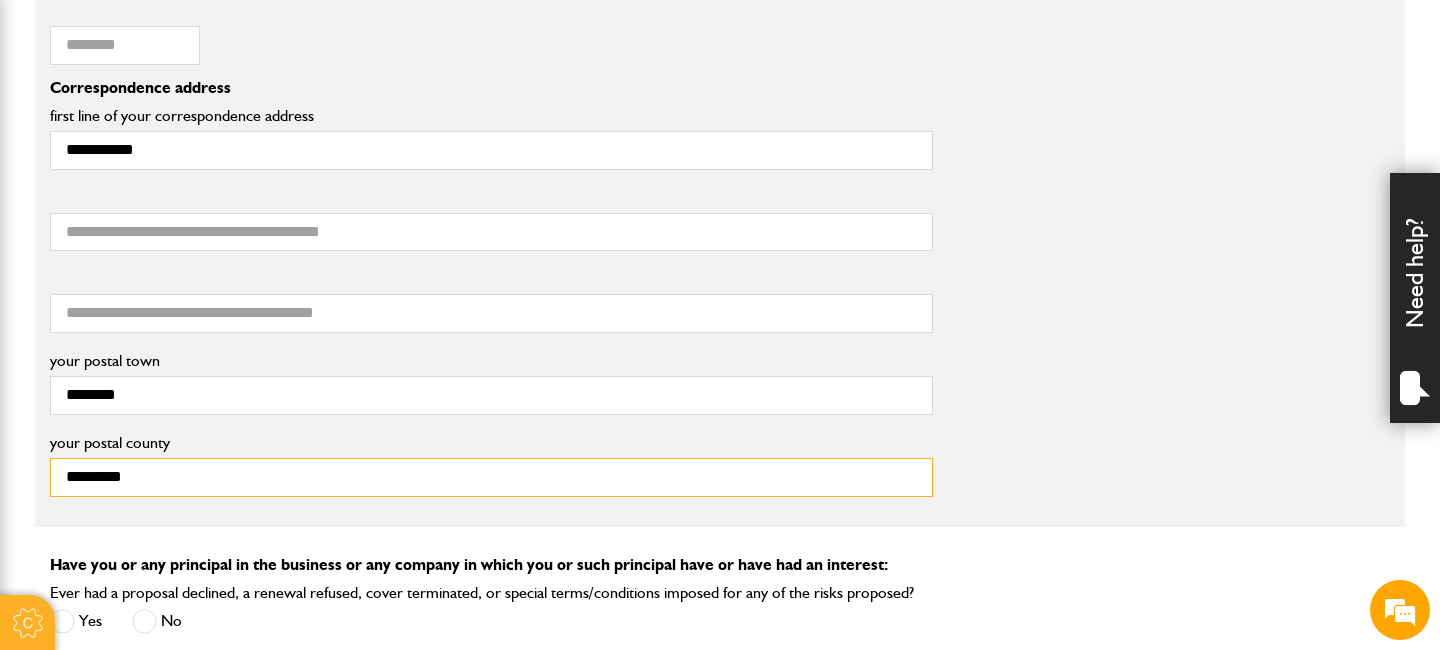 click on "*********" at bounding box center (491, 477) 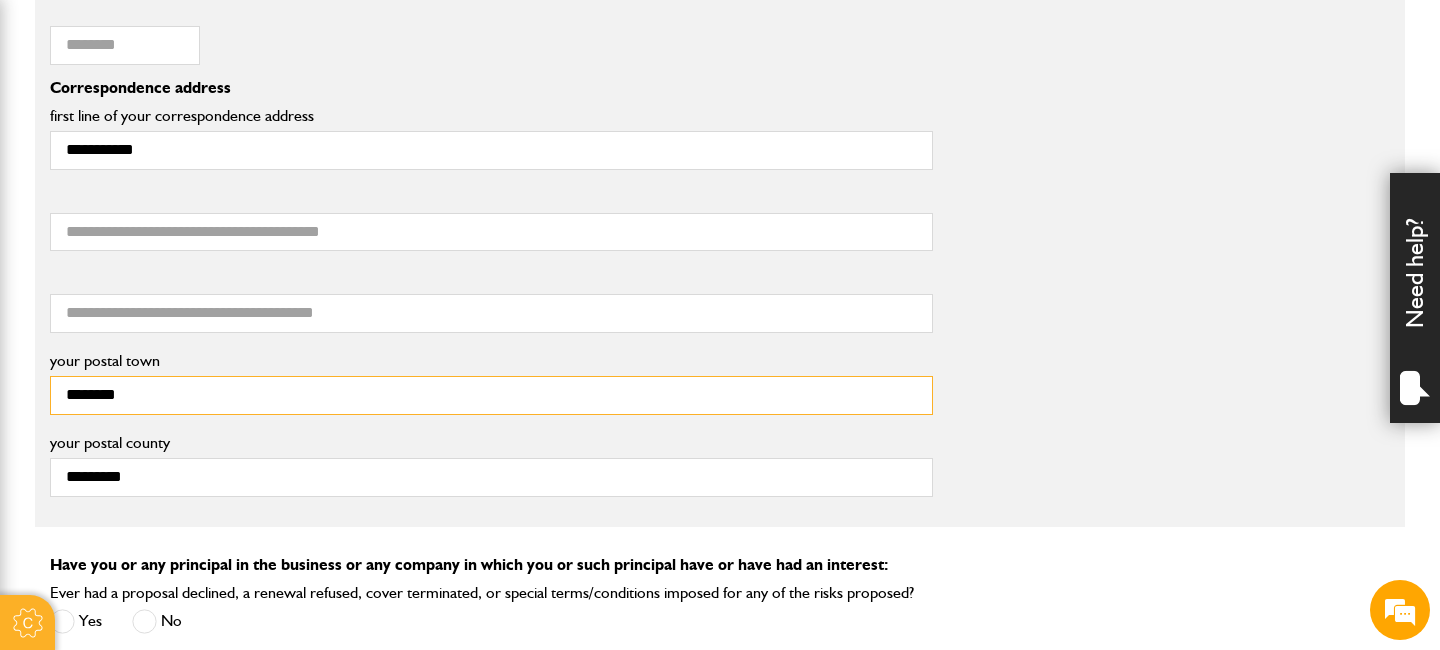 click on "********" at bounding box center (491, 395) 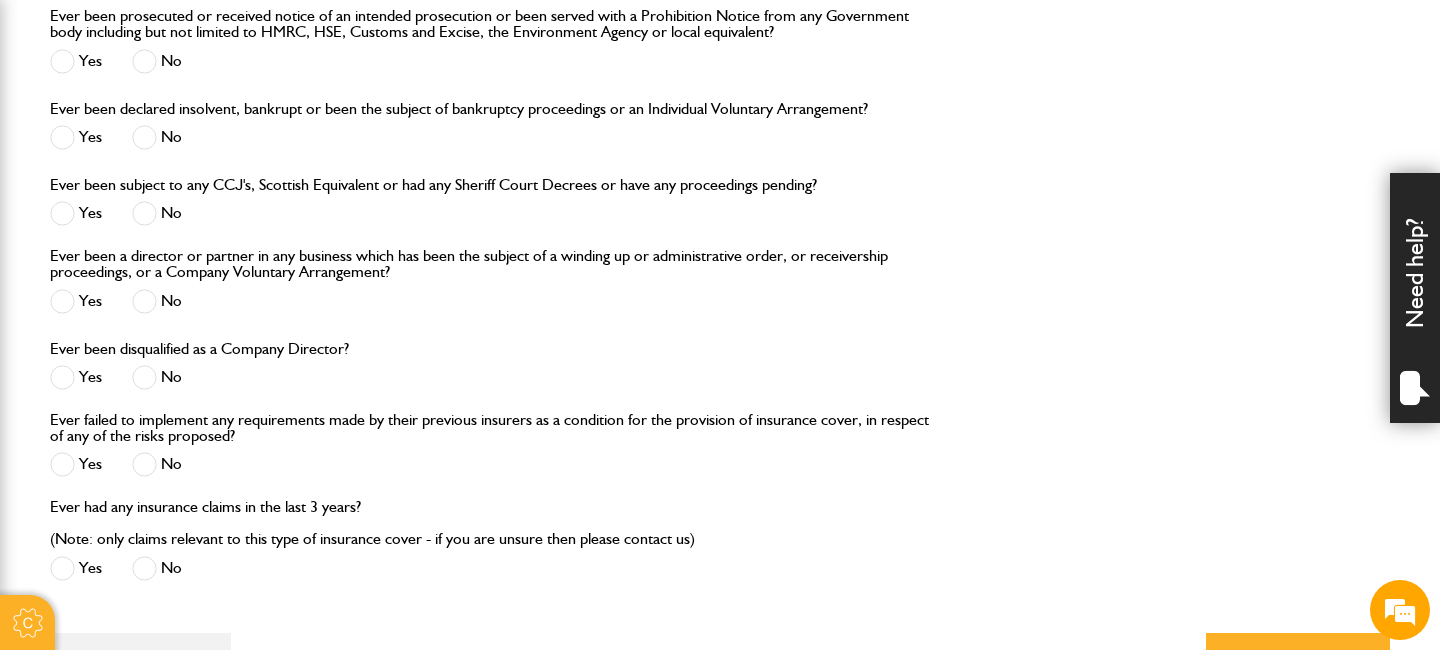 scroll, scrollTop: 2357, scrollLeft: 0, axis: vertical 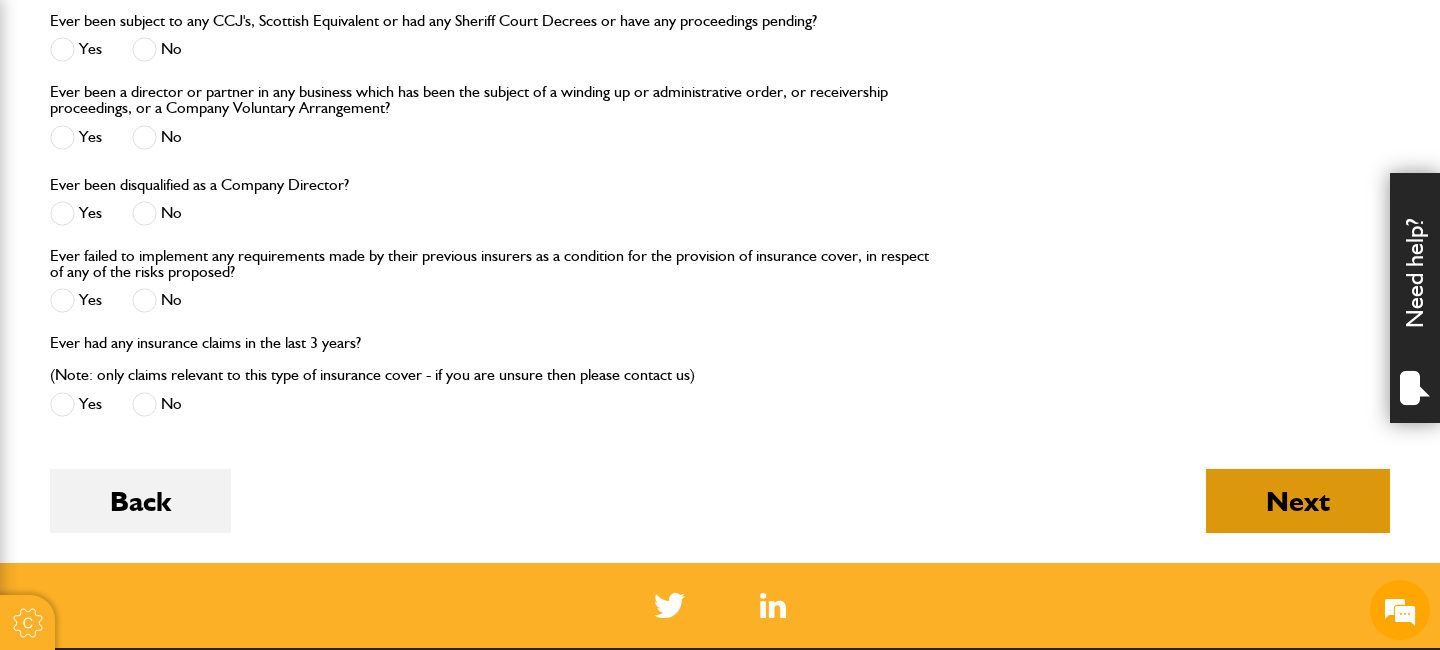 type on "*******" 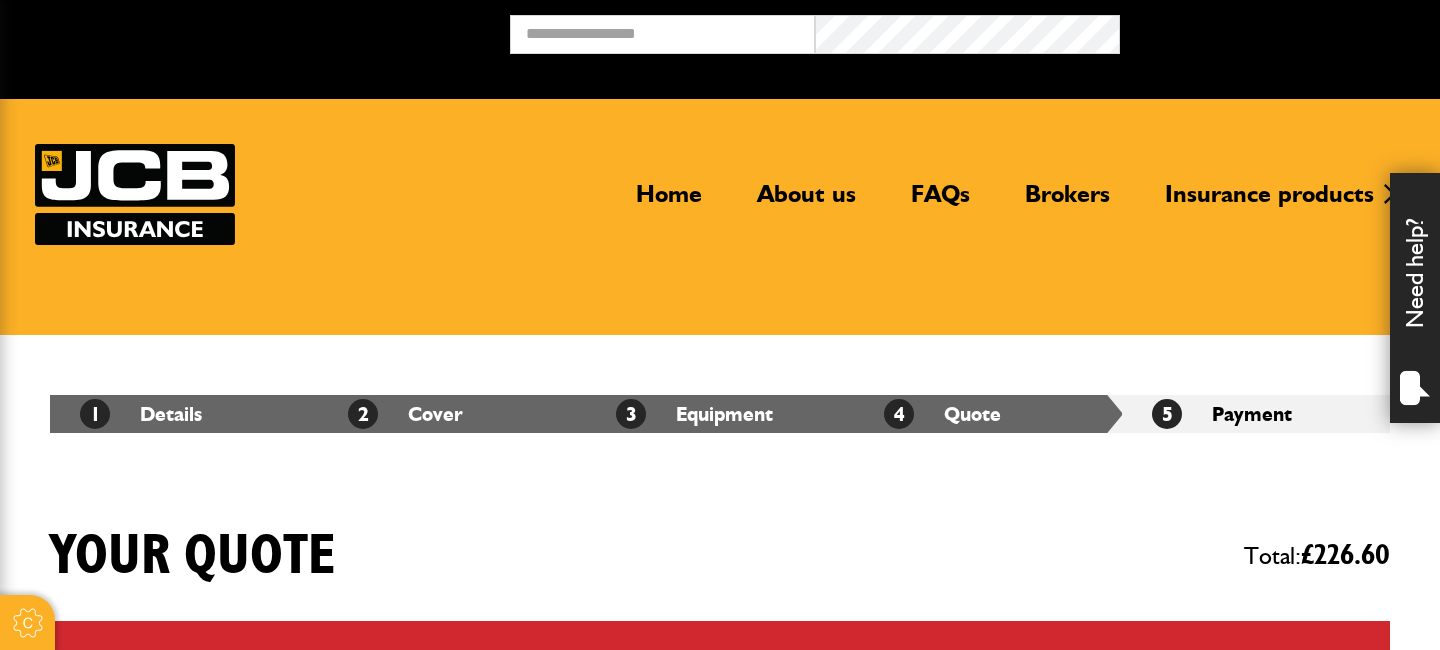 scroll, scrollTop: 0, scrollLeft: 0, axis: both 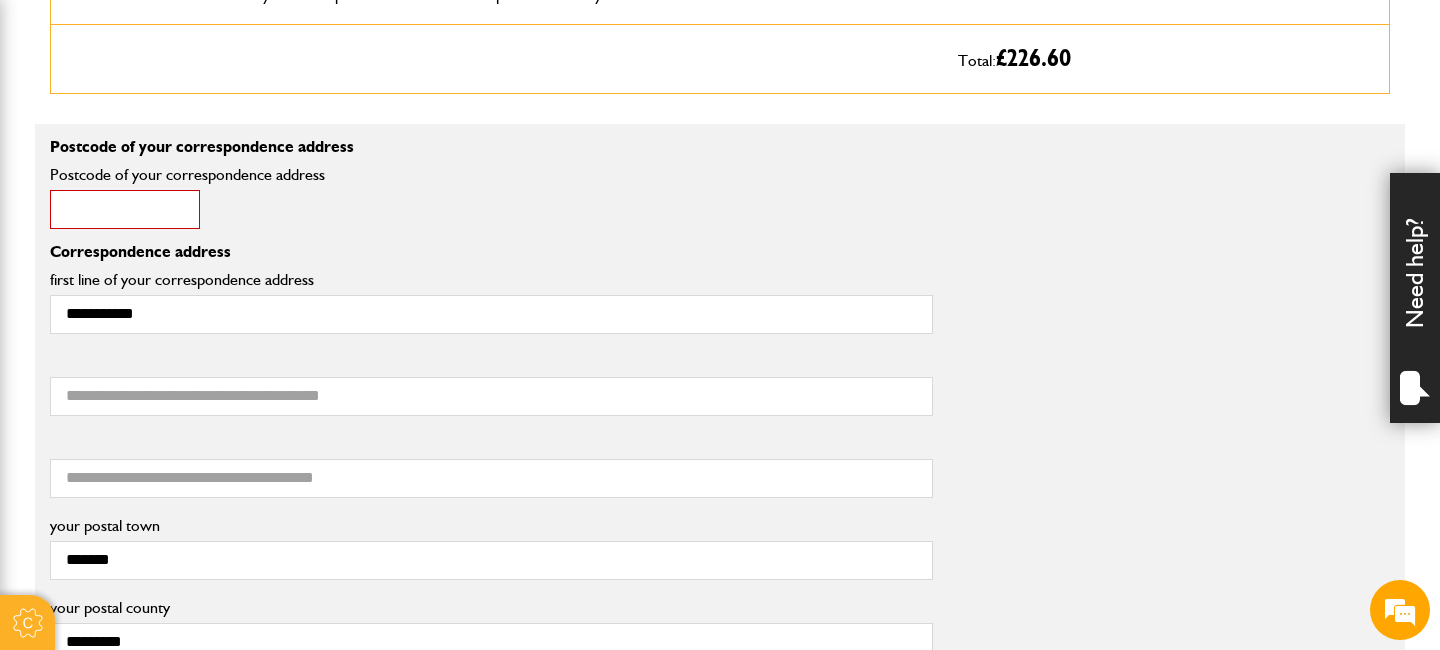 click on "Postcode of your correspondence address" at bounding box center [125, 209] 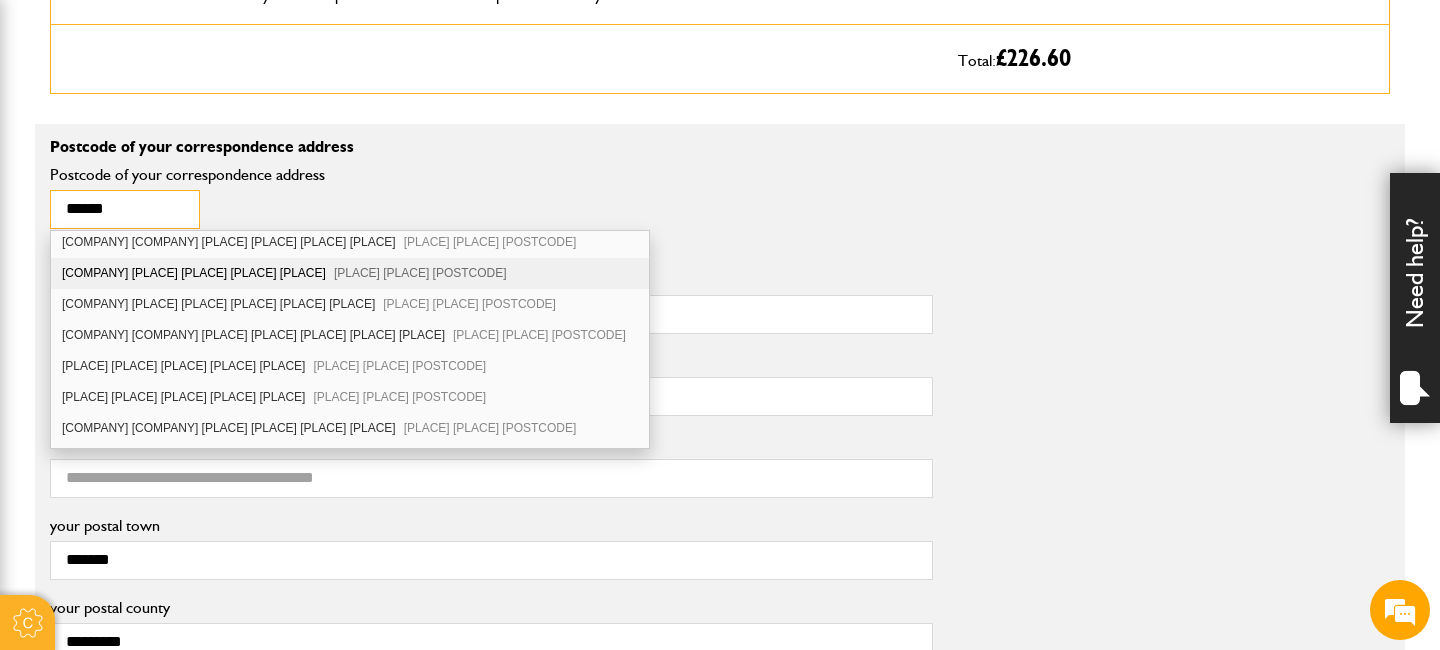 scroll, scrollTop: 193, scrollLeft: 0, axis: vertical 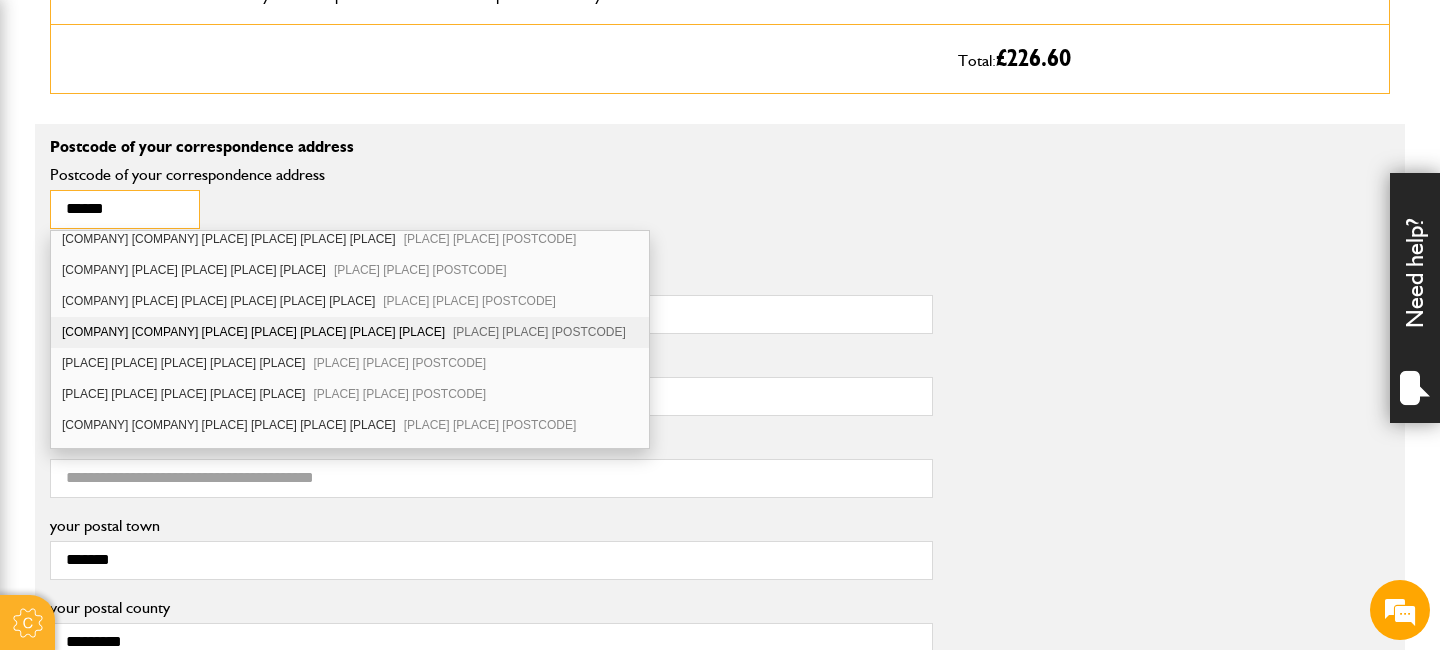 type on "******" 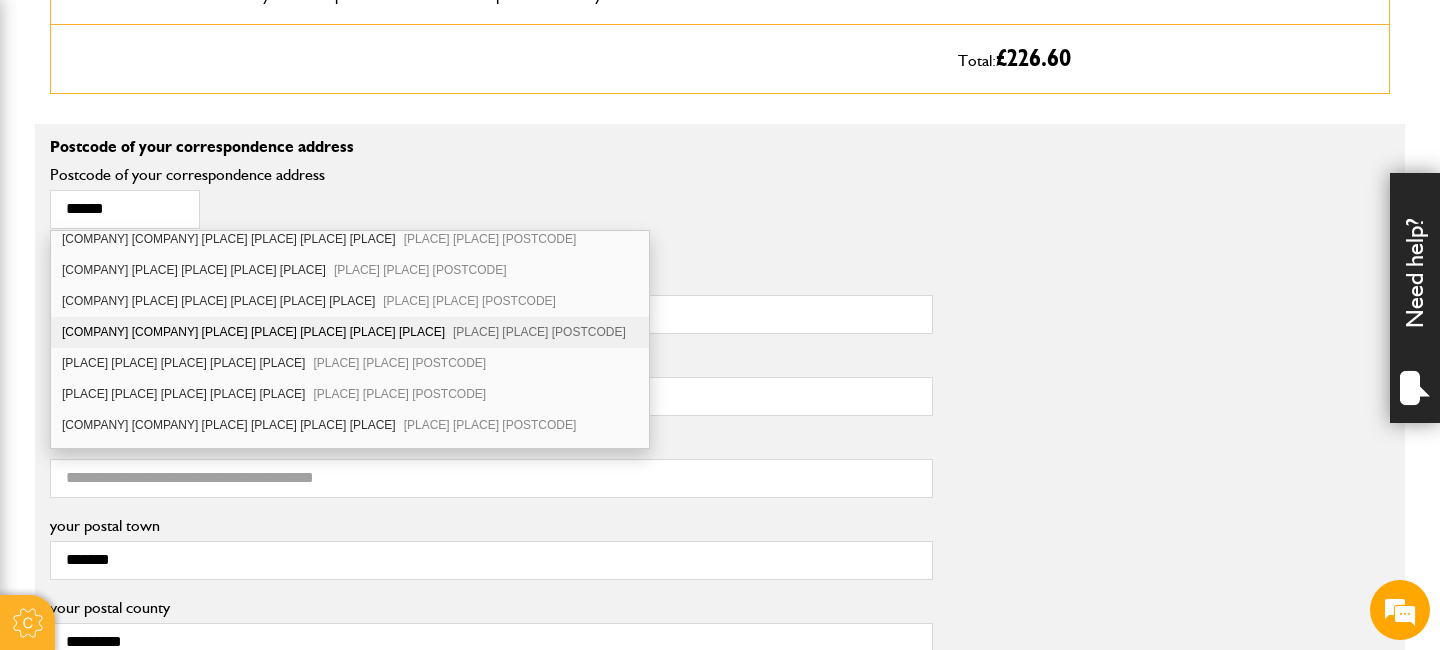 click on "Spread the Word Media Ltd Larch House Parklands Business Park Forest Road Denmead Waterlooville PO7 6XP" at bounding box center [350, 332] 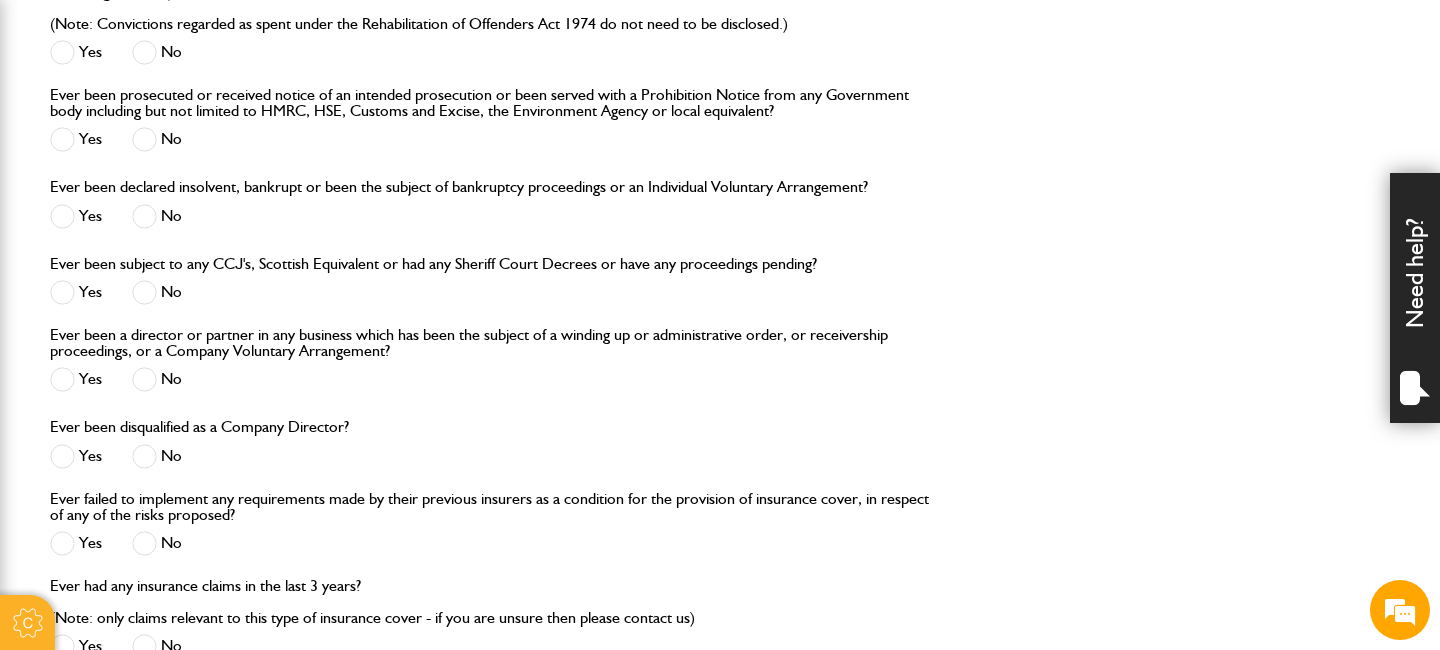scroll, scrollTop: 2522, scrollLeft: 0, axis: vertical 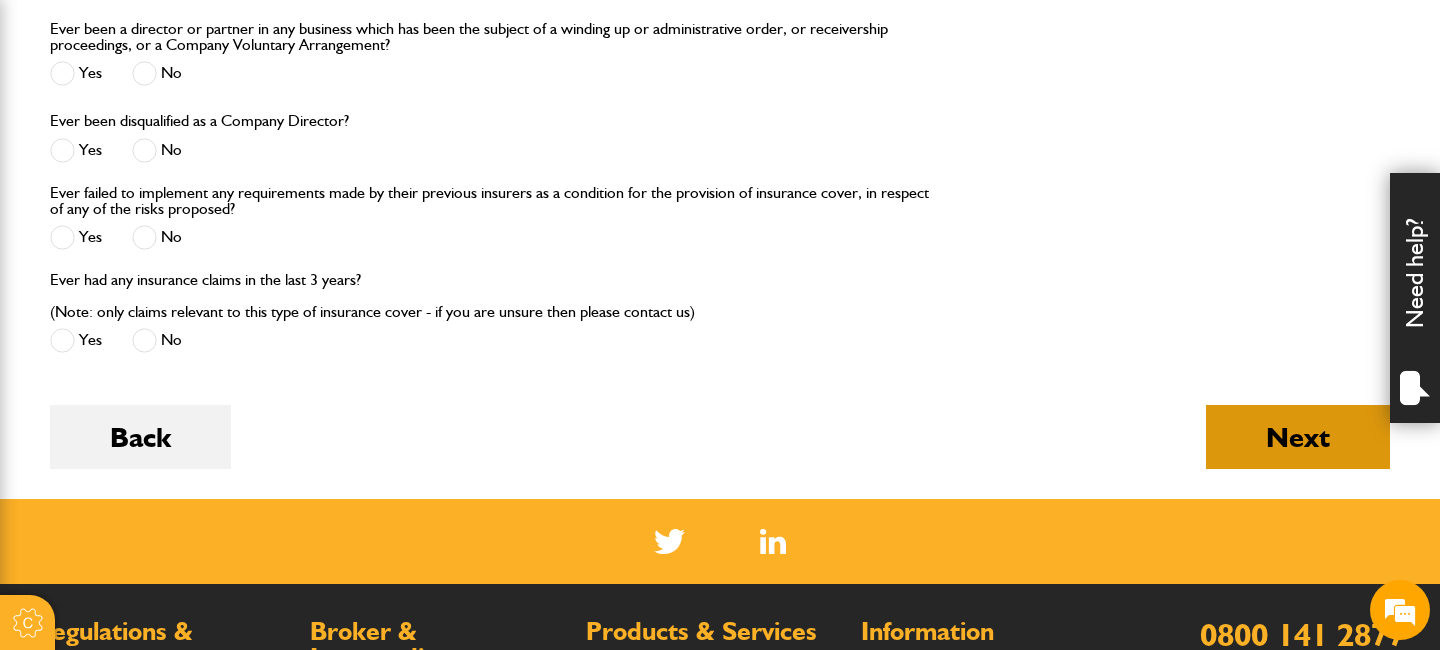 click on "Next" at bounding box center [1298, 437] 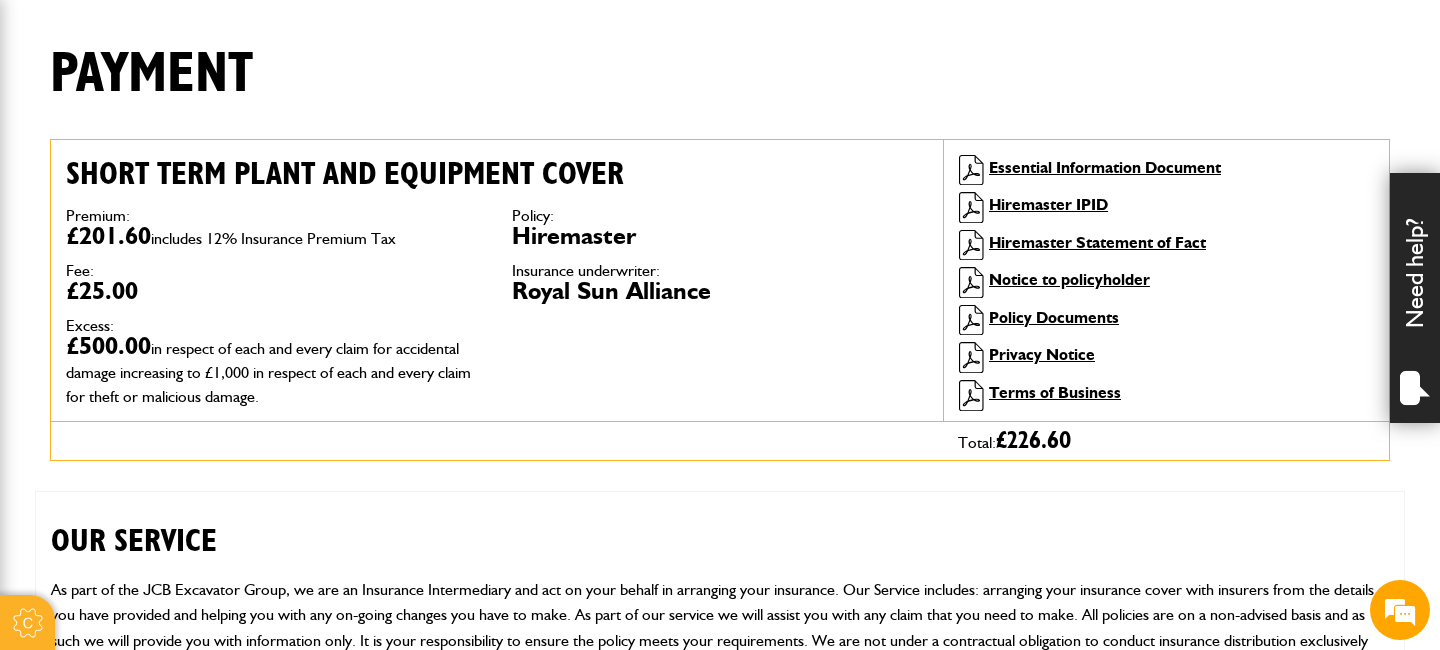 scroll, scrollTop: 527, scrollLeft: 0, axis: vertical 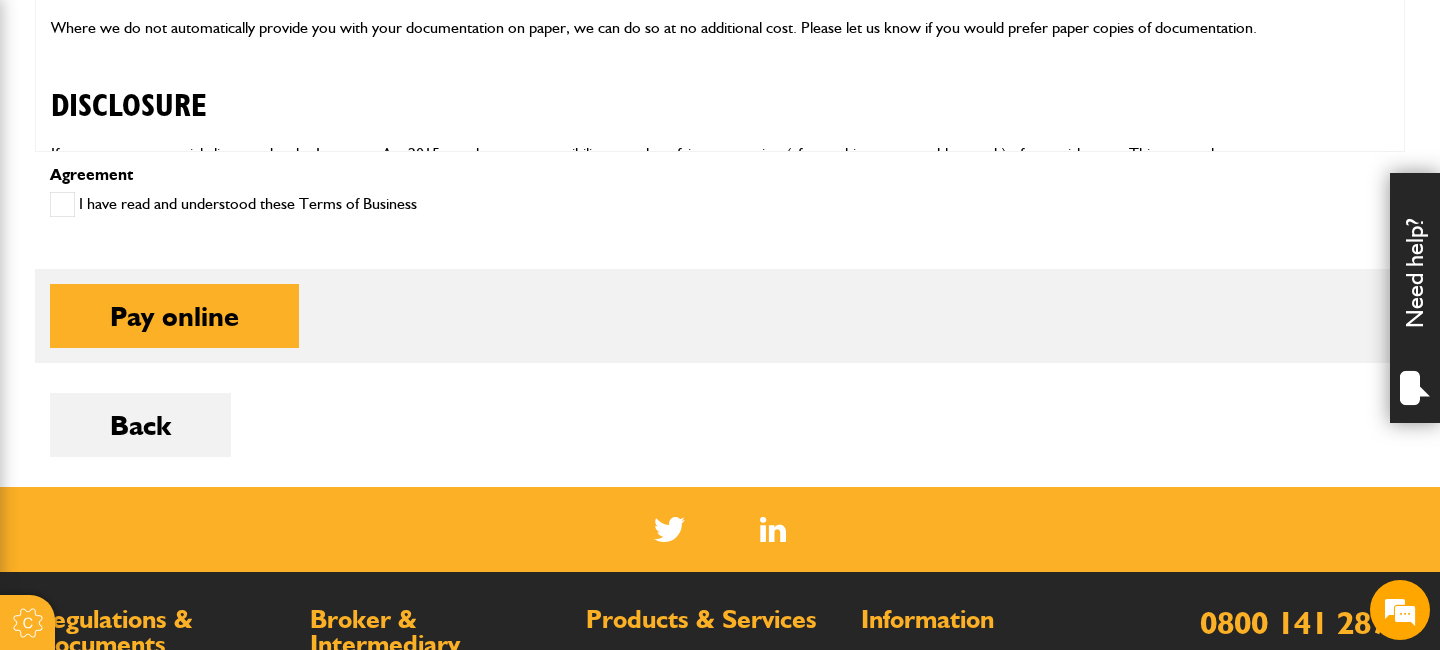click on "Pay online
Pay on account" at bounding box center [720, 316] 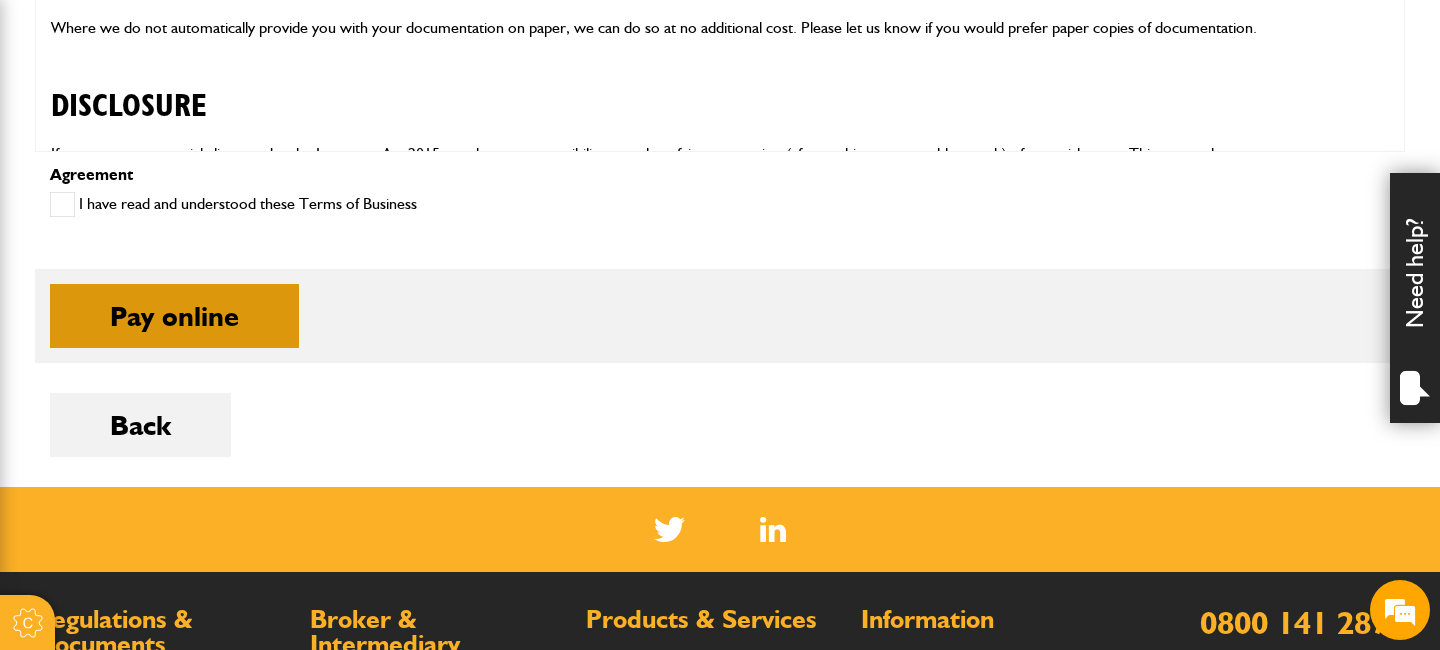 click on "Pay online" at bounding box center [174, 316] 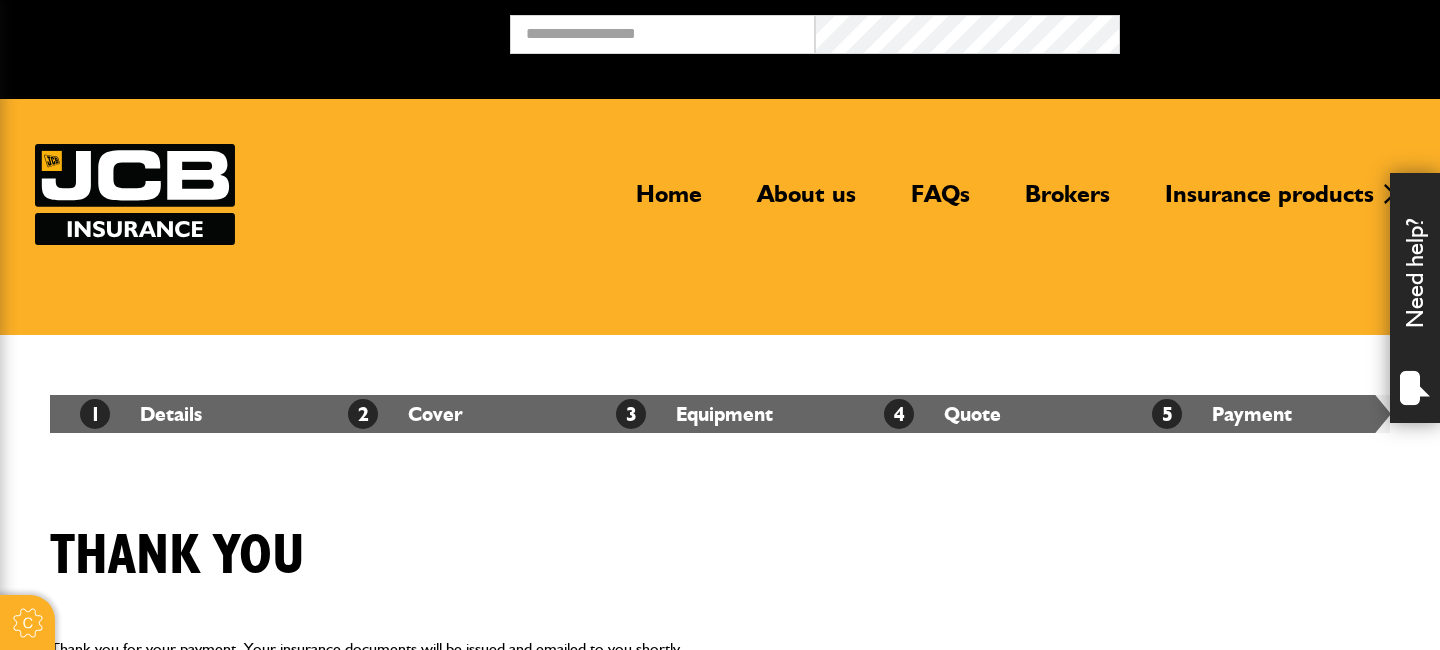scroll, scrollTop: 0, scrollLeft: 0, axis: both 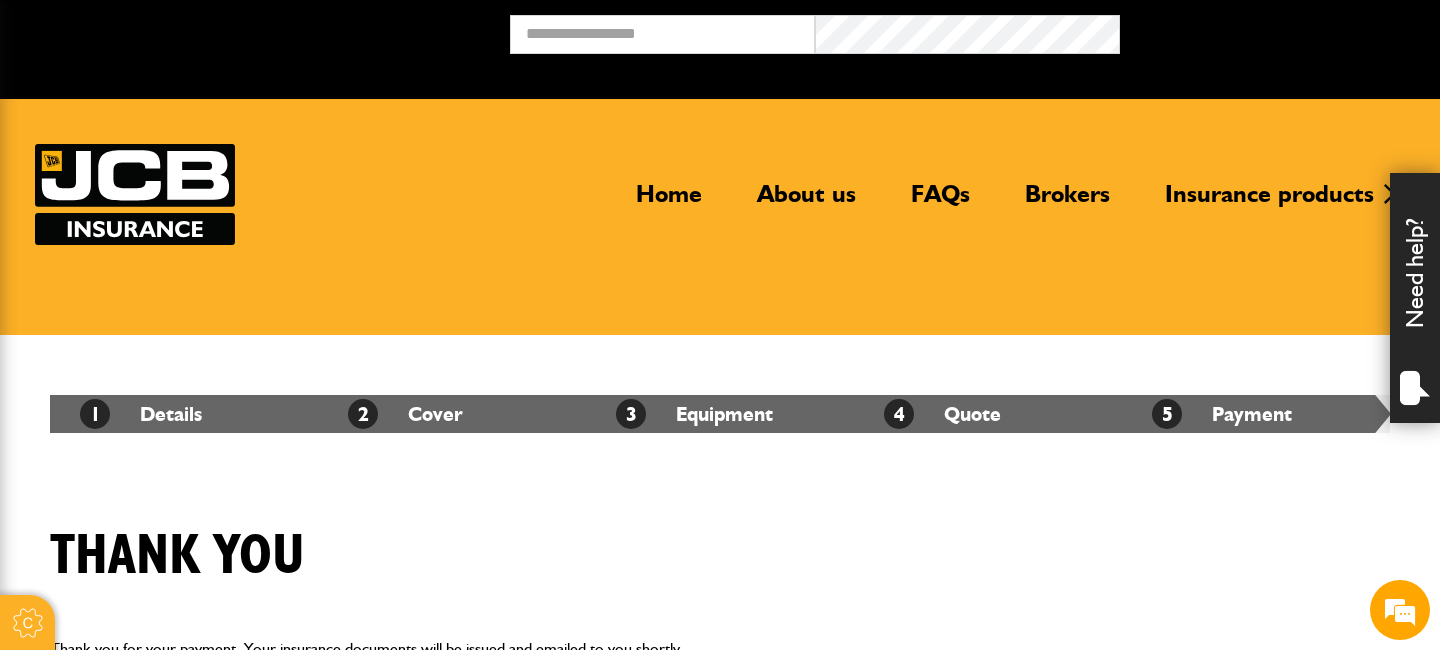 click at bounding box center (135, 194) 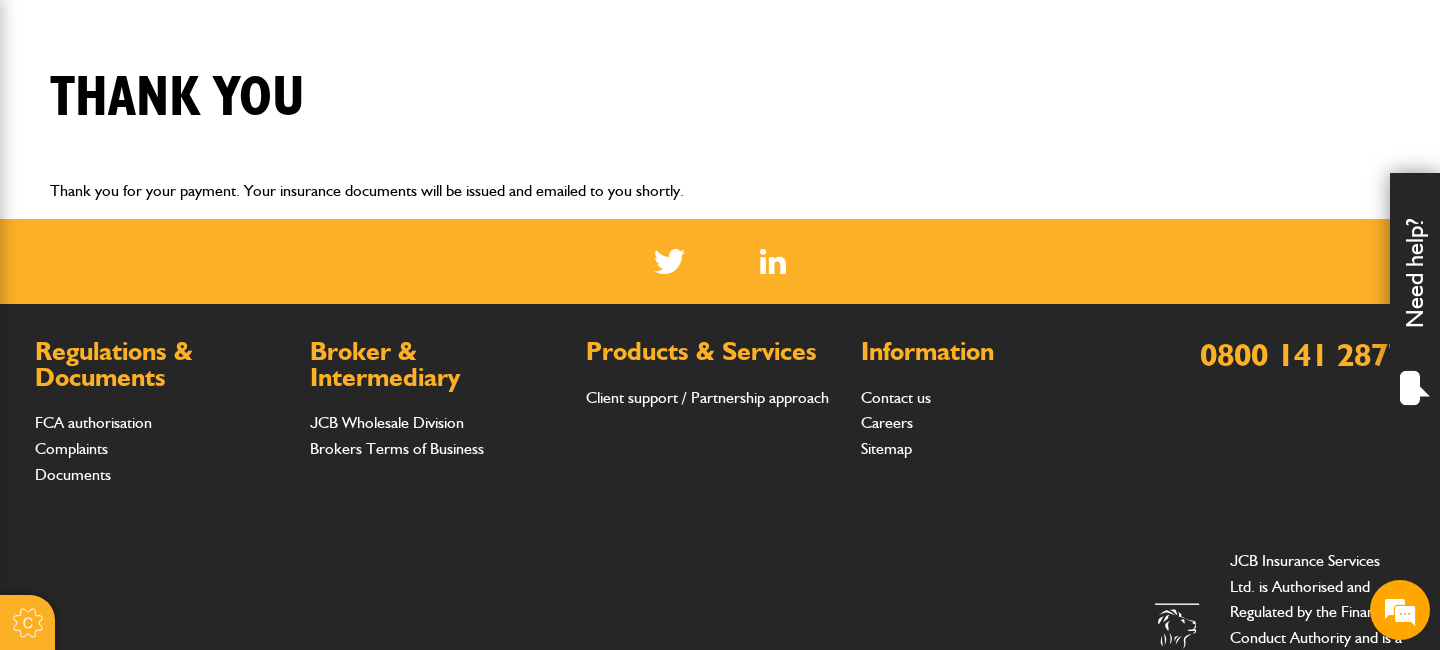 scroll, scrollTop: 312, scrollLeft: 0, axis: vertical 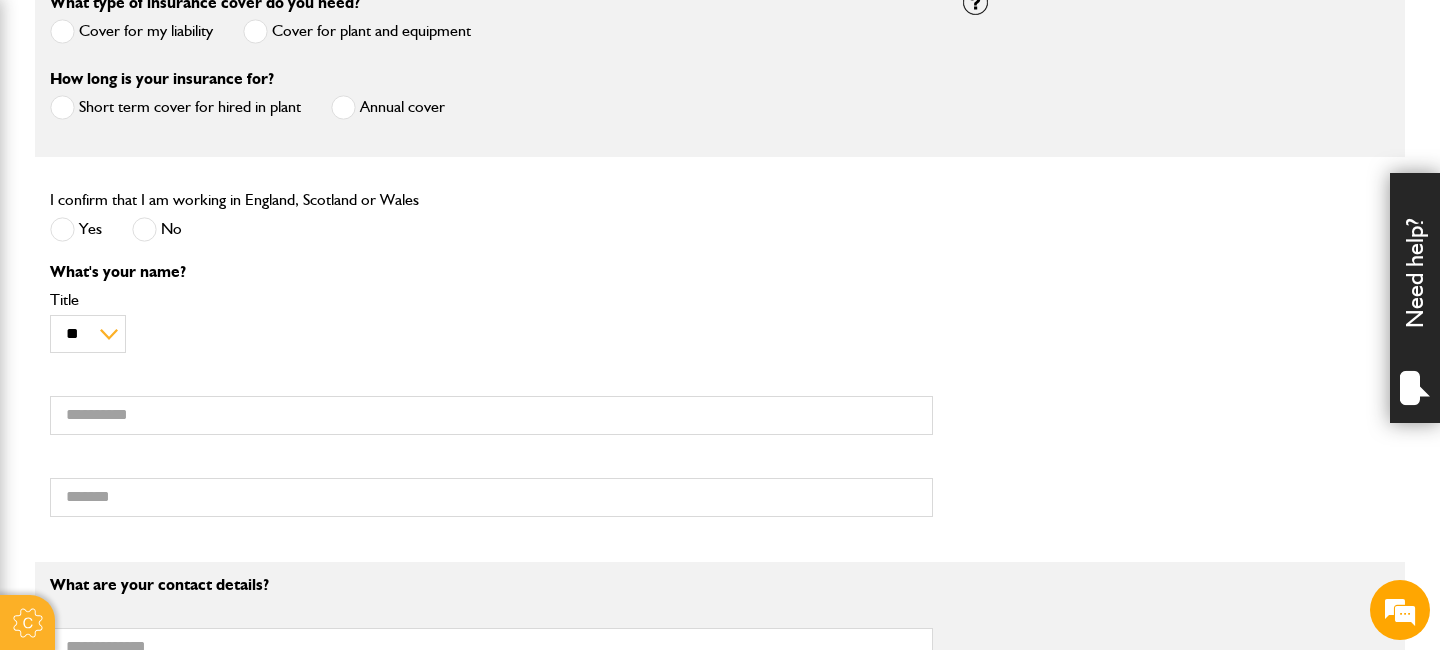 click at bounding box center (62, 229) 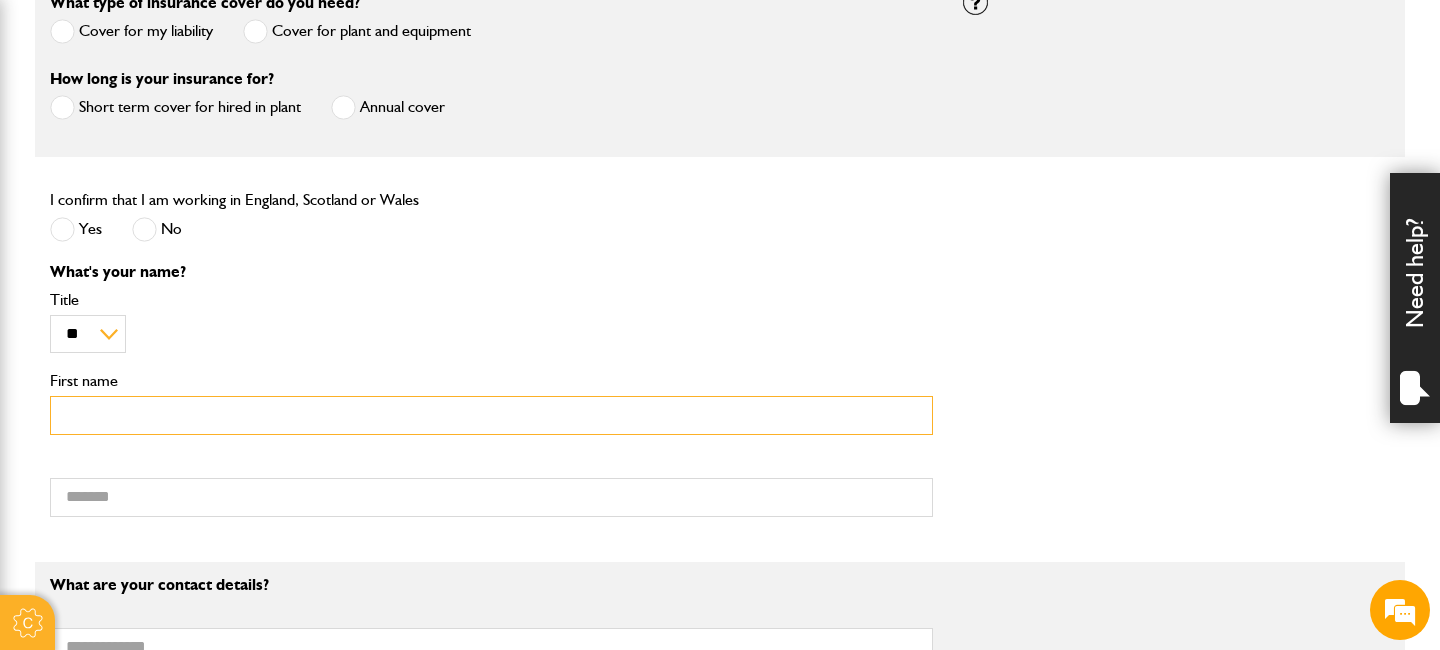 click on "First name" at bounding box center (491, 415) 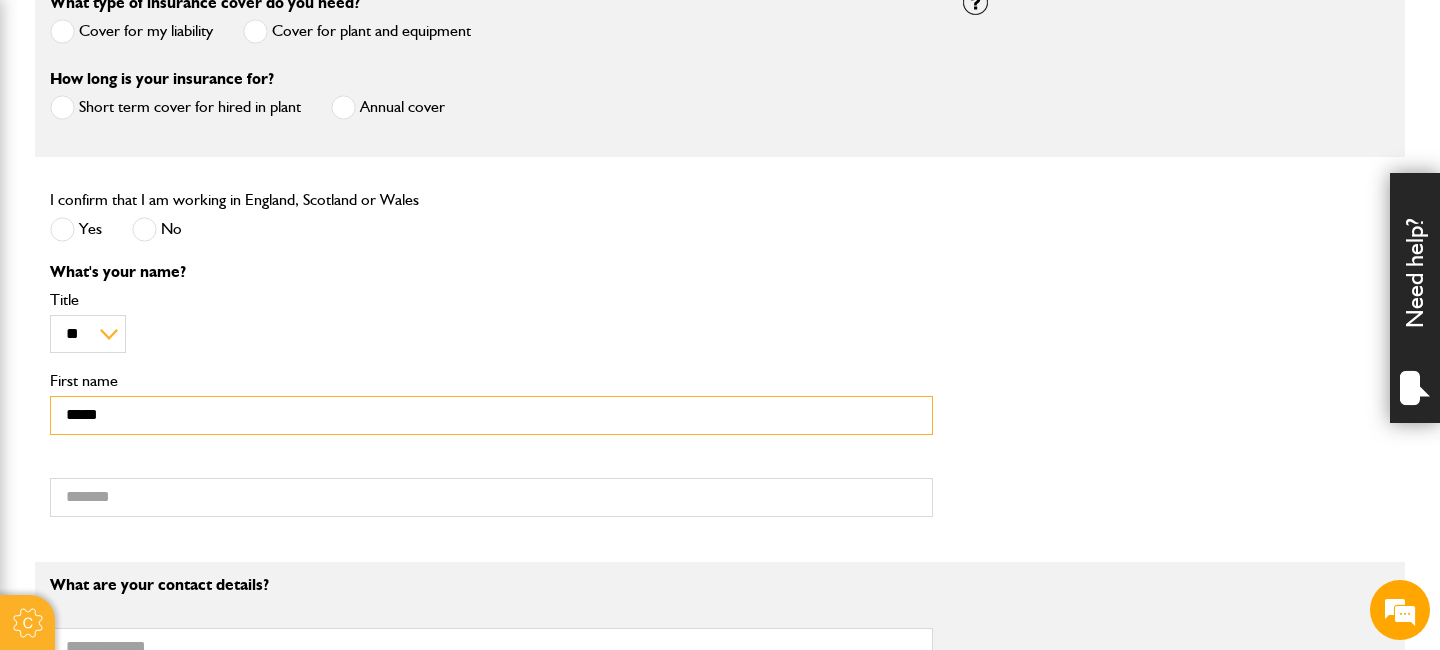 type on "*****" 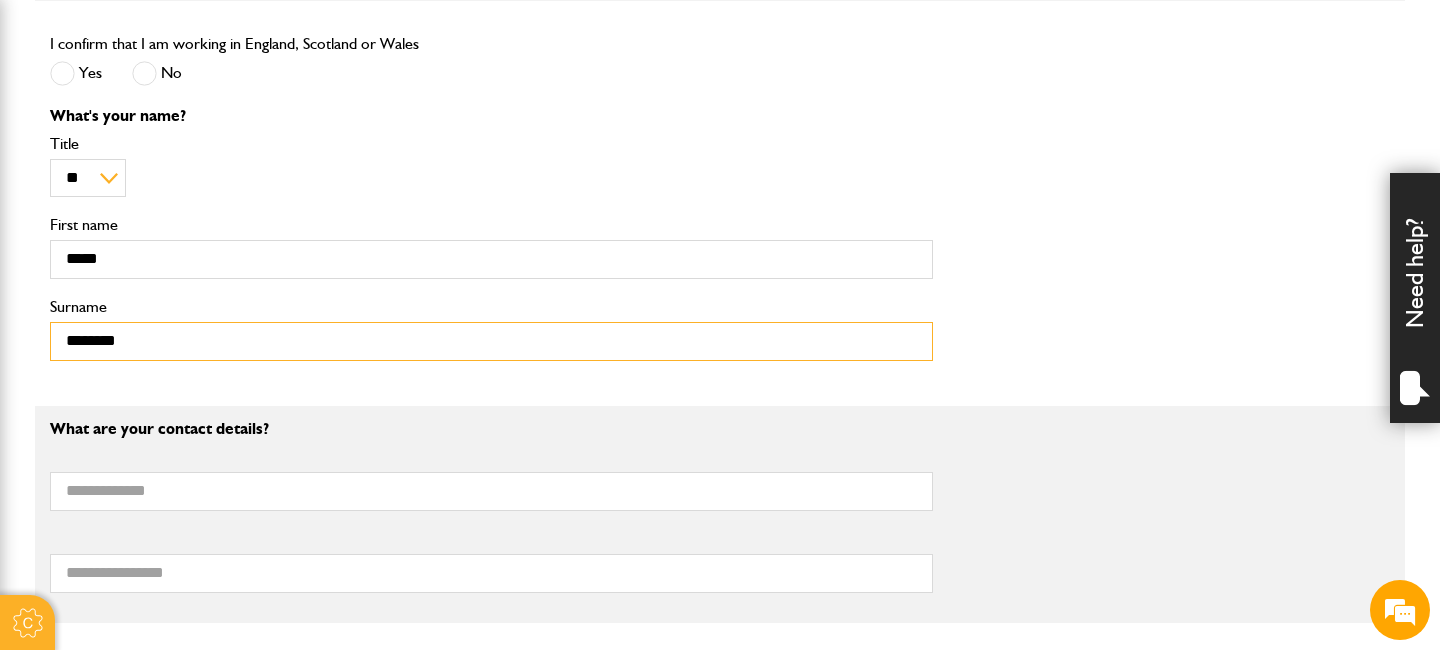 scroll, scrollTop: 823, scrollLeft: 0, axis: vertical 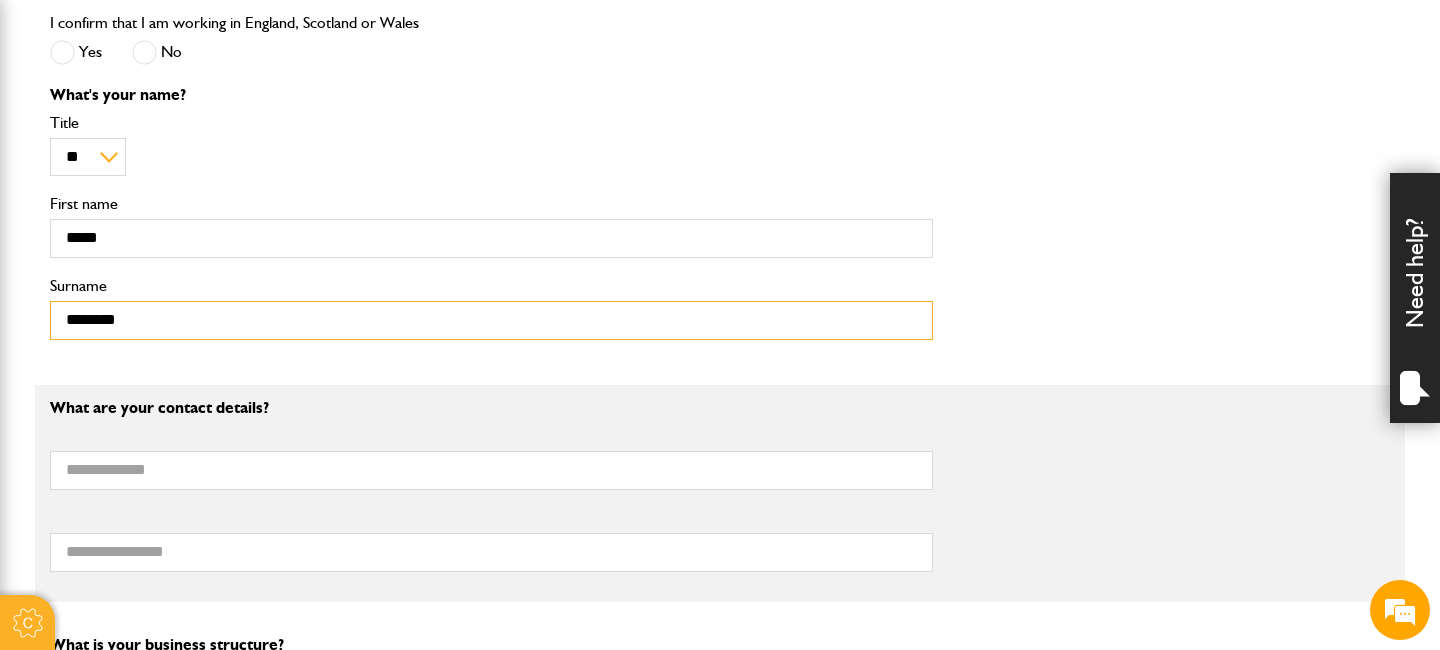 type on "********" 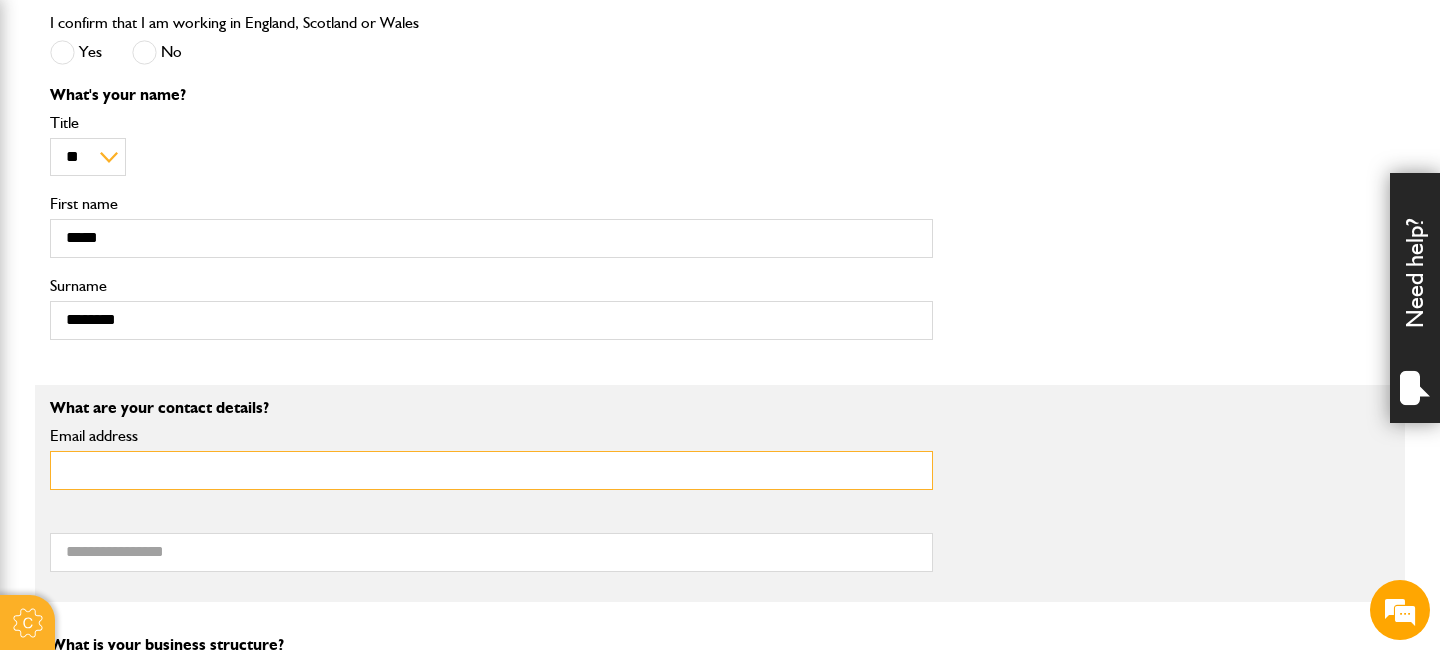 click on "Email address" at bounding box center (491, 470) 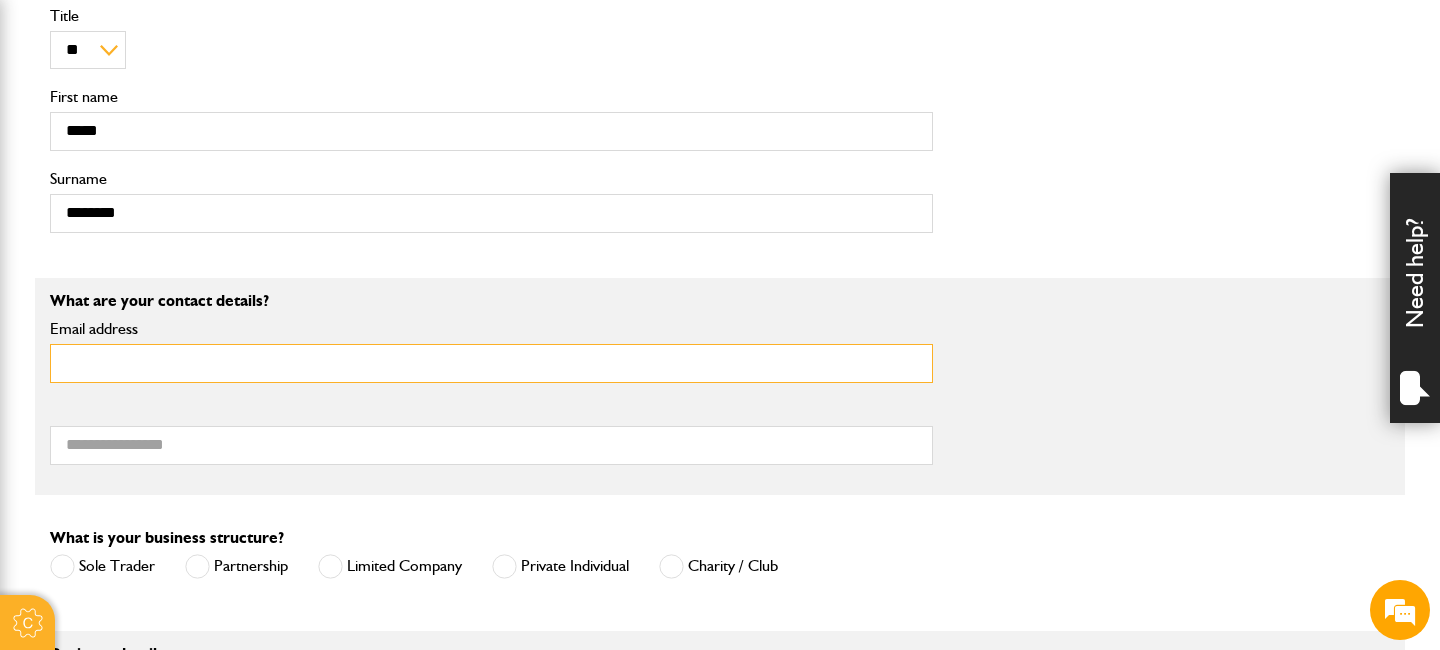 scroll, scrollTop: 932, scrollLeft: 0, axis: vertical 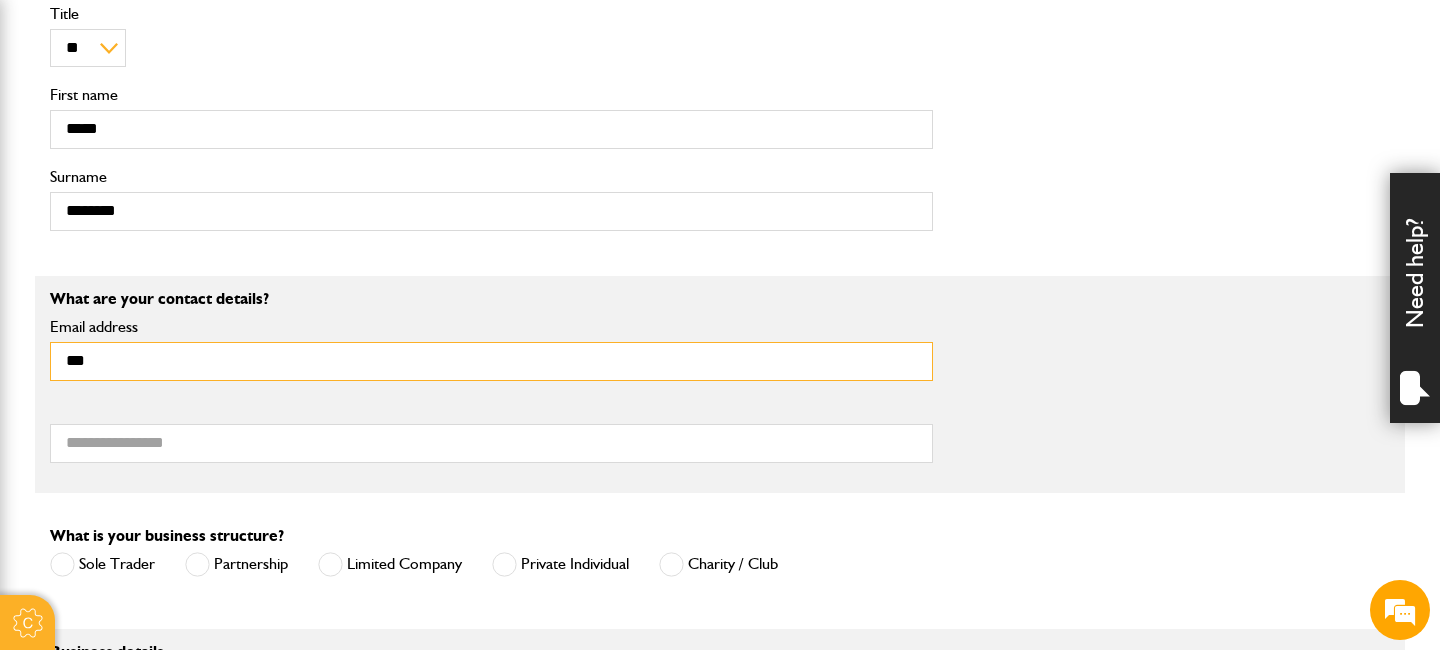 type on "**********" 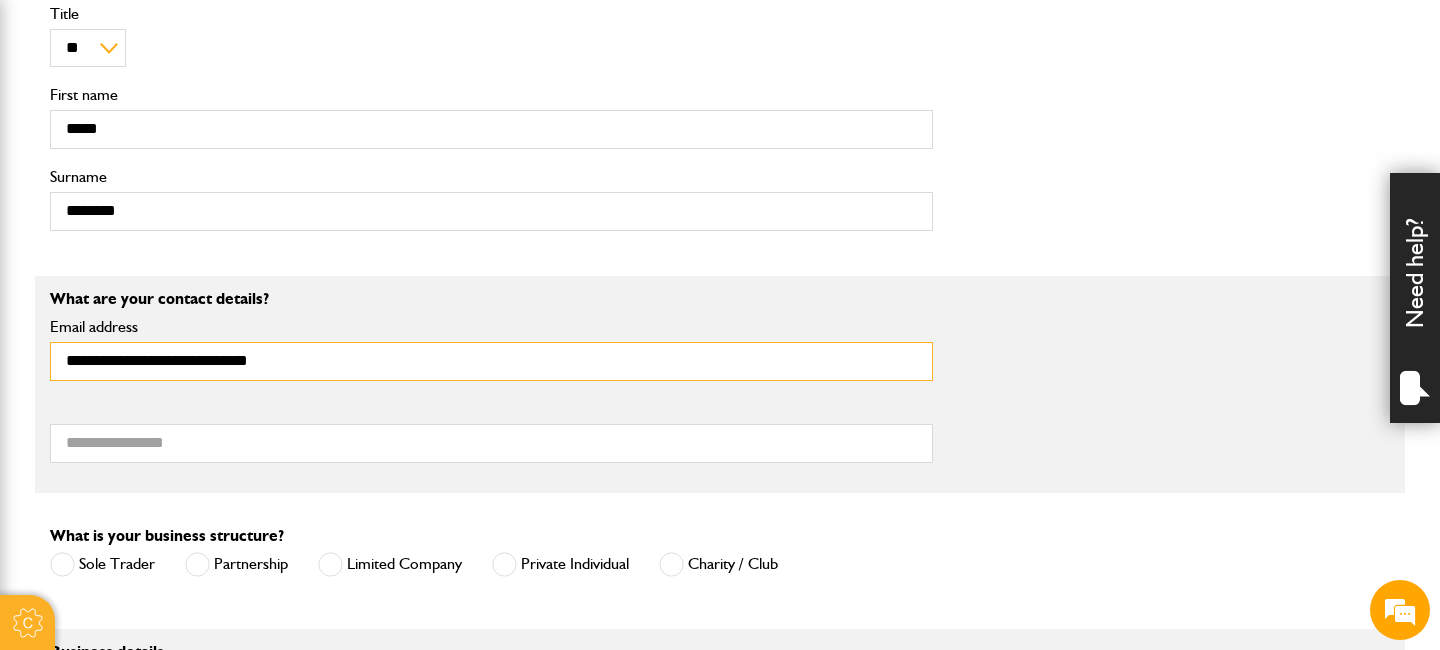 type on "**********" 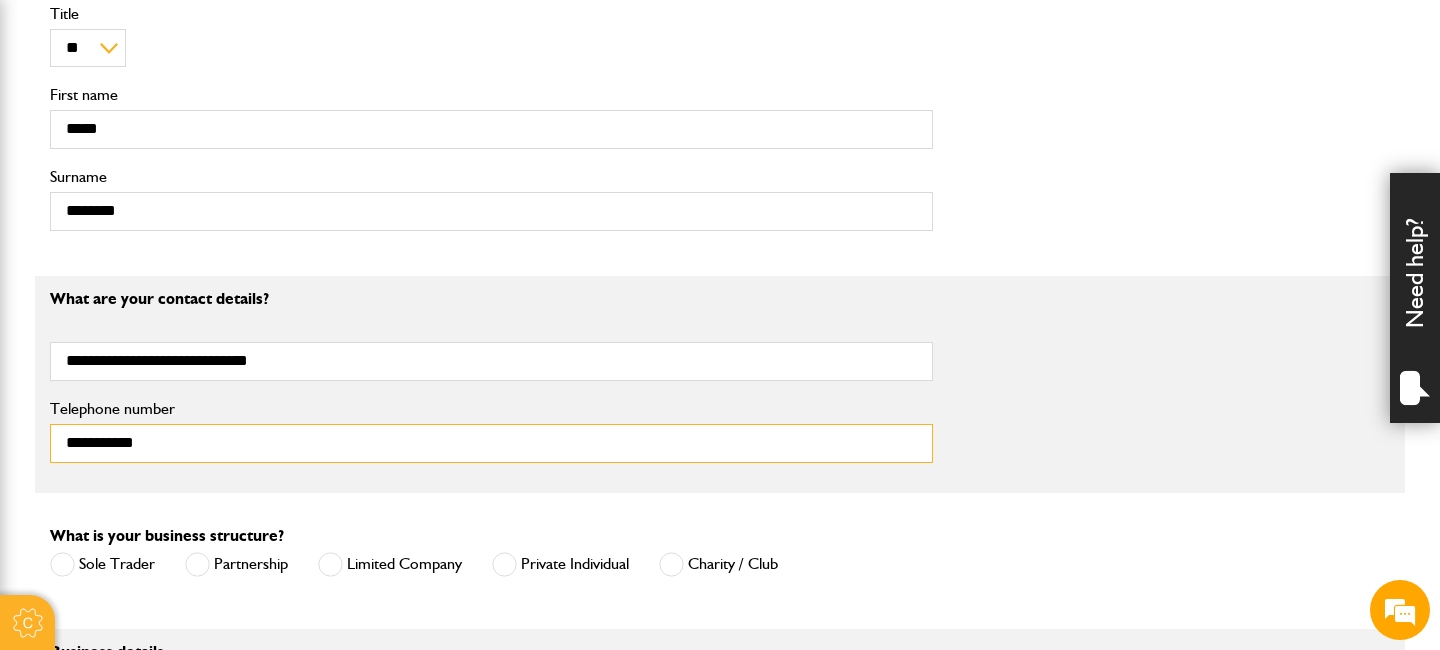 type on "**********" 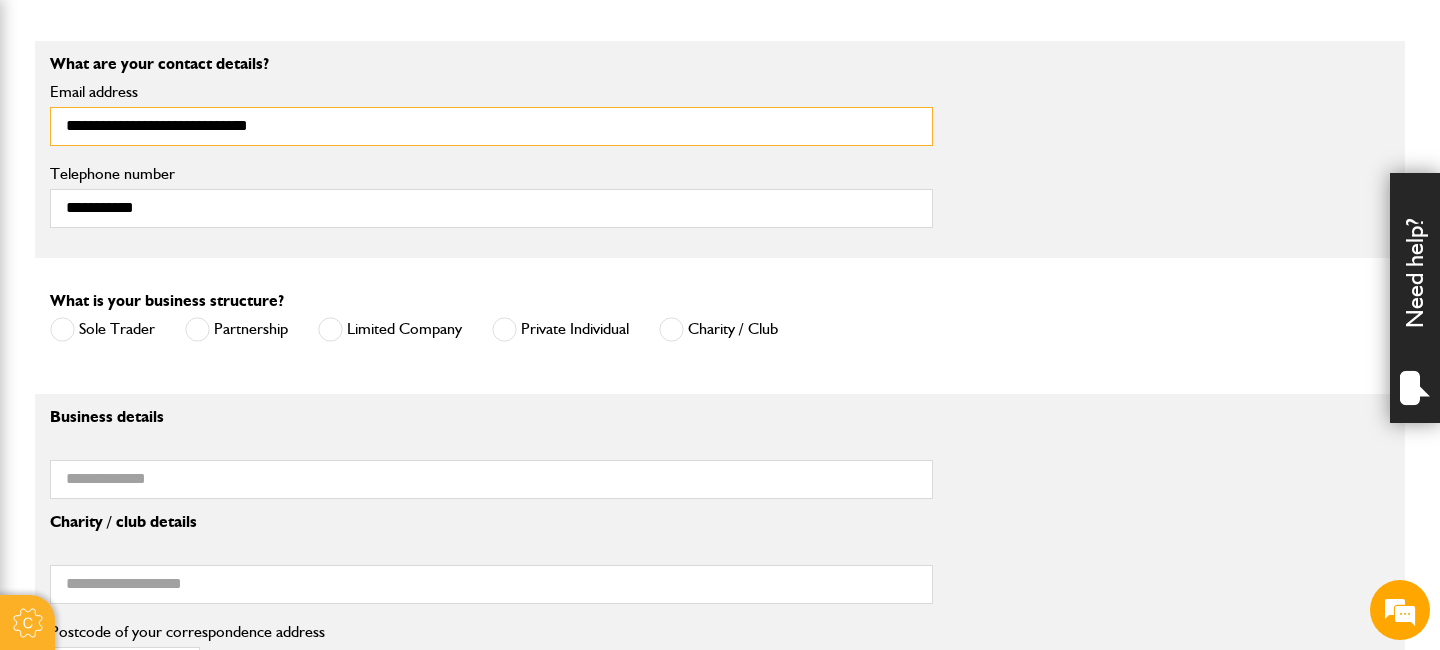 scroll, scrollTop: 1341, scrollLeft: 0, axis: vertical 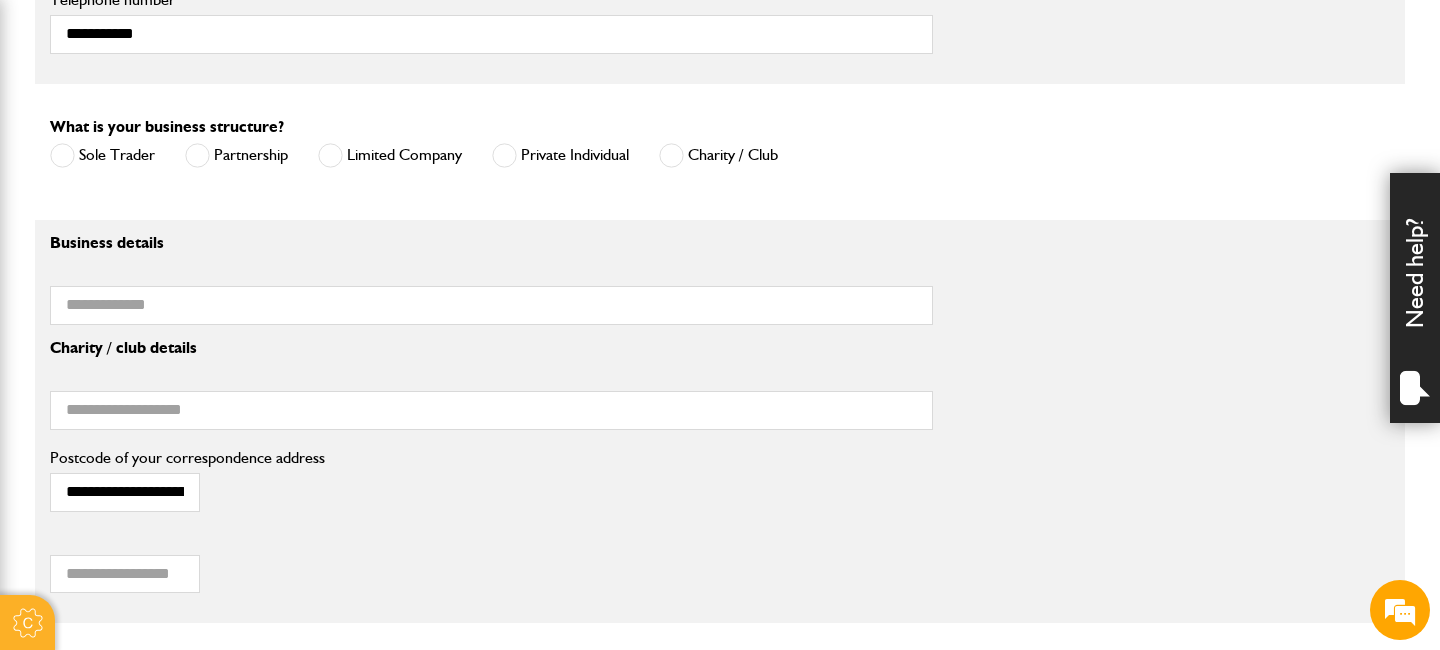 click at bounding box center (330, 155) 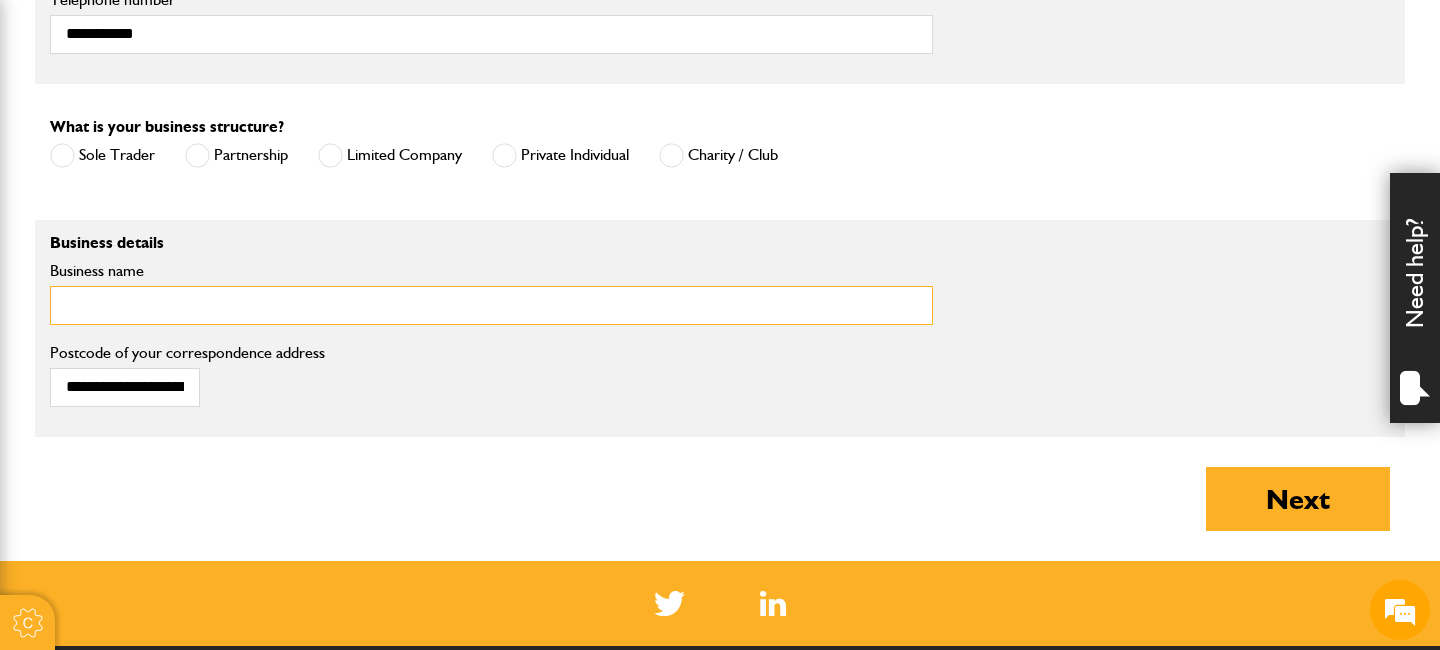 click on "Business name" at bounding box center [491, 305] 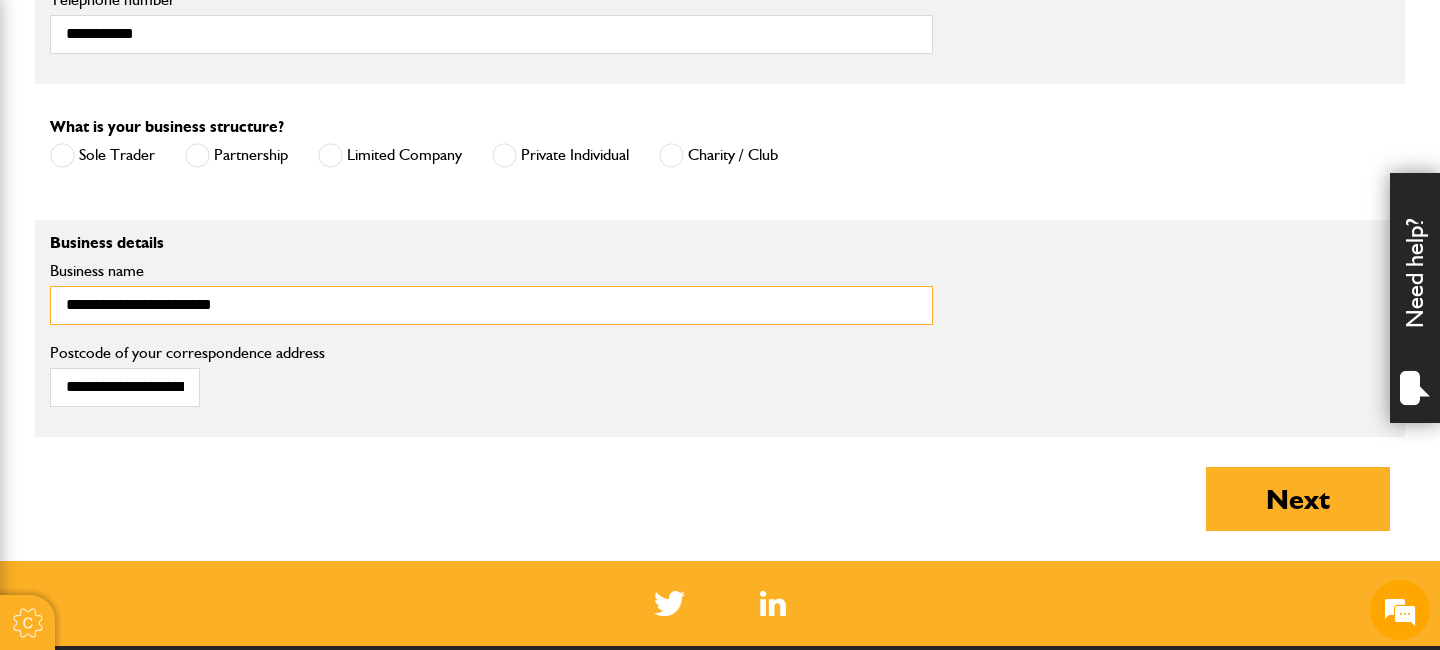 type on "**********" 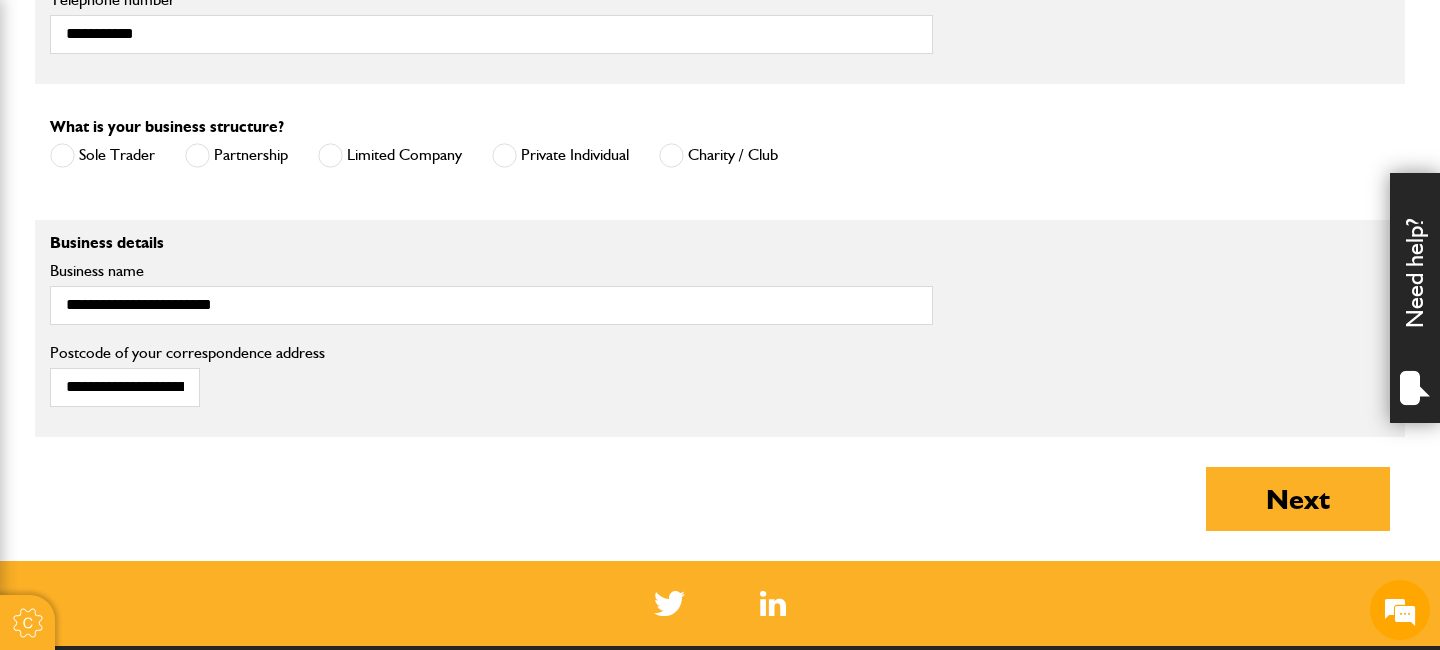 click on "[POSTAL_CODE] of your correspondence address" at bounding box center (0, 0) 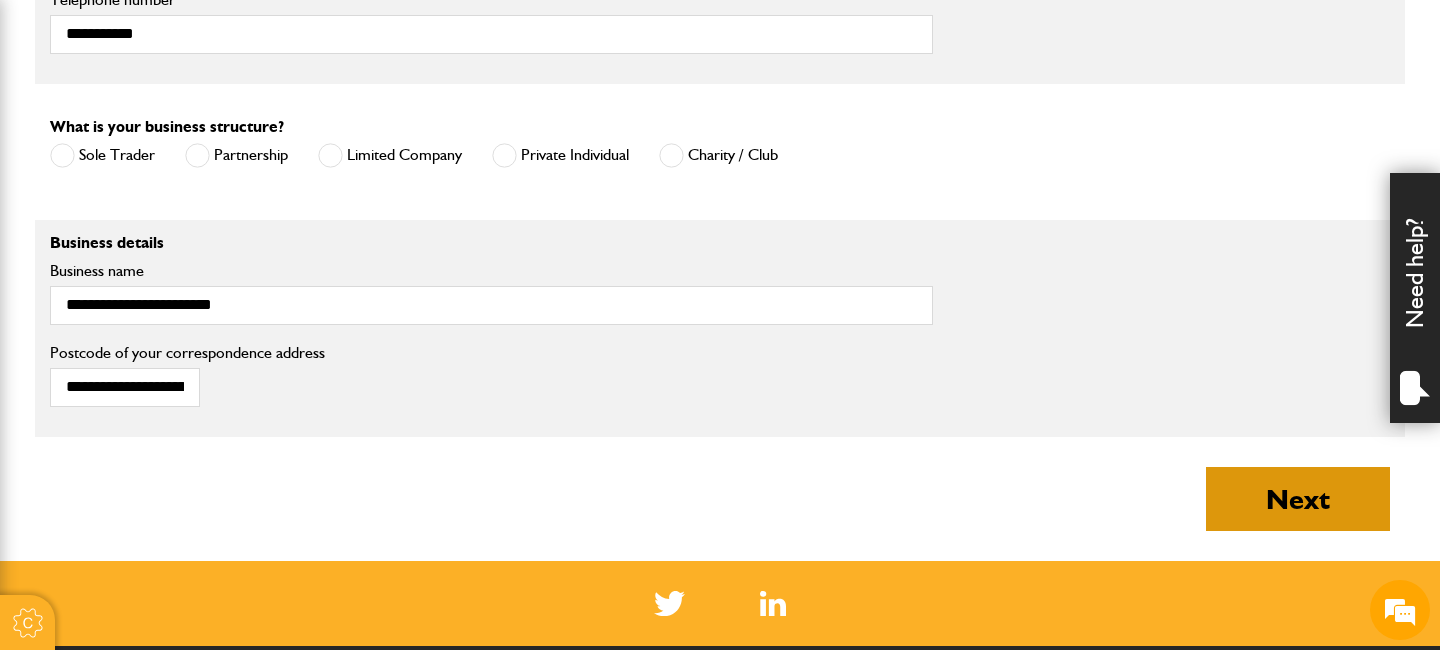 click on "Next" at bounding box center [1298, 499] 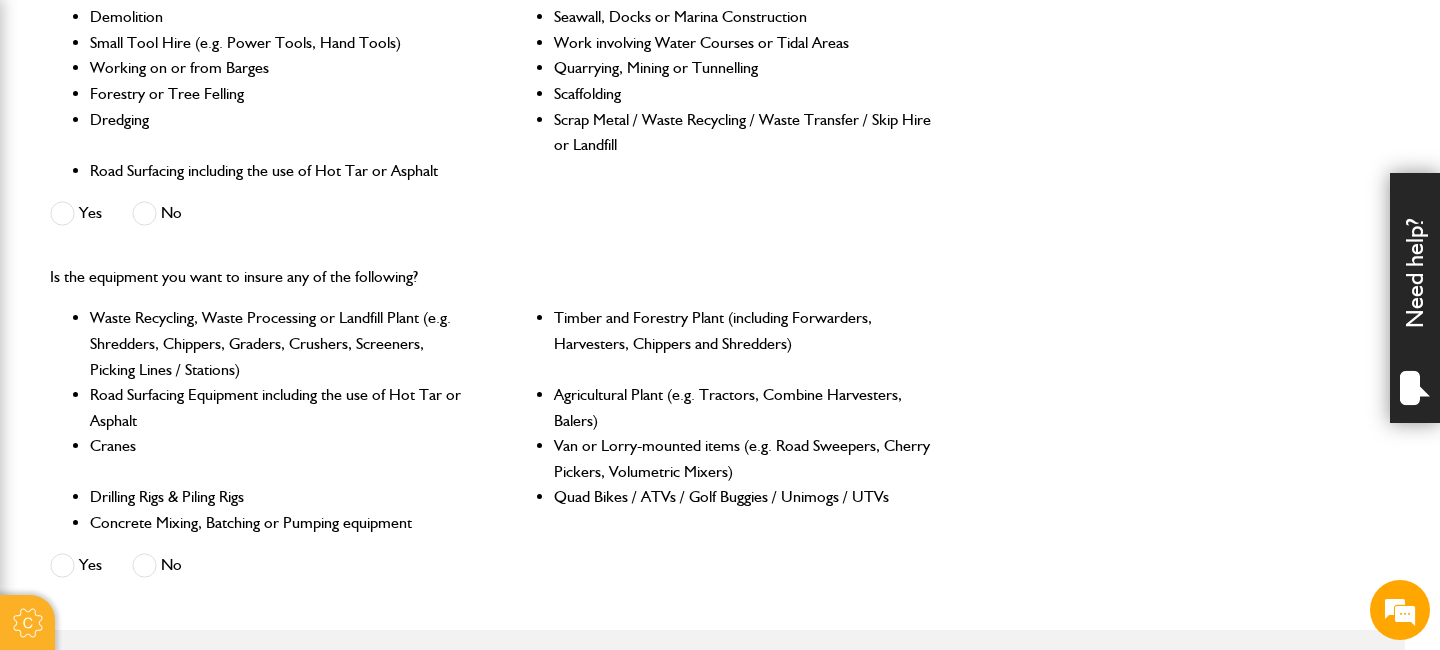scroll, scrollTop: 595, scrollLeft: 0, axis: vertical 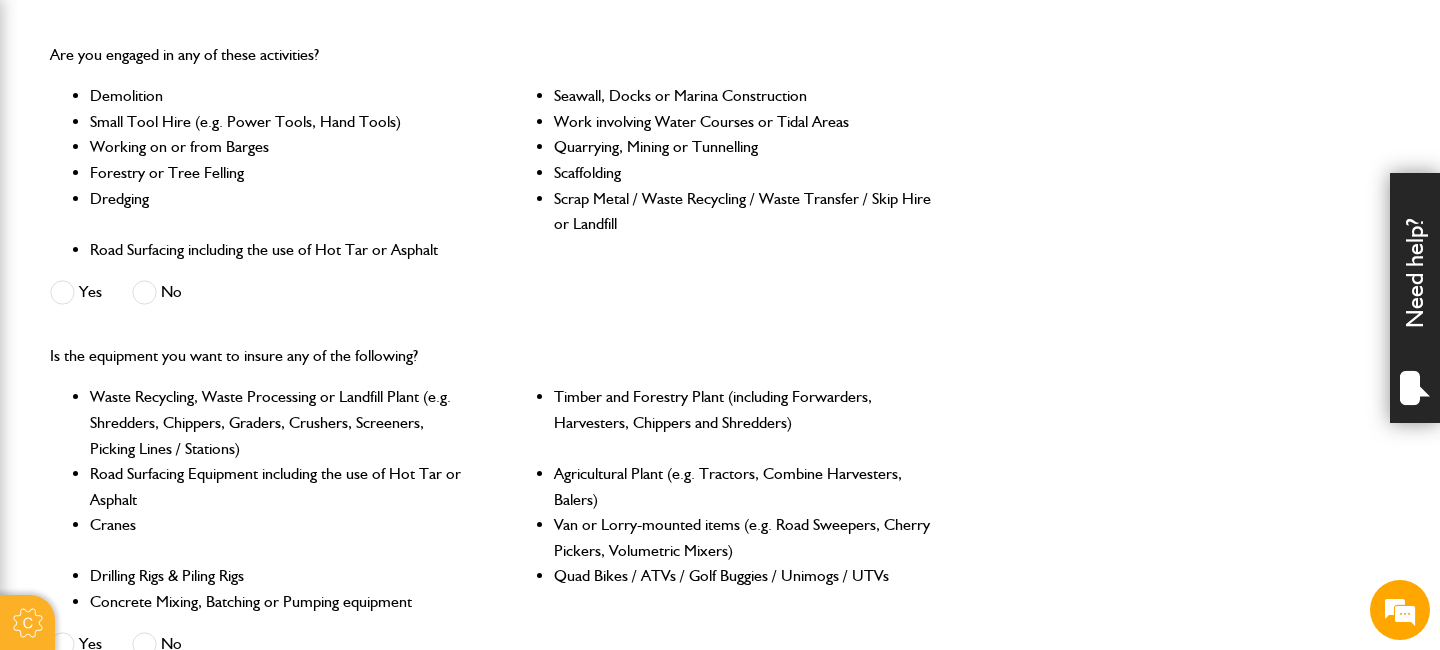 click at bounding box center (144, 292) 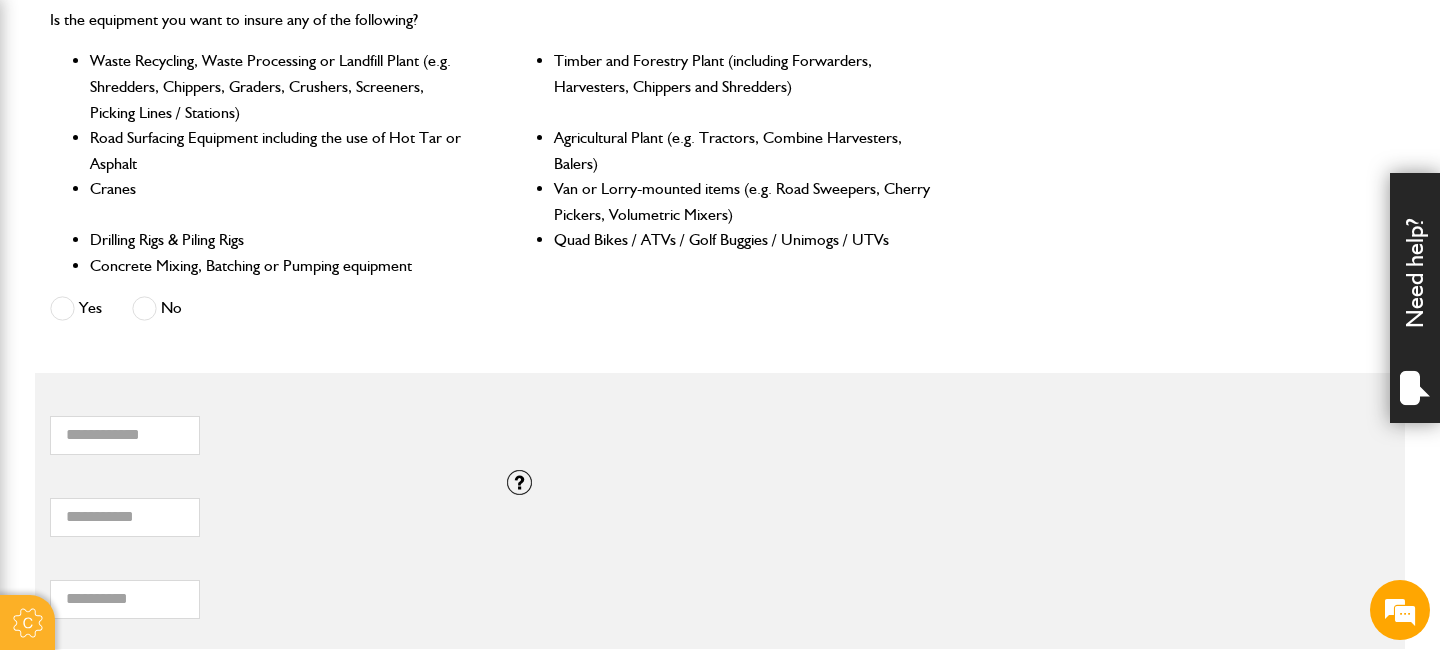 click at bounding box center [144, 308] 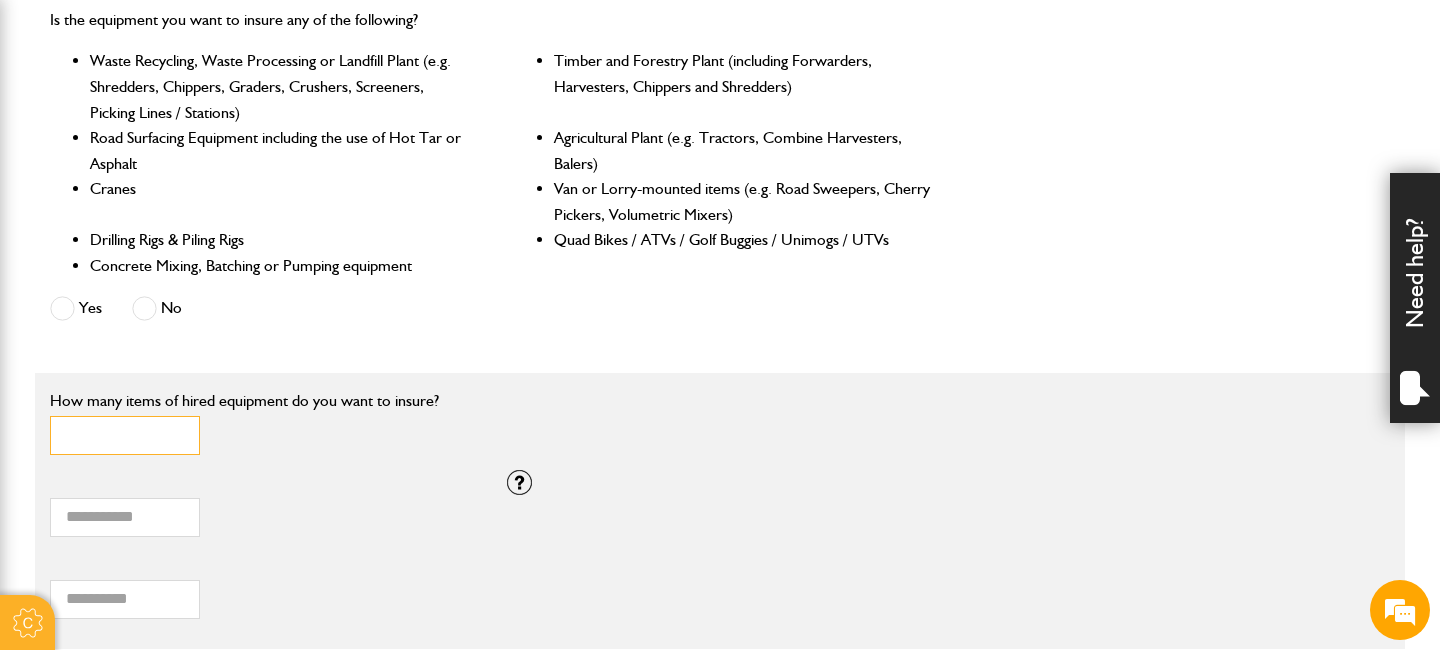 type on "*" 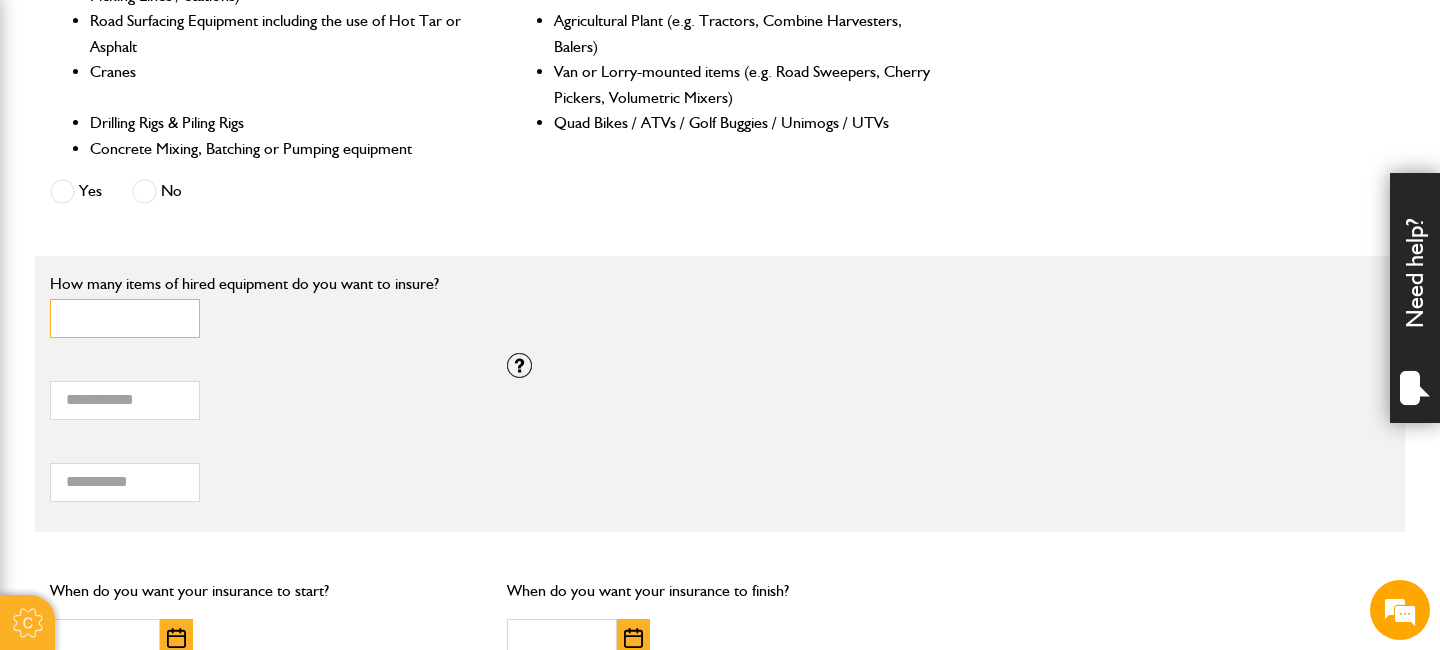 scroll, scrollTop: 1052, scrollLeft: 0, axis: vertical 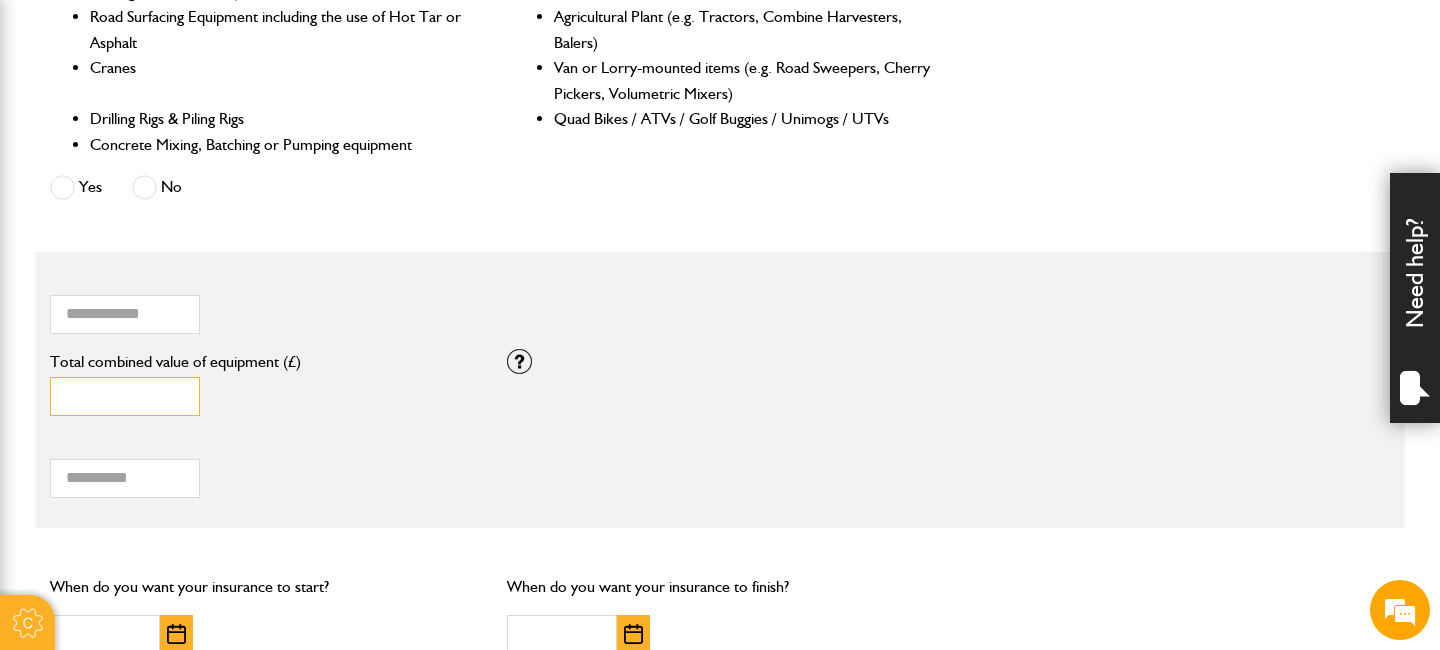 click on "*" at bounding box center [125, 396] 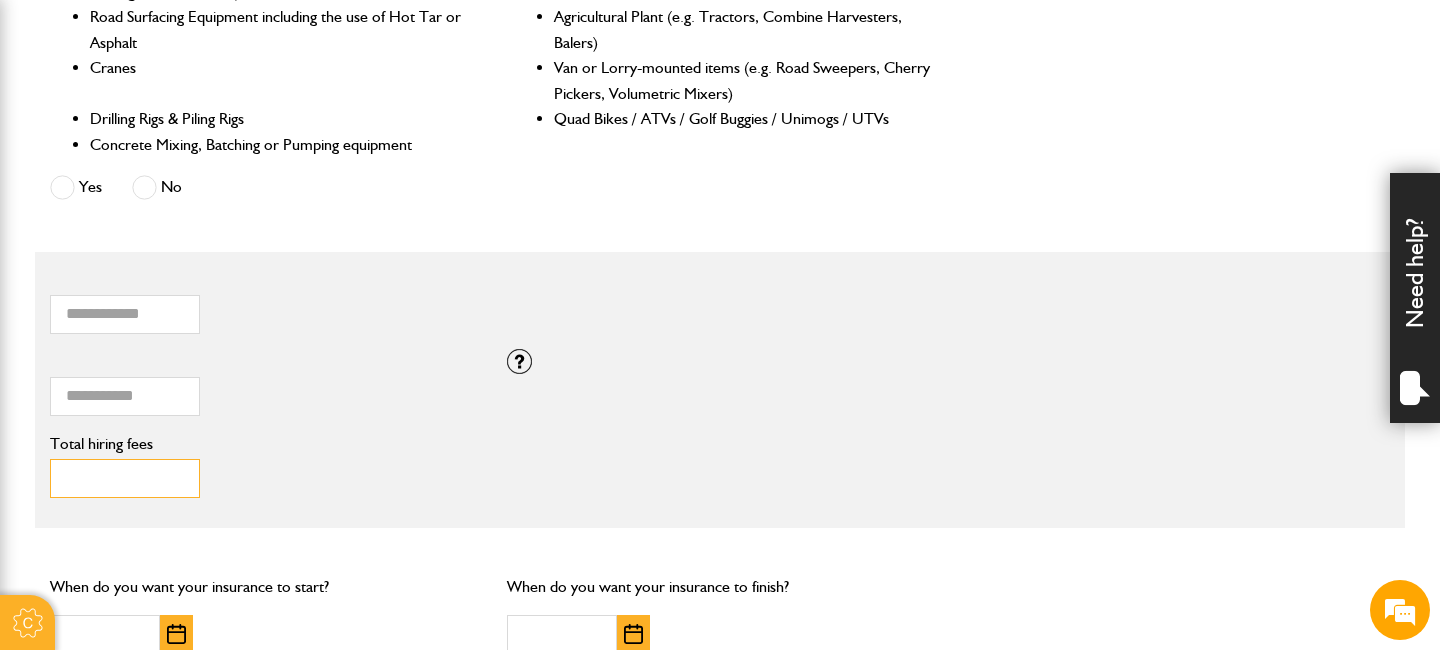 click on "Total hiring fees" at bounding box center [125, 478] 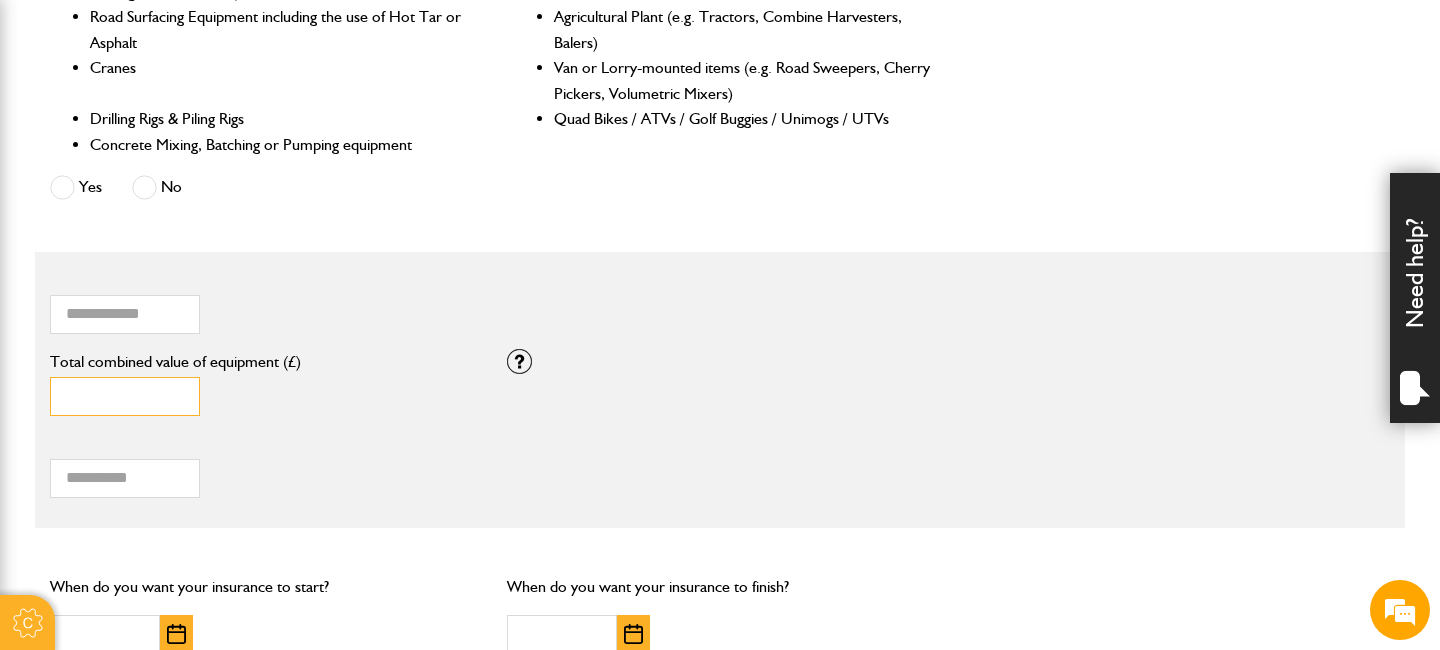 click on "*" at bounding box center (125, 396) 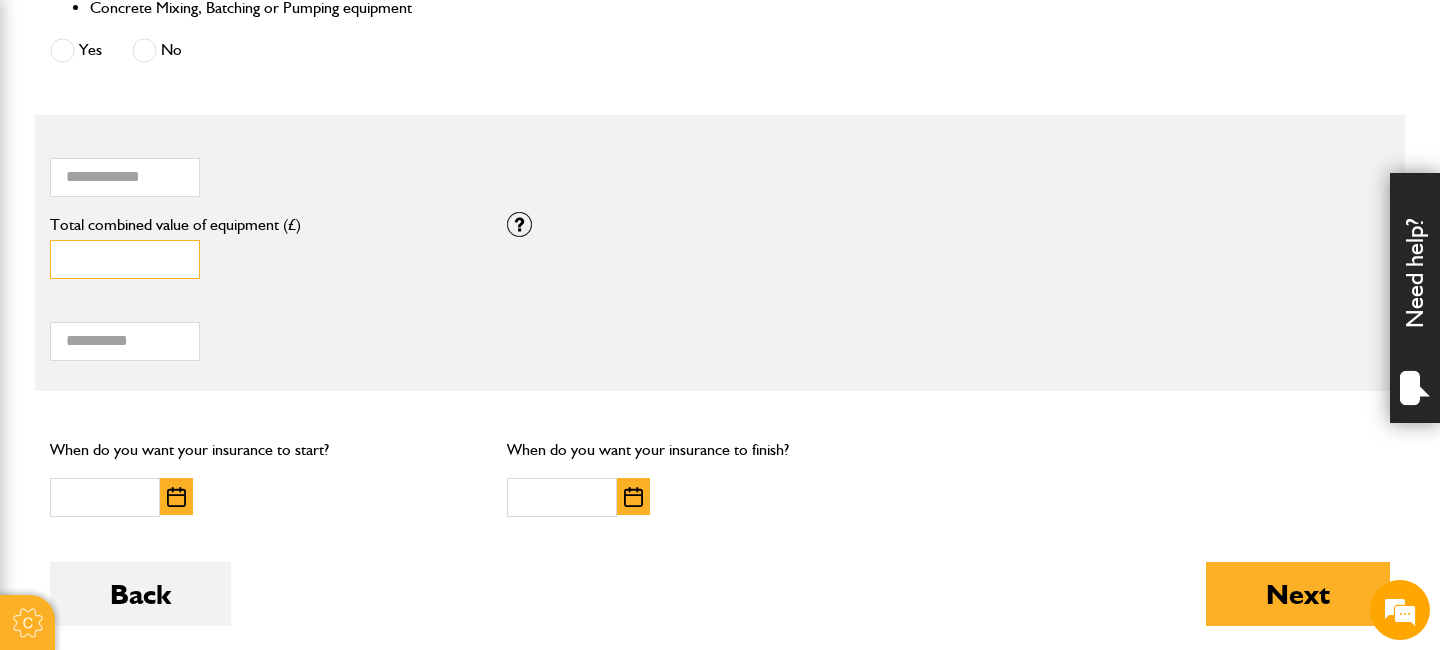 scroll, scrollTop: 1216, scrollLeft: 0, axis: vertical 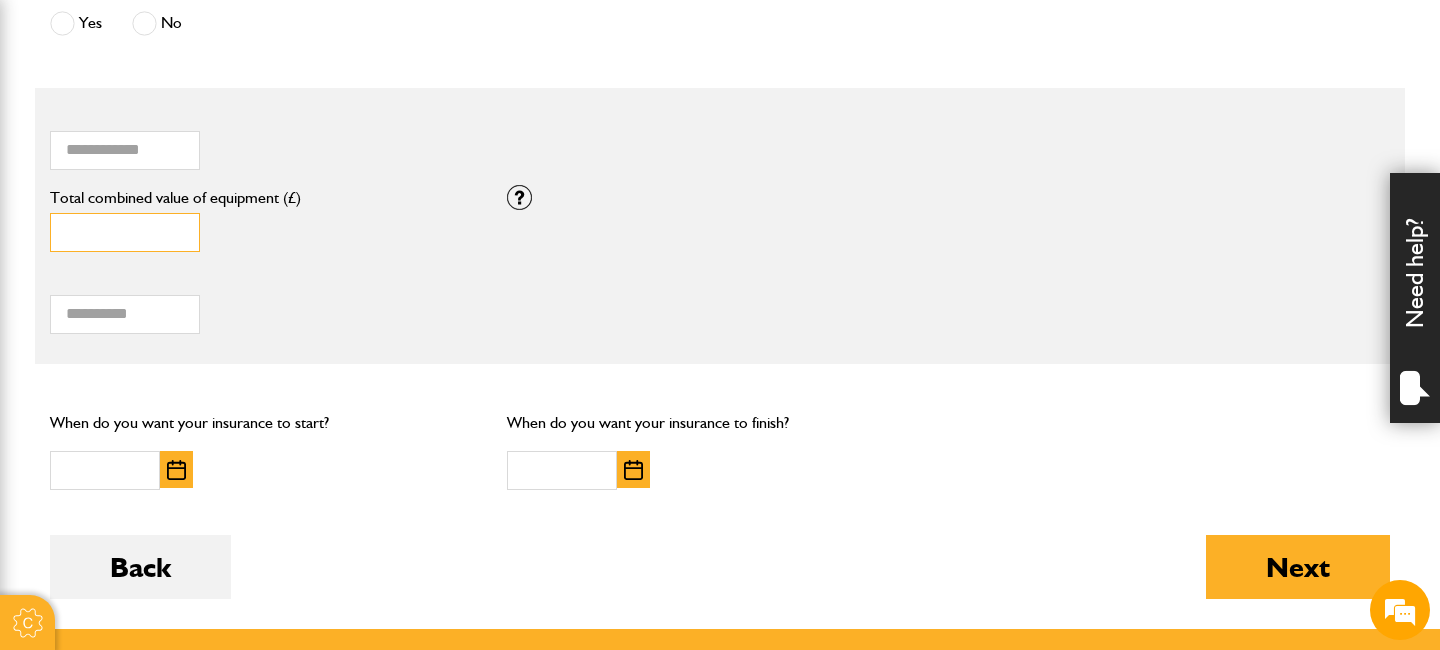 type on "*****" 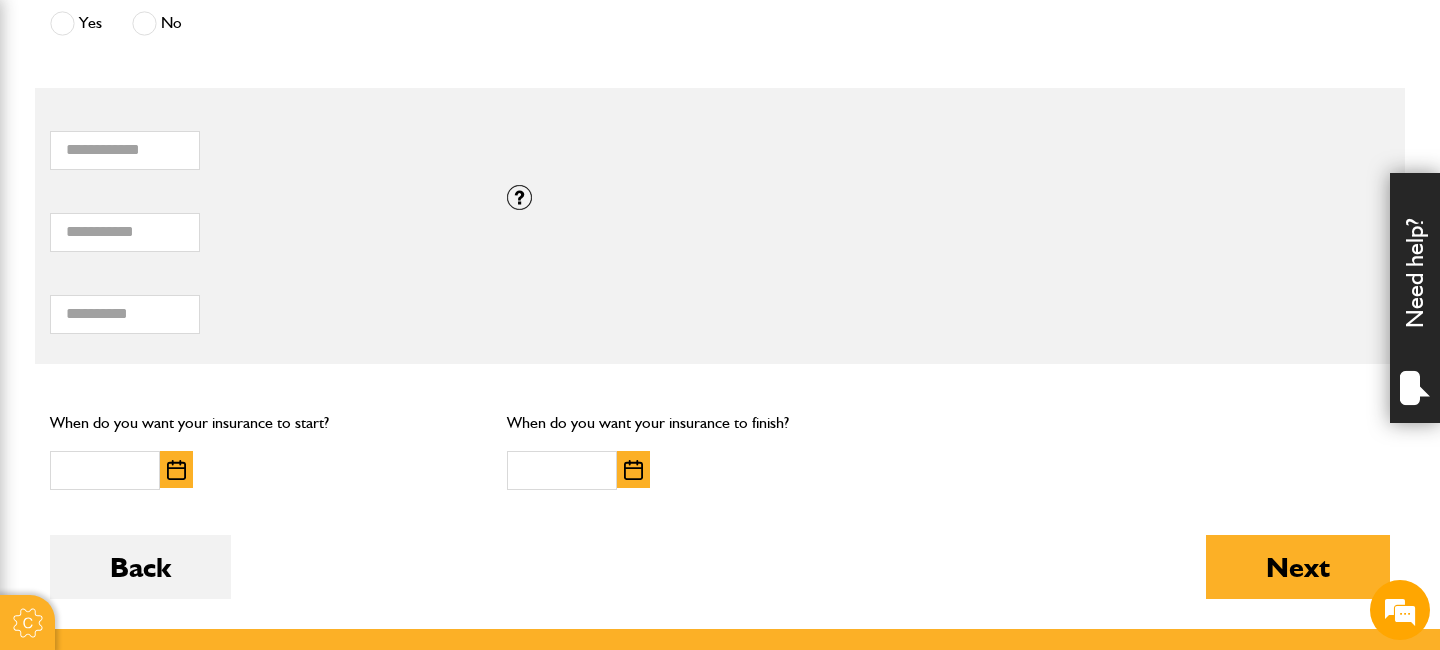 click at bounding box center (176, 469) 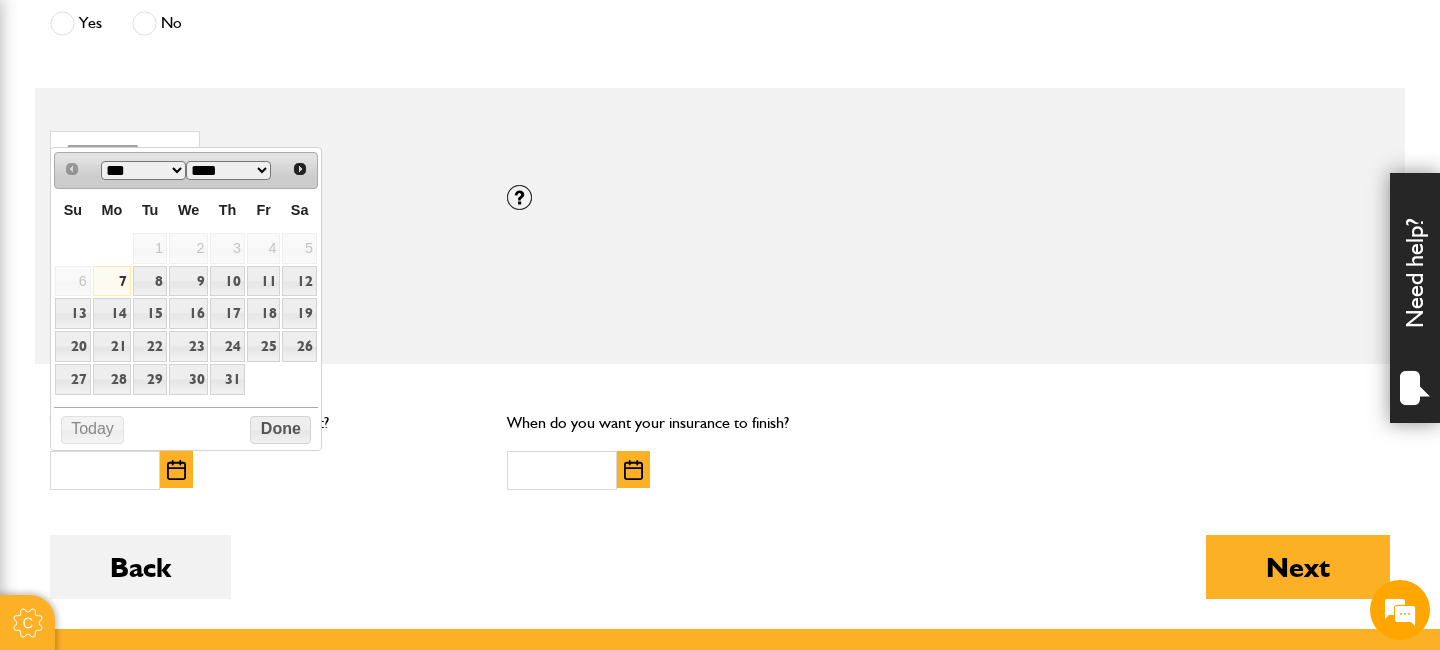 click on "7" at bounding box center [112, 281] 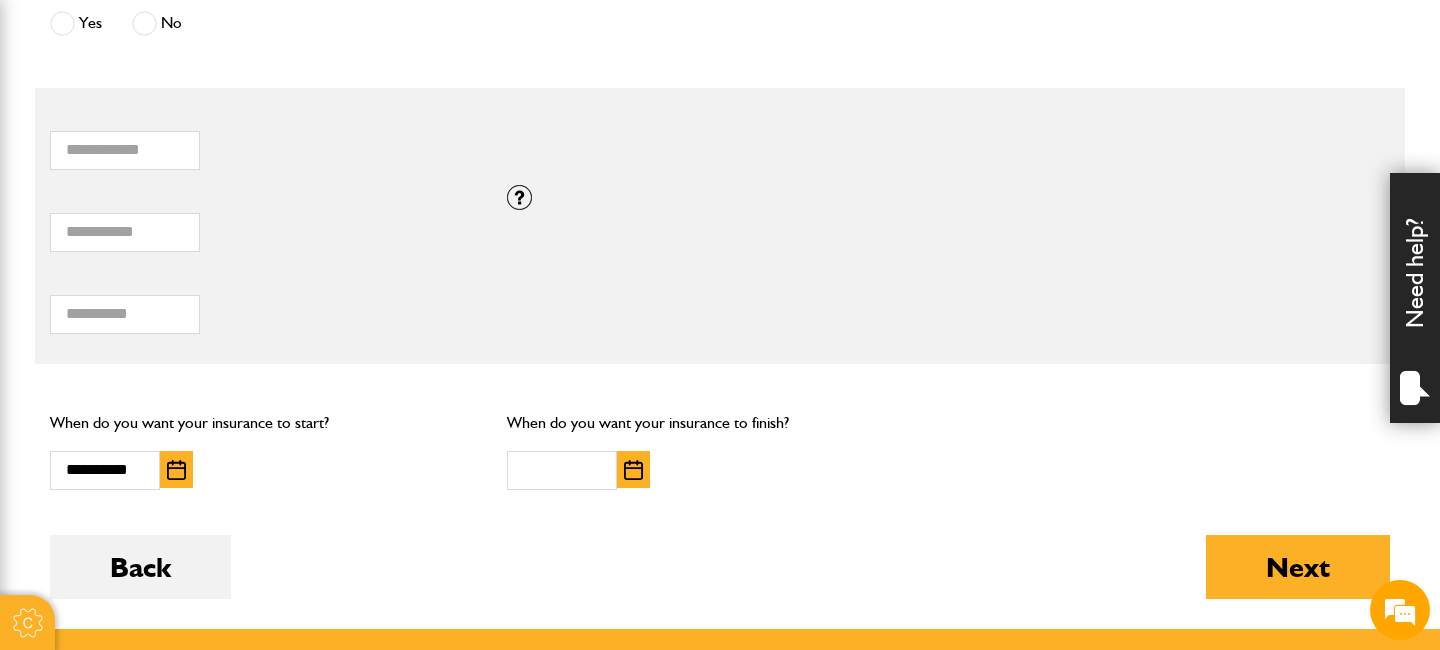 click at bounding box center [633, 470] 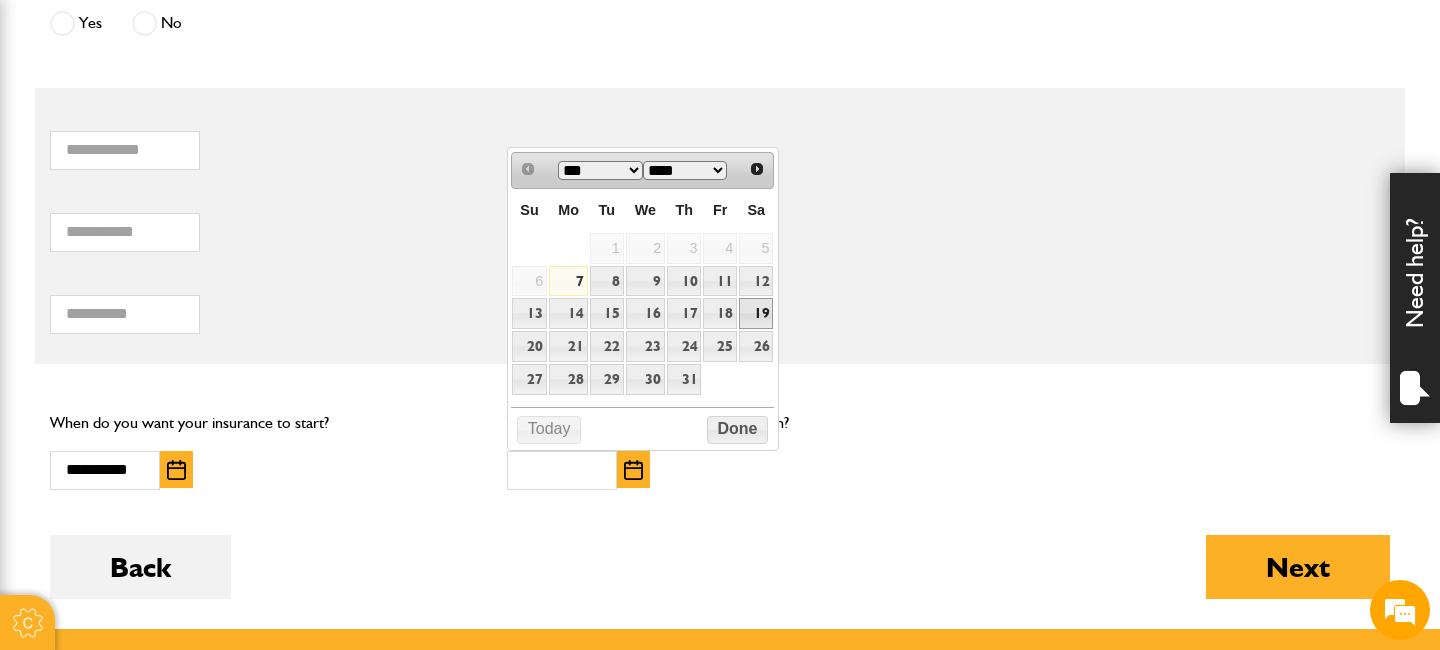 click on "19" at bounding box center (756, 313) 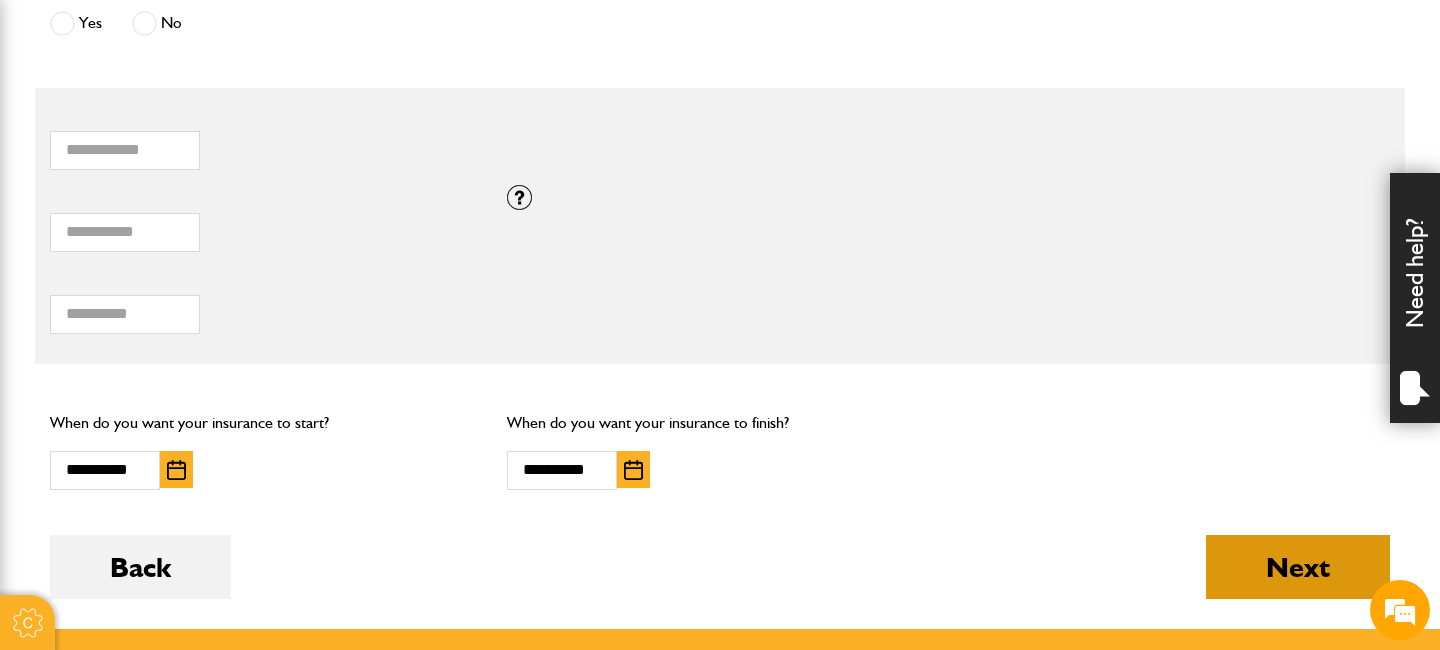 click on "Next" at bounding box center (1298, 567) 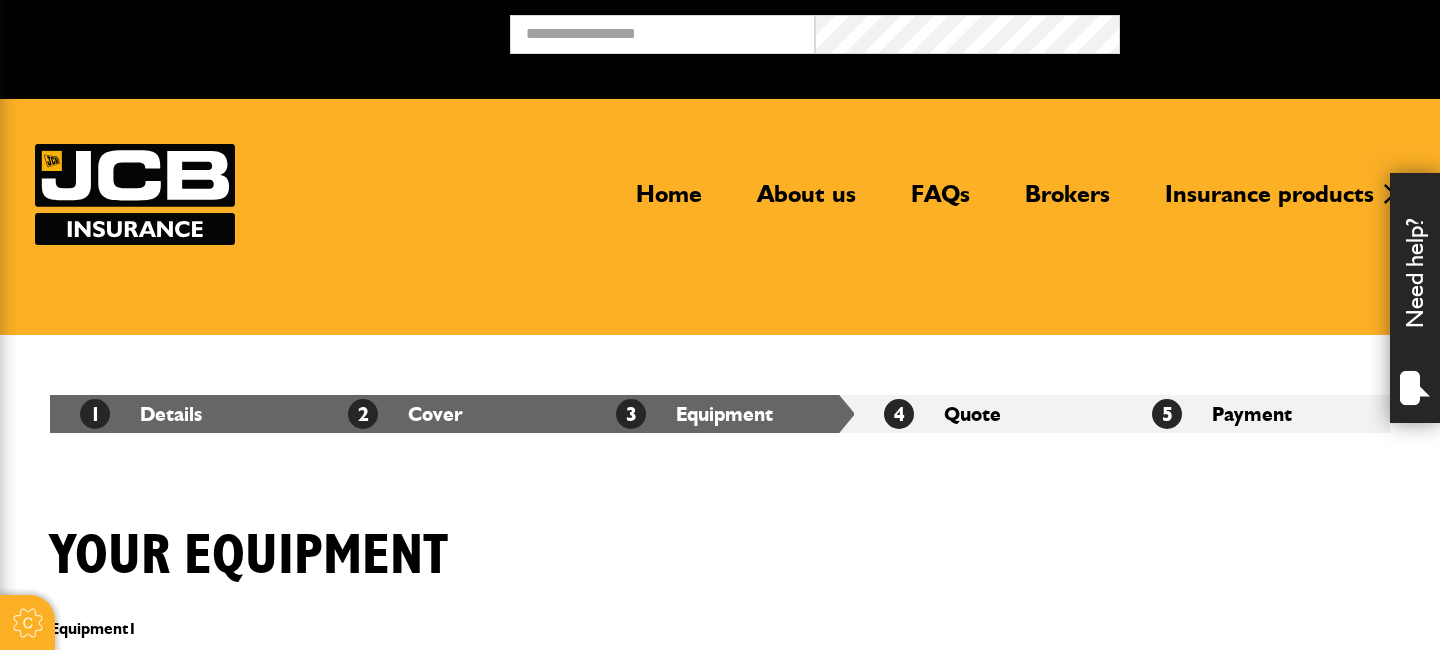 scroll, scrollTop: 434, scrollLeft: 0, axis: vertical 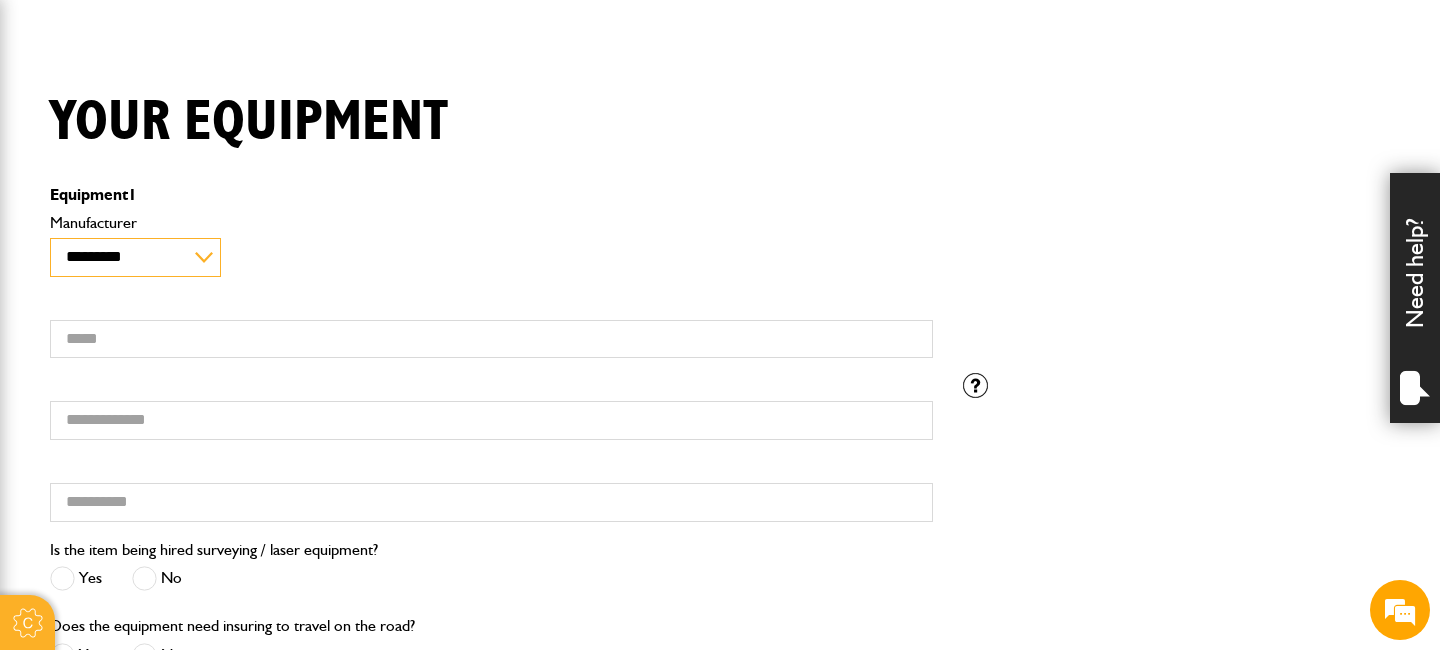 click on "**********" at bounding box center [135, 257] 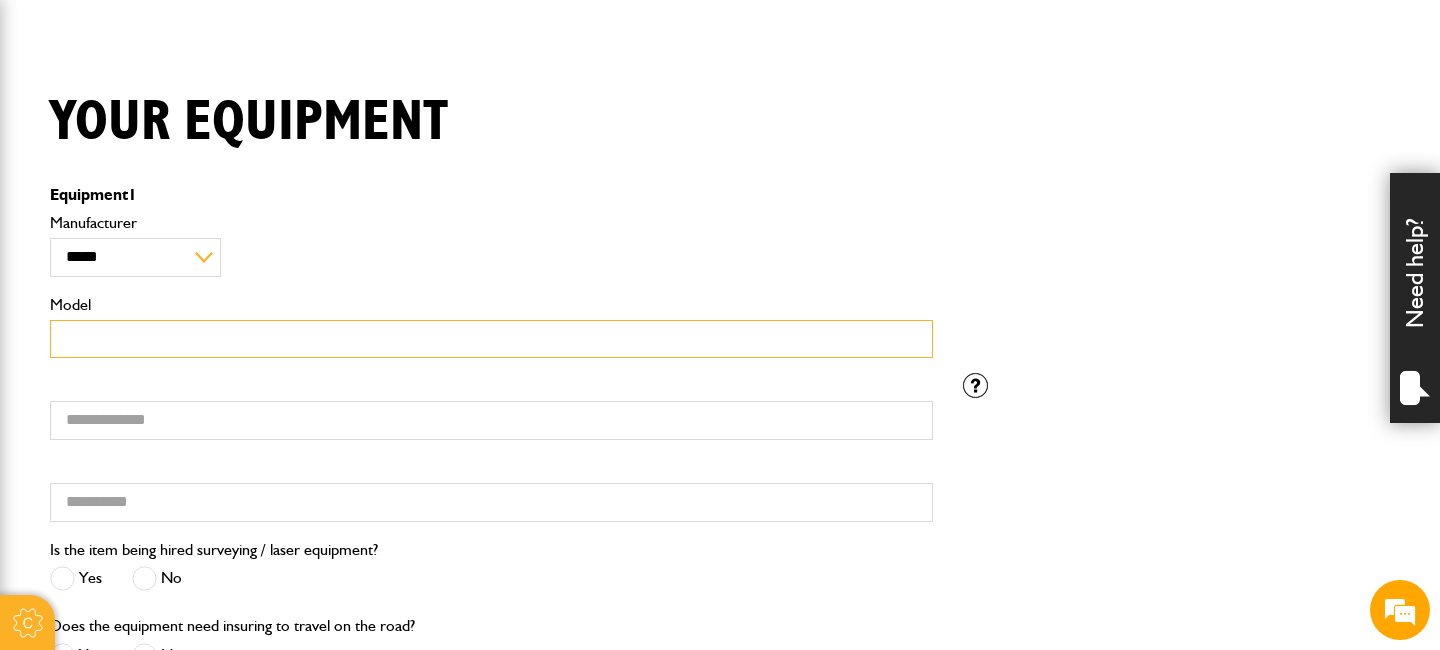 click on "Model" at bounding box center [491, 339] 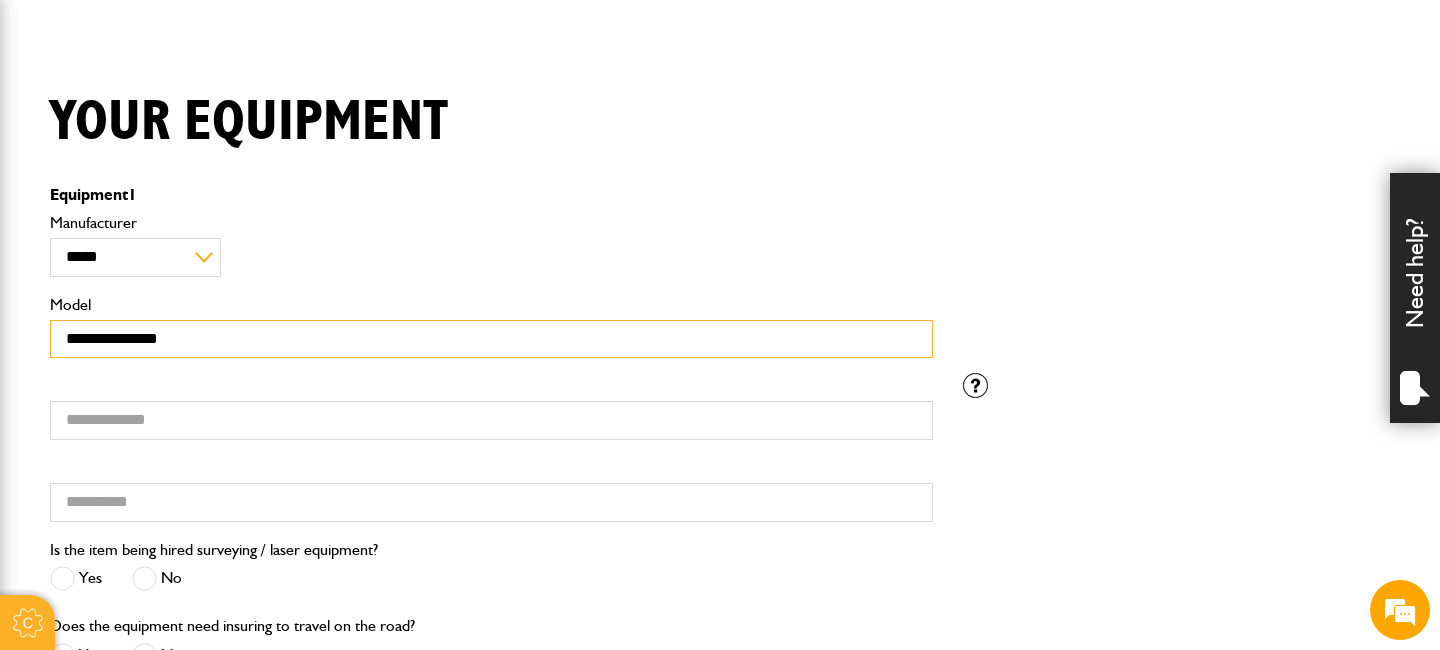 type on "**********" 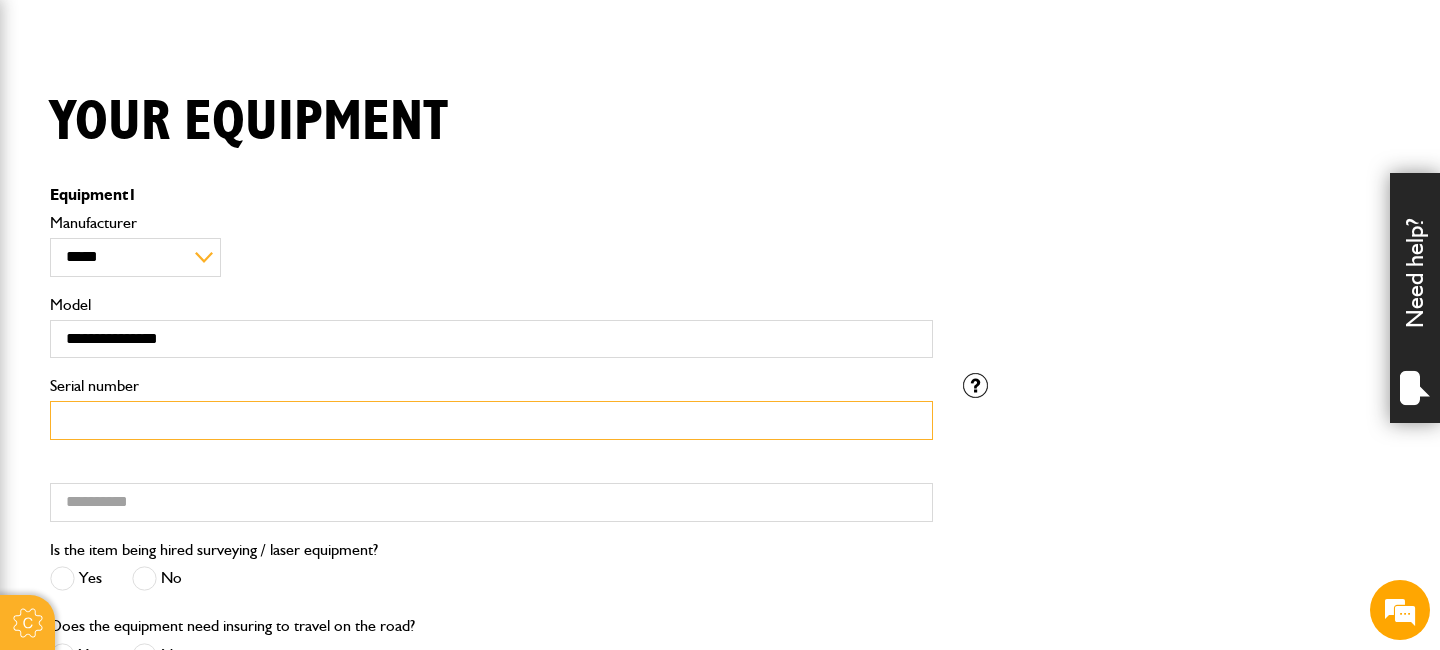 click on "Serial number" at bounding box center [491, 420] 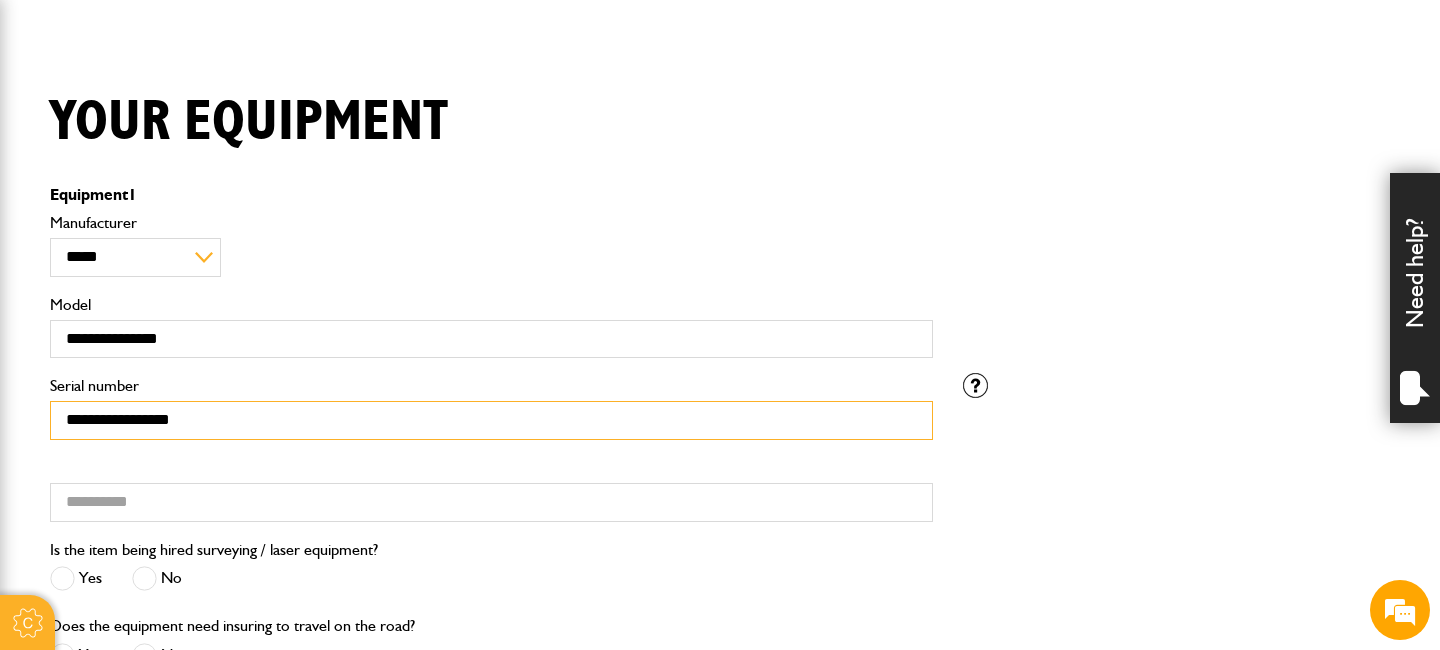 type on "**********" 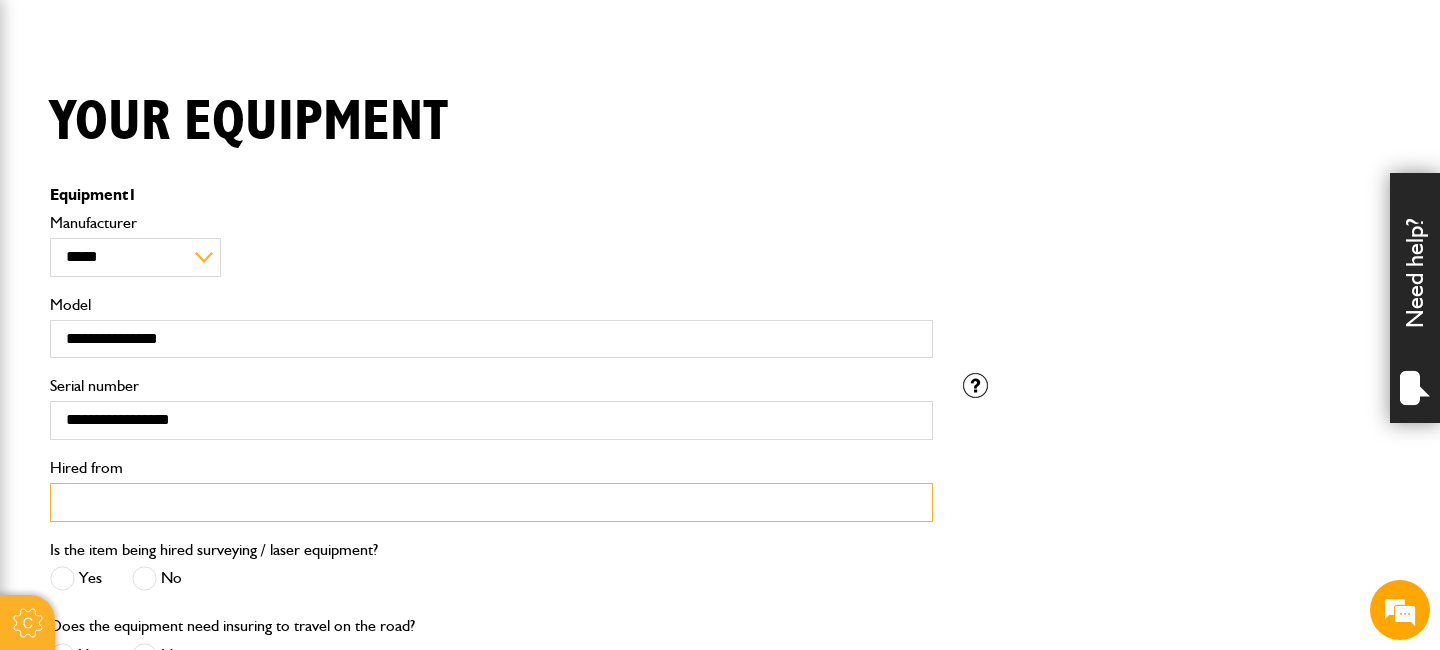 click on "Hired from" at bounding box center (491, 502) 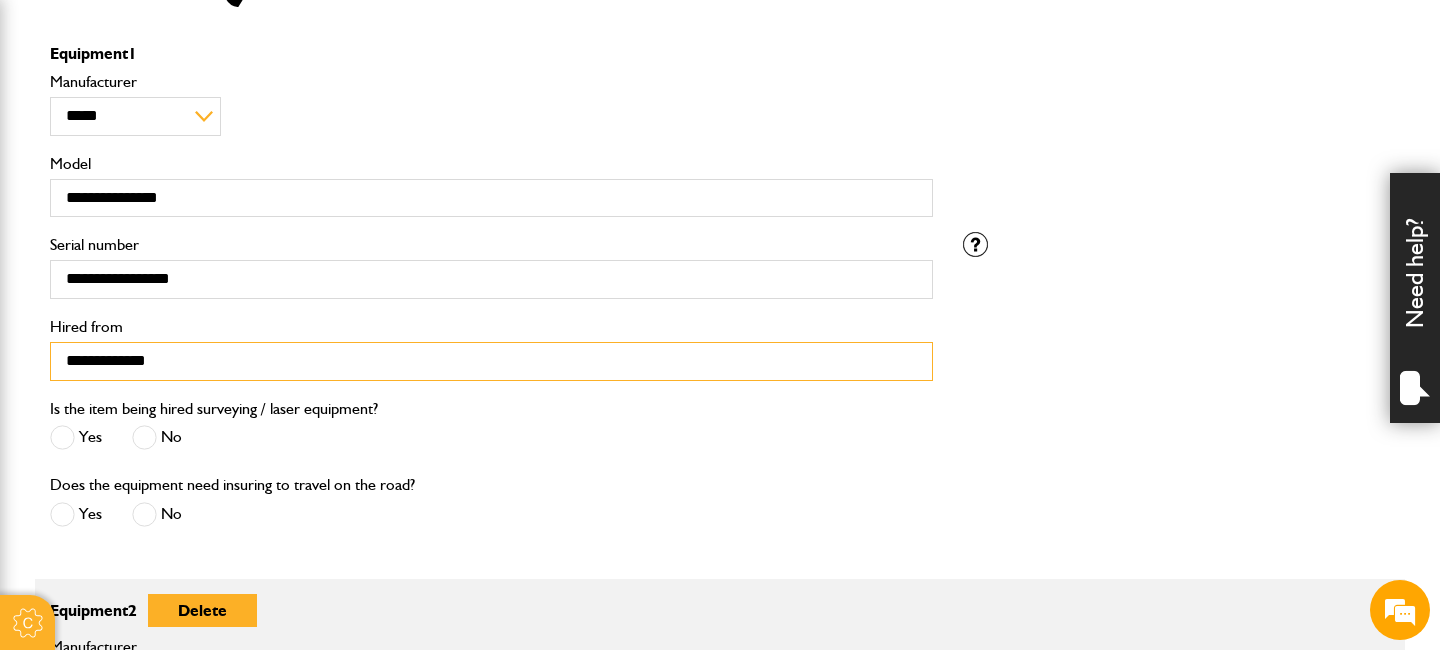 scroll, scrollTop: 592, scrollLeft: 0, axis: vertical 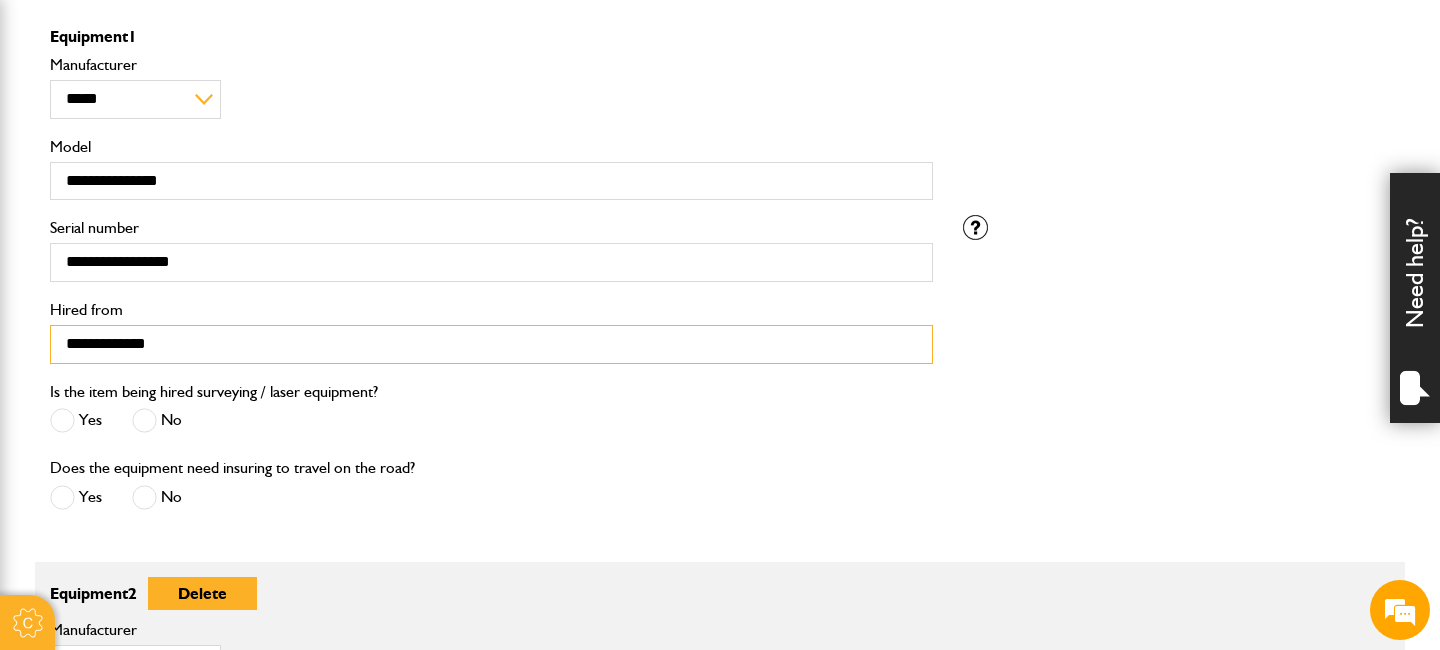 type on "**********" 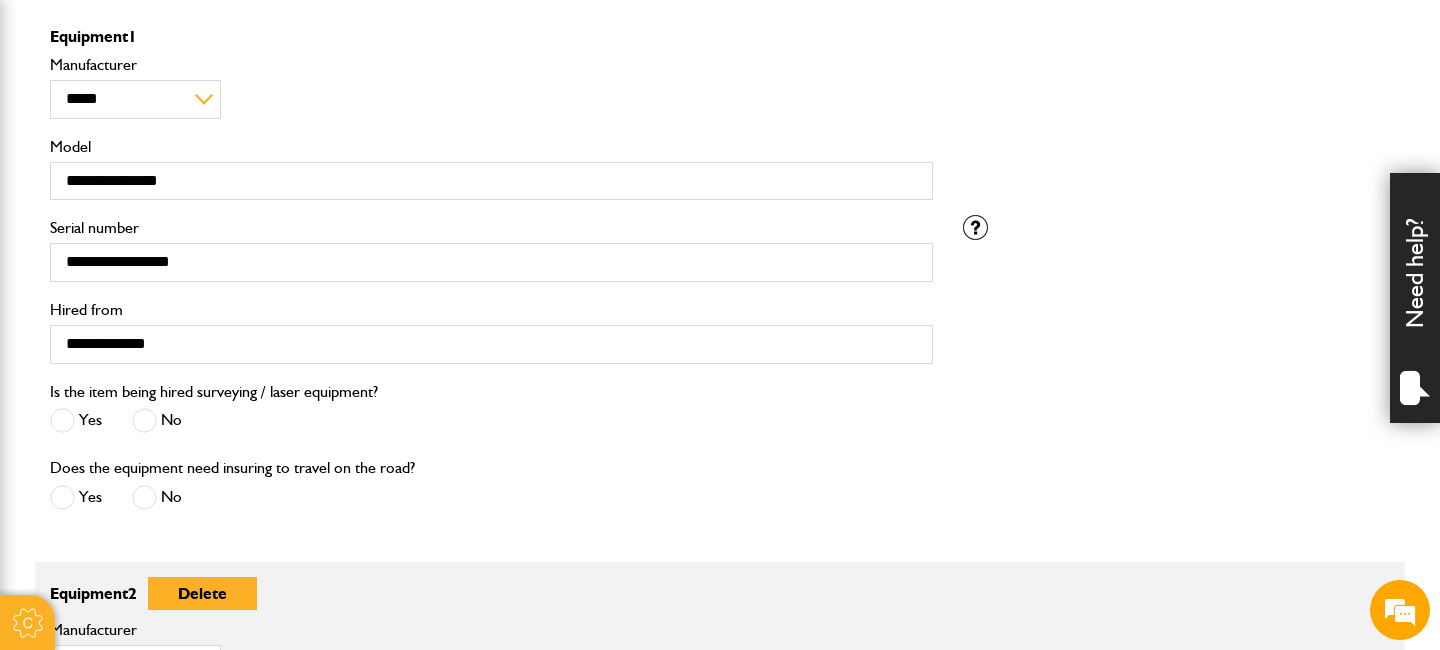 click at bounding box center [144, 420] 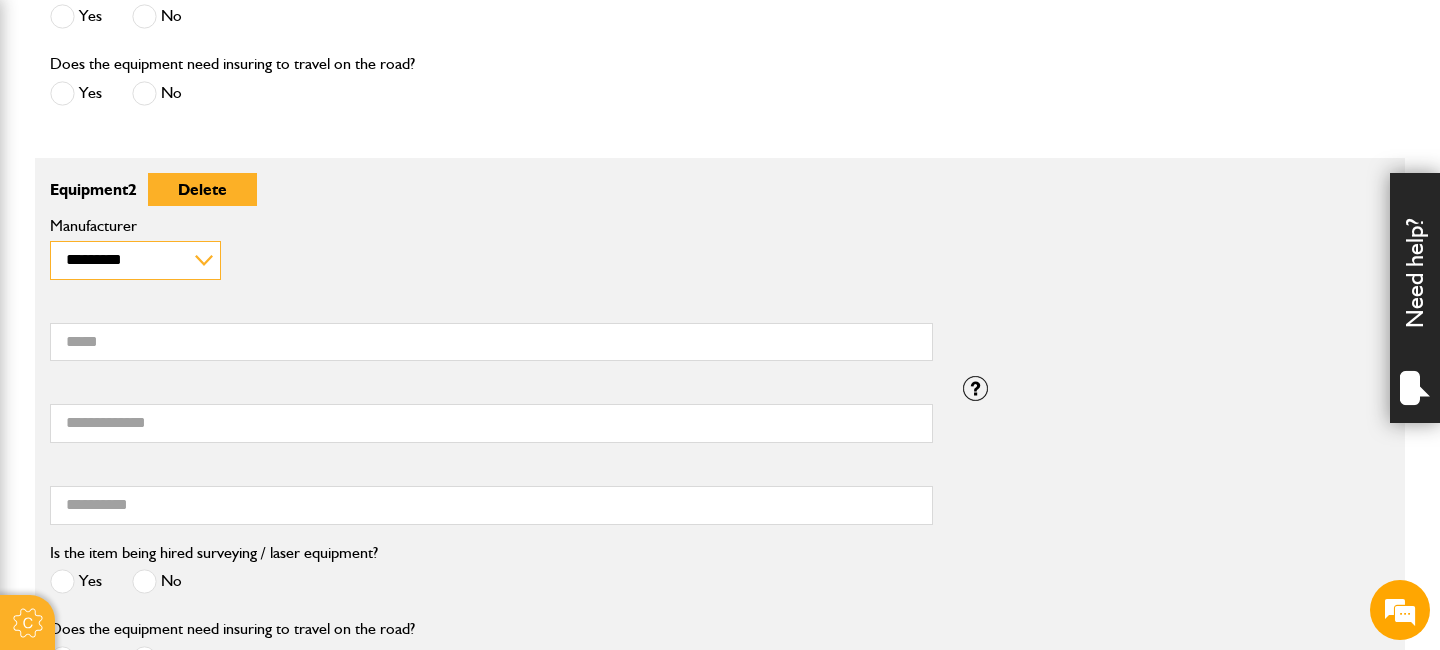 click on "**********" at bounding box center (135, 260) 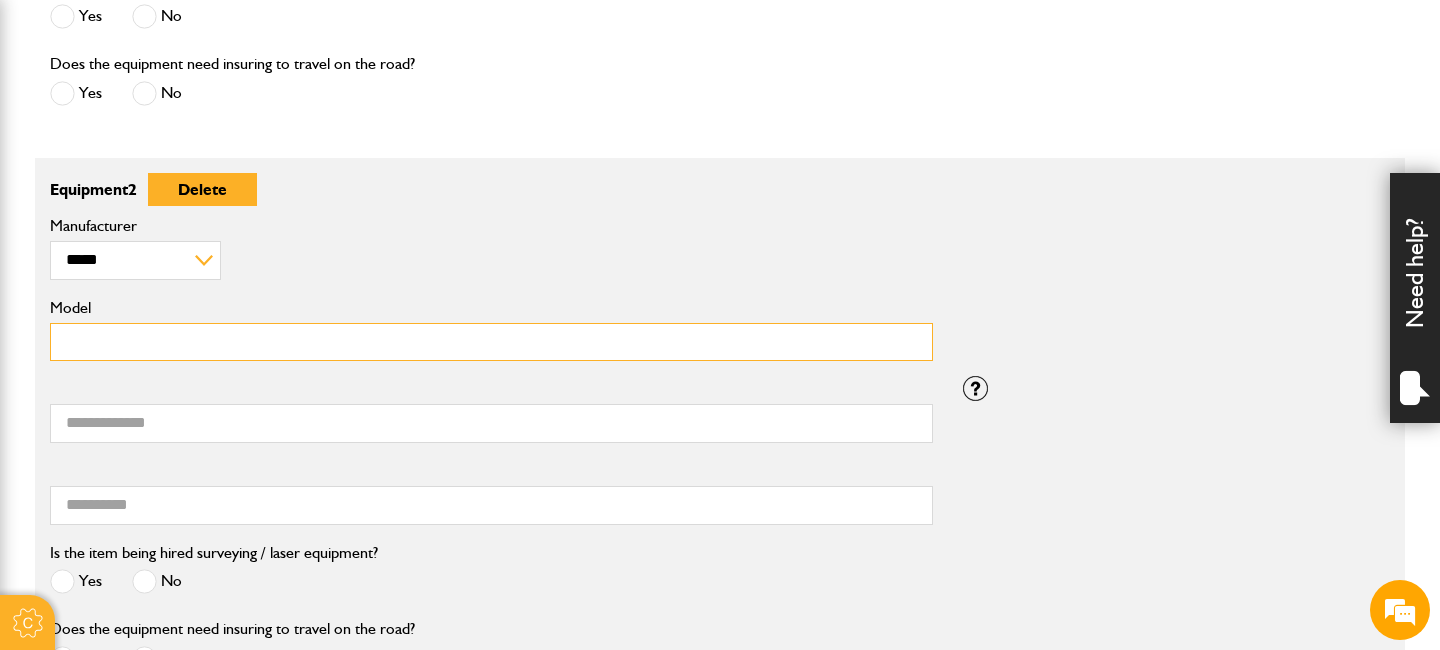 click on "Model" at bounding box center [491, 342] 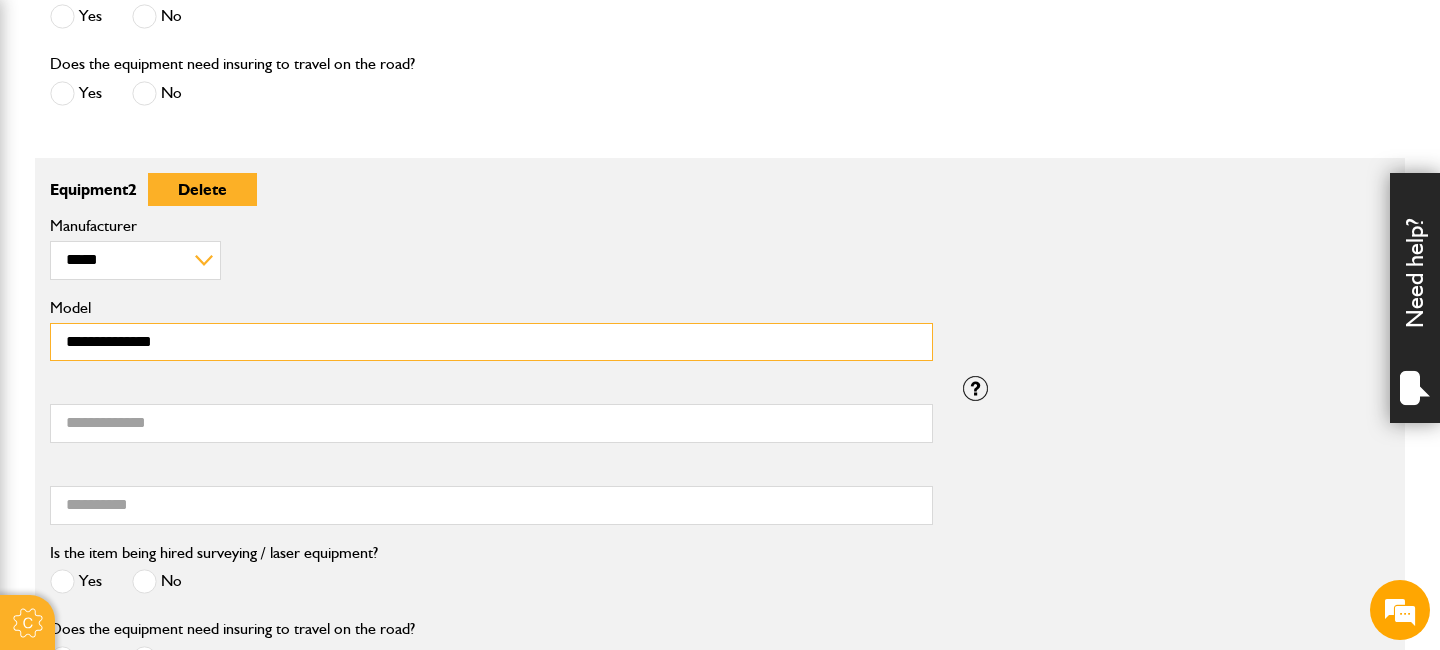 type on "**********" 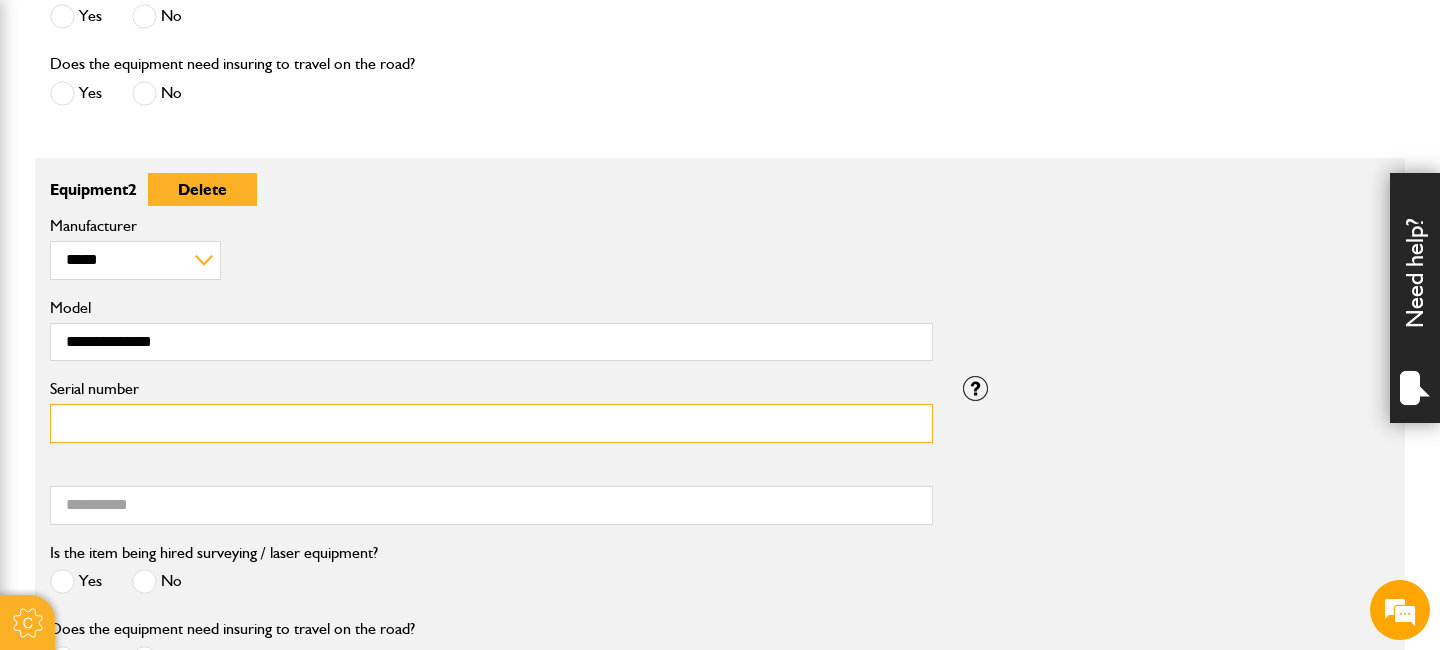 click on "Serial number" at bounding box center [491, 423] 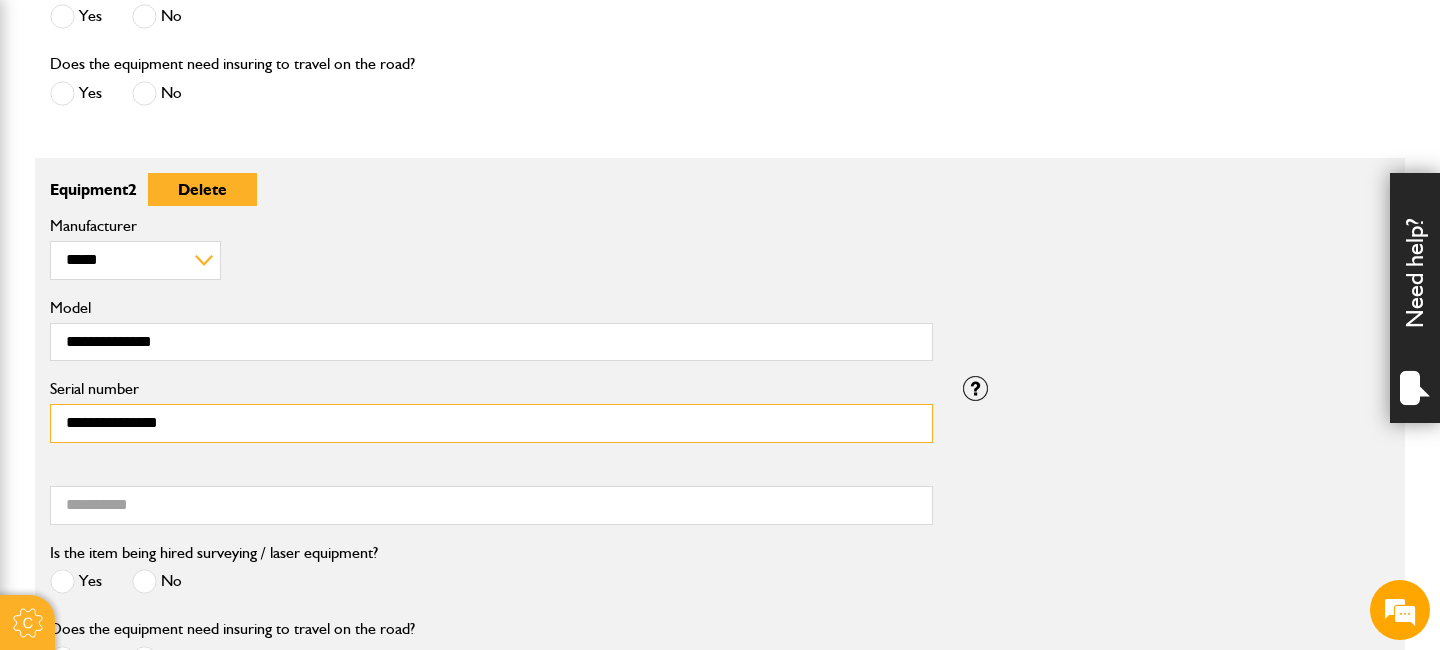 type on "**********" 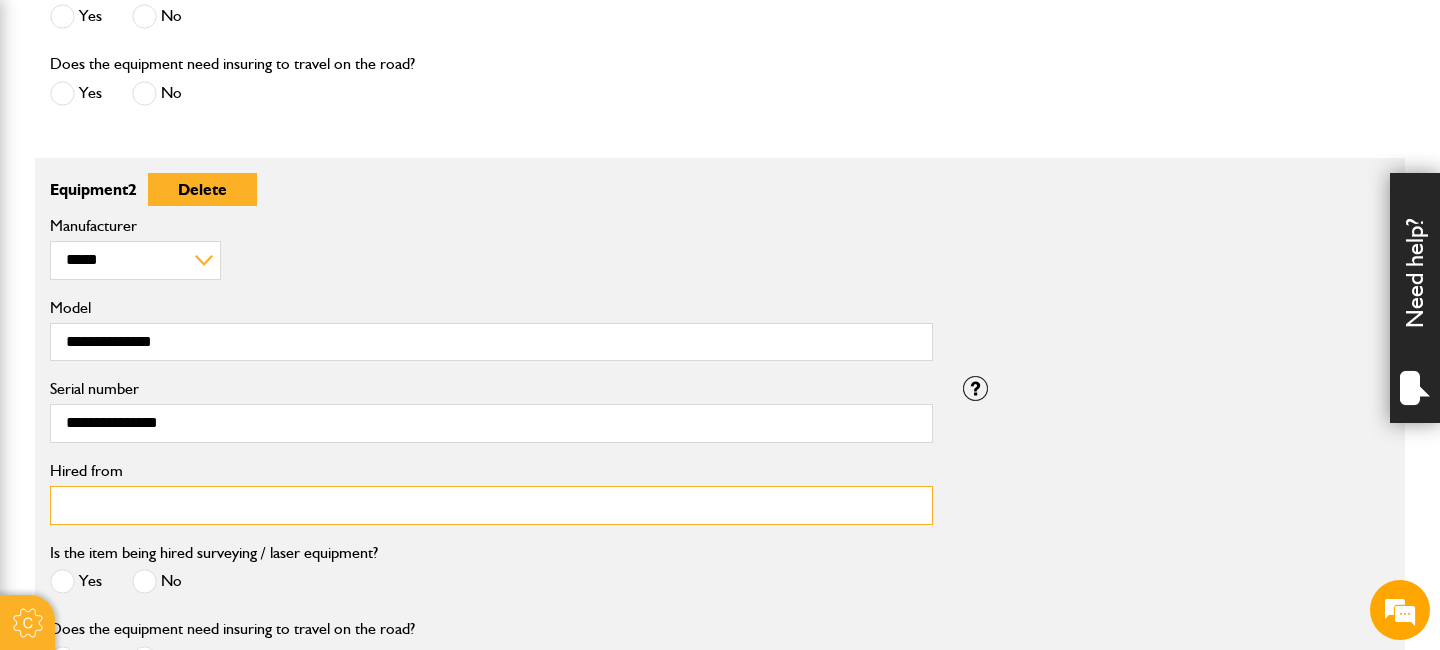 click on "Hired from" at bounding box center (491, 505) 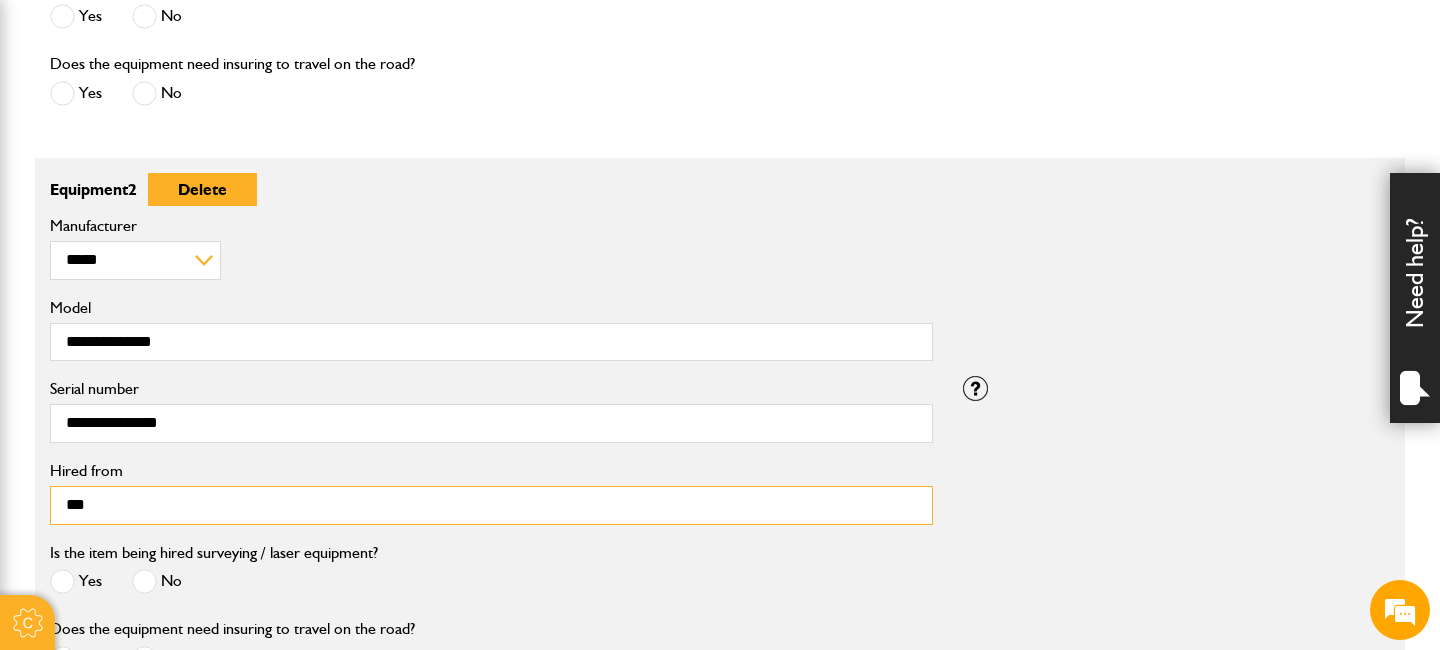 type on "**********" 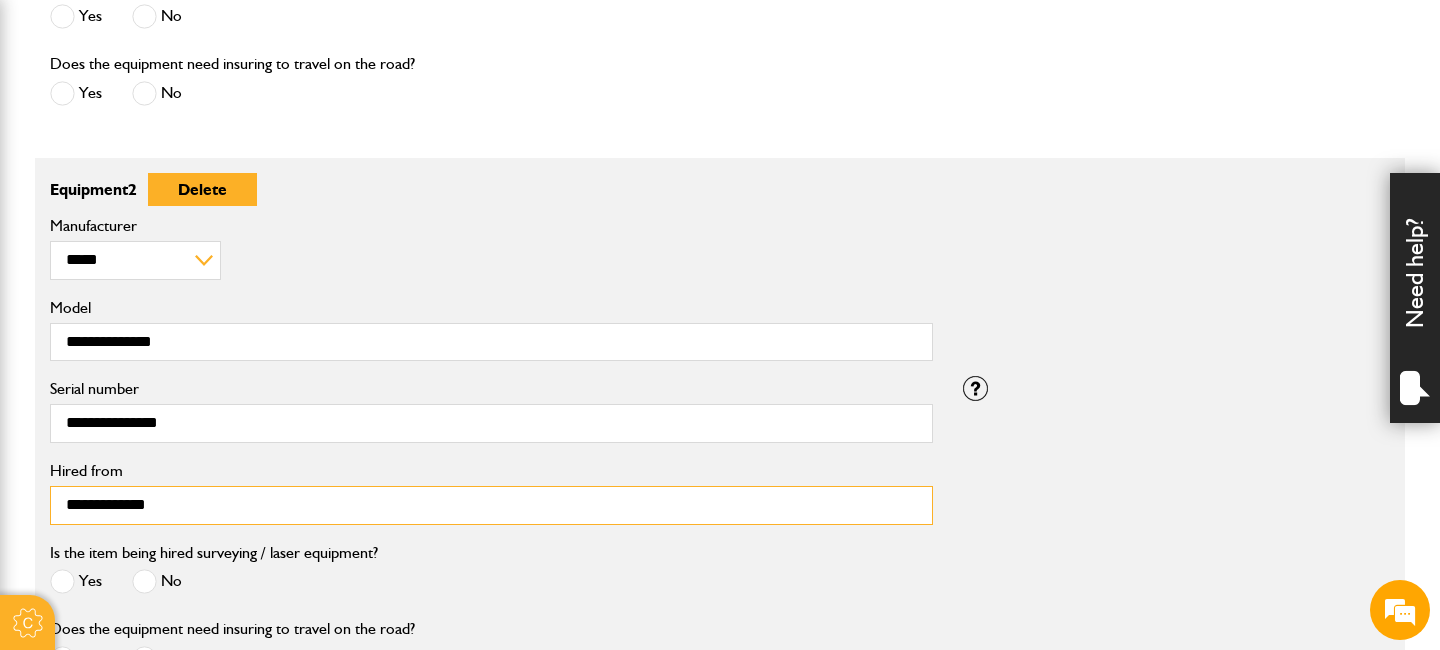 scroll, scrollTop: 1226, scrollLeft: 0, axis: vertical 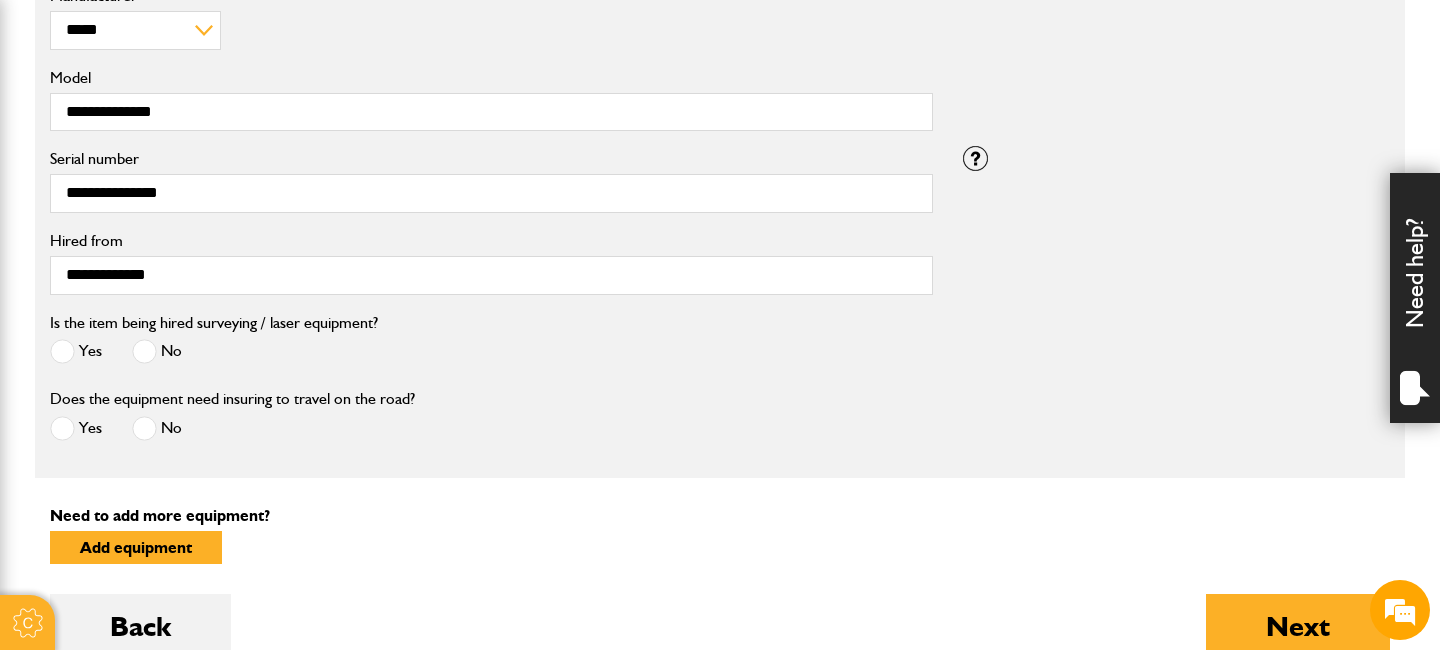 click at bounding box center (144, 351) 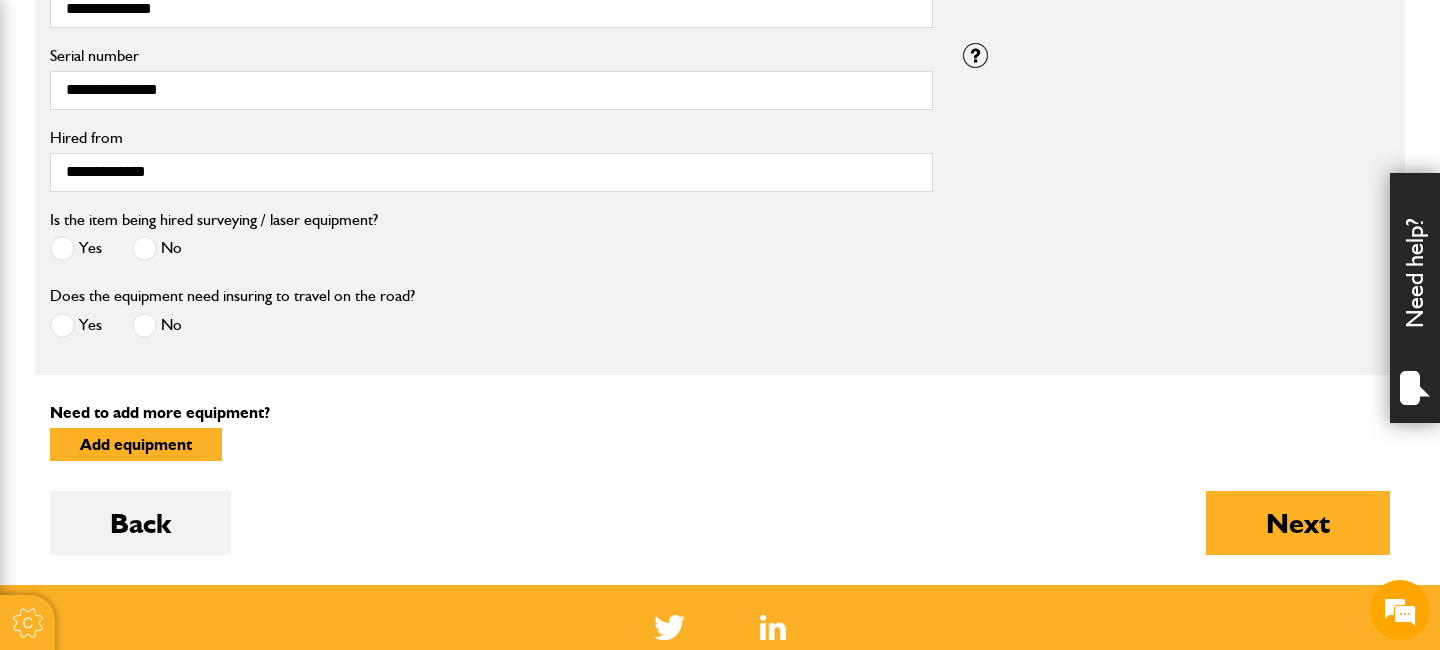 scroll, scrollTop: 1333, scrollLeft: 0, axis: vertical 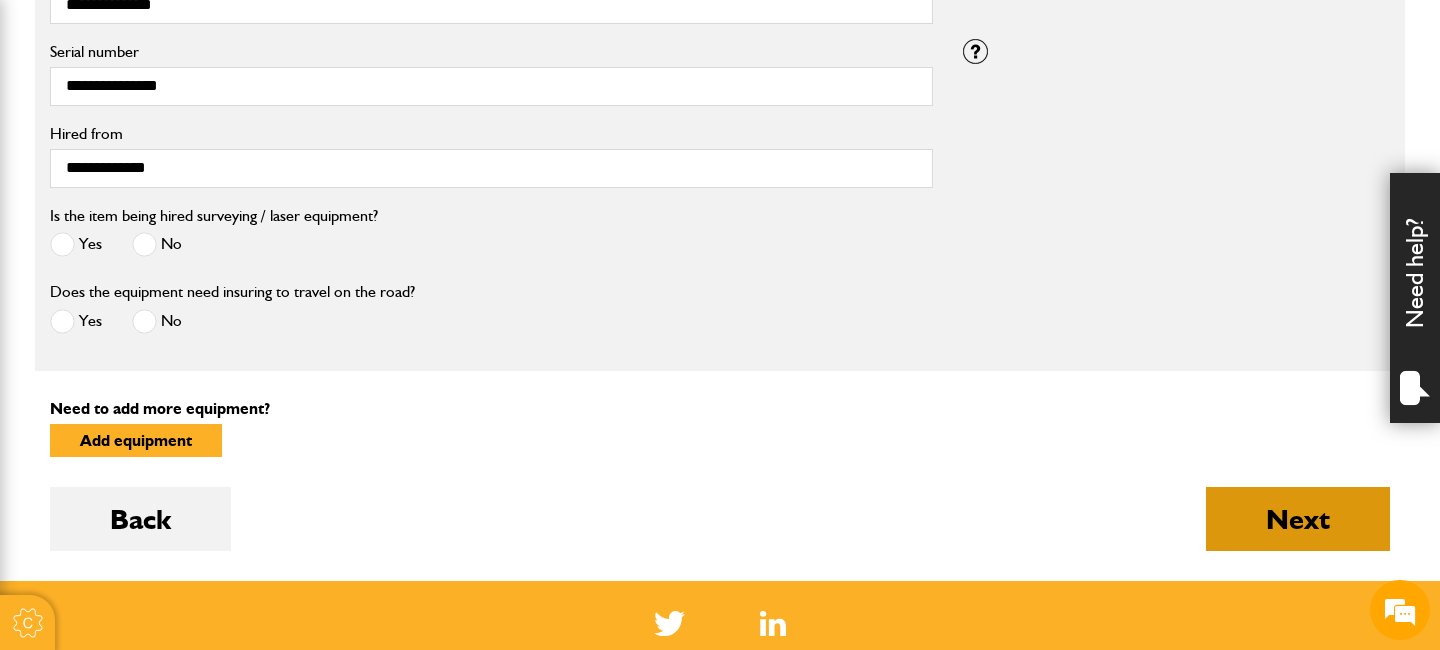 click on "Next" at bounding box center (1298, 519) 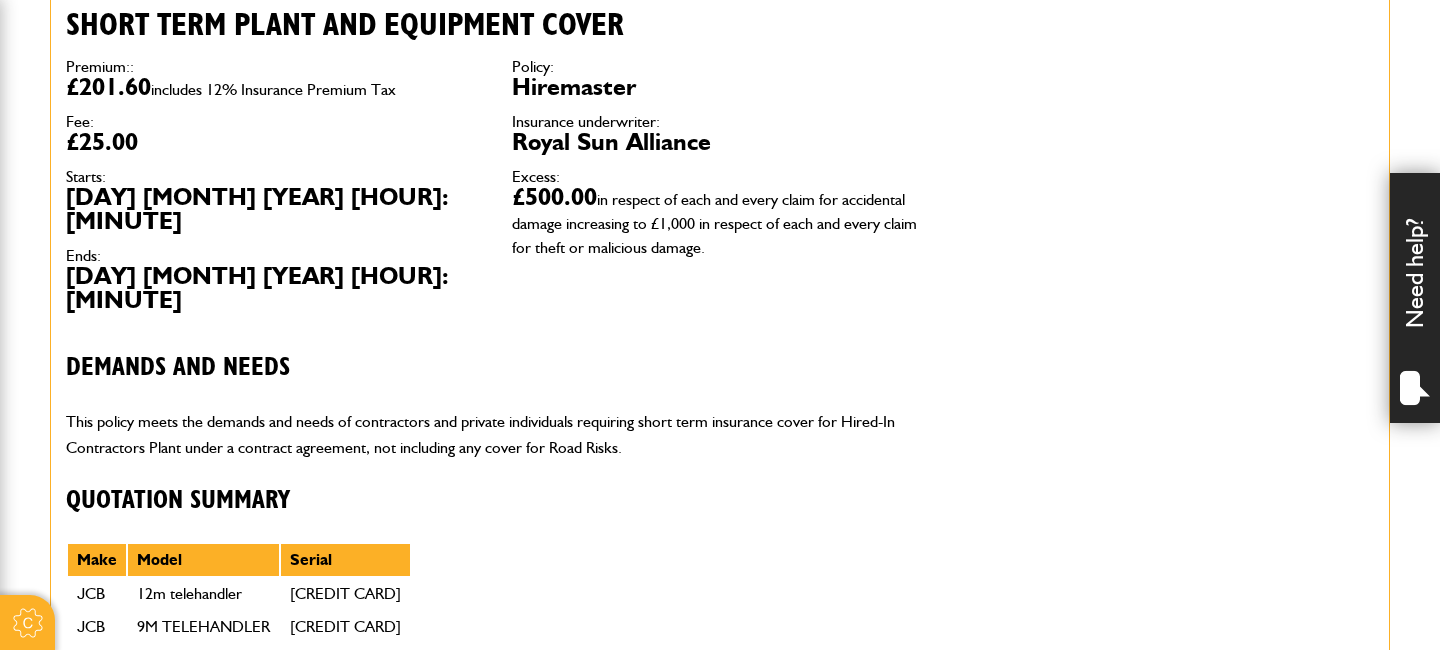 scroll, scrollTop: 1056, scrollLeft: 0, axis: vertical 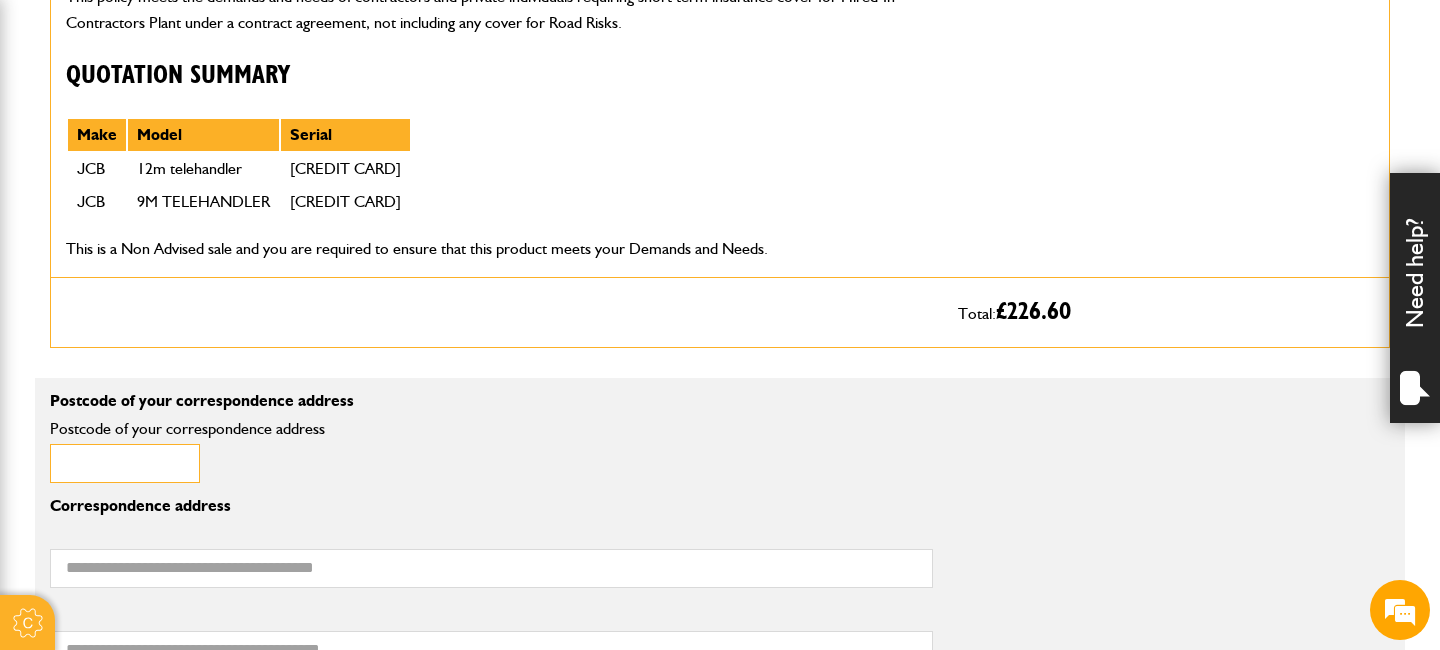 click on "Postcode of your correspondence address" at bounding box center (125, 463) 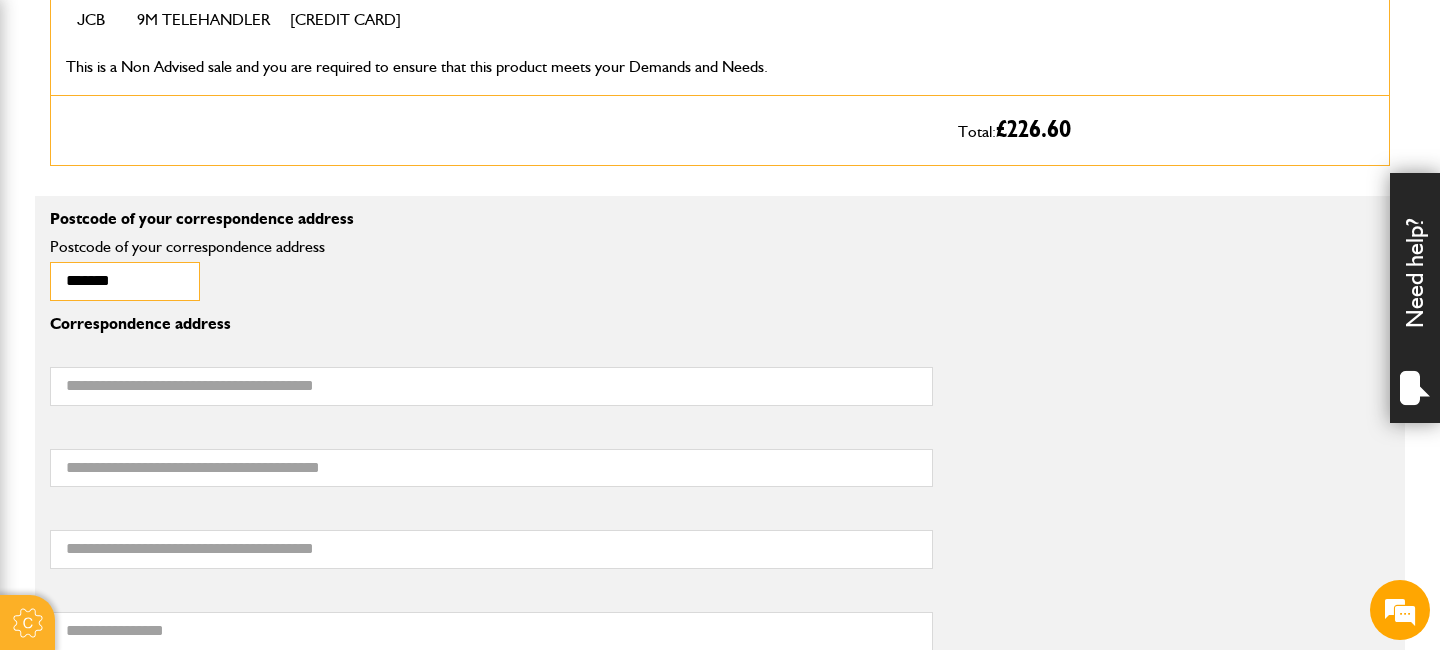 scroll, scrollTop: 1240, scrollLeft: 0, axis: vertical 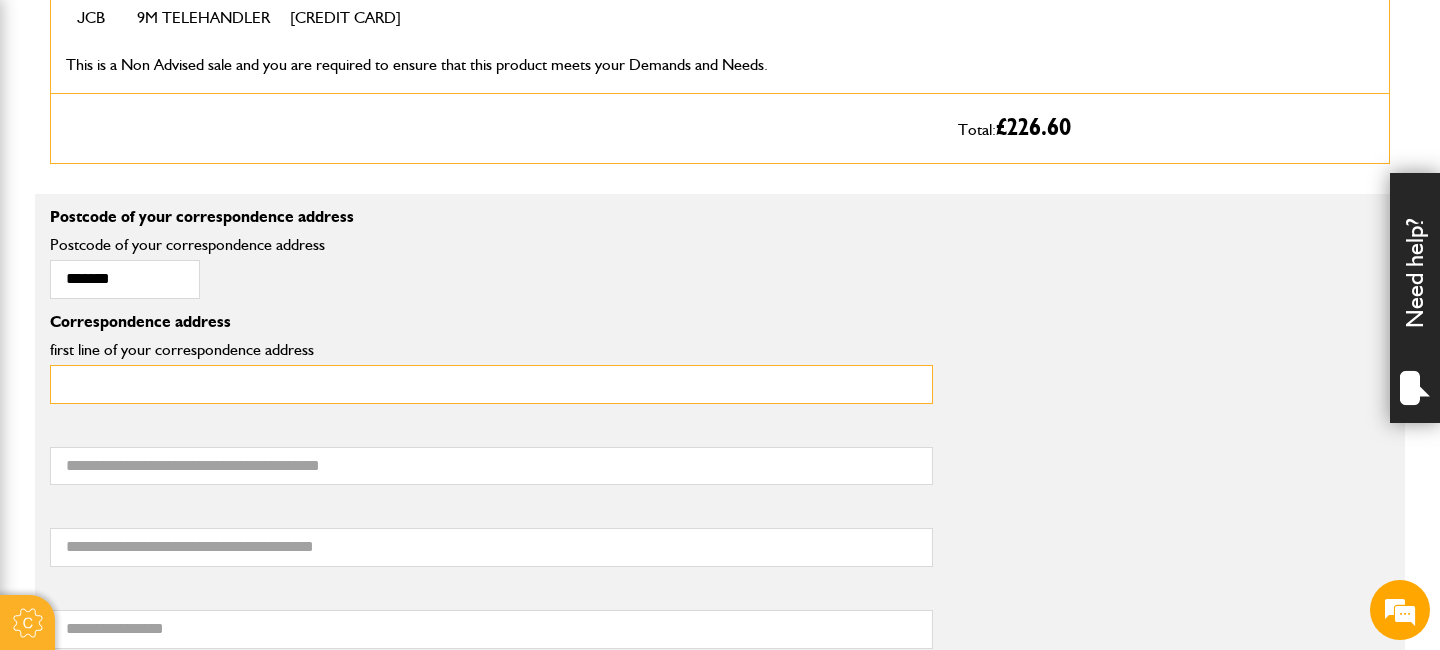 click on "first line of your correspondence address" at bounding box center (491, 384) 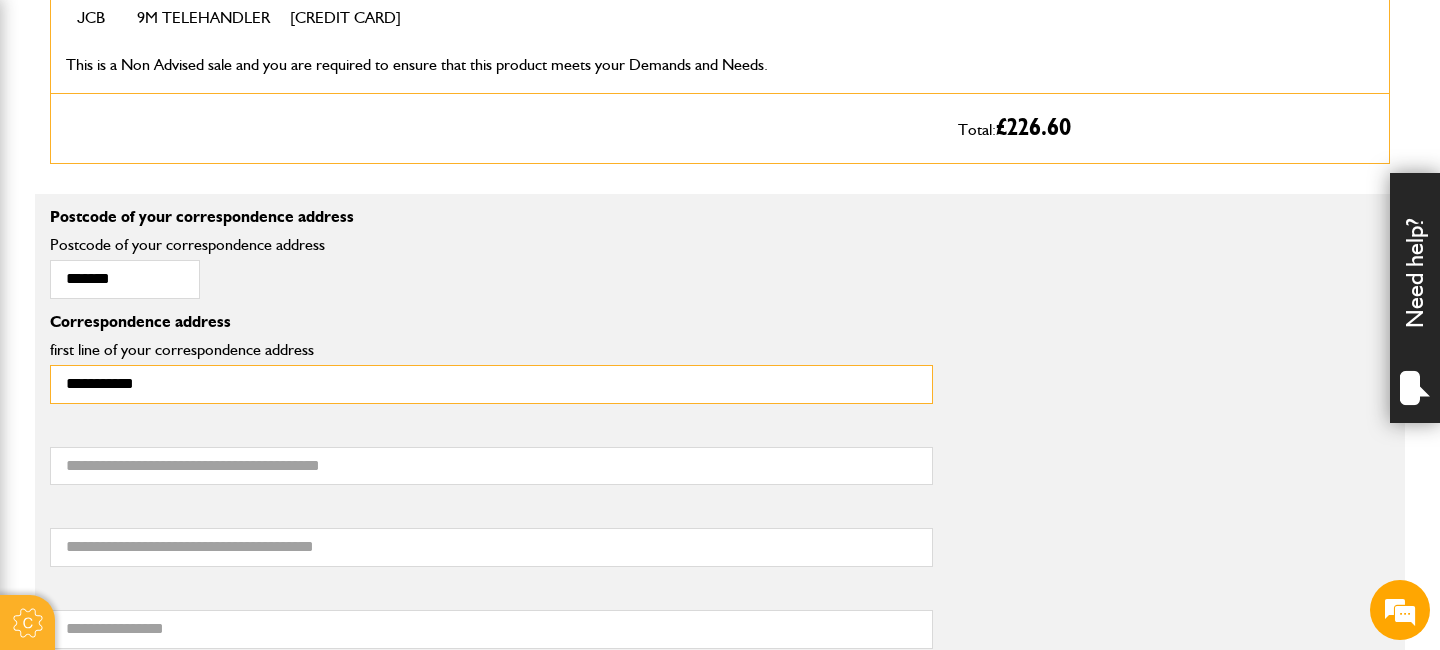 scroll, scrollTop: 1344, scrollLeft: 0, axis: vertical 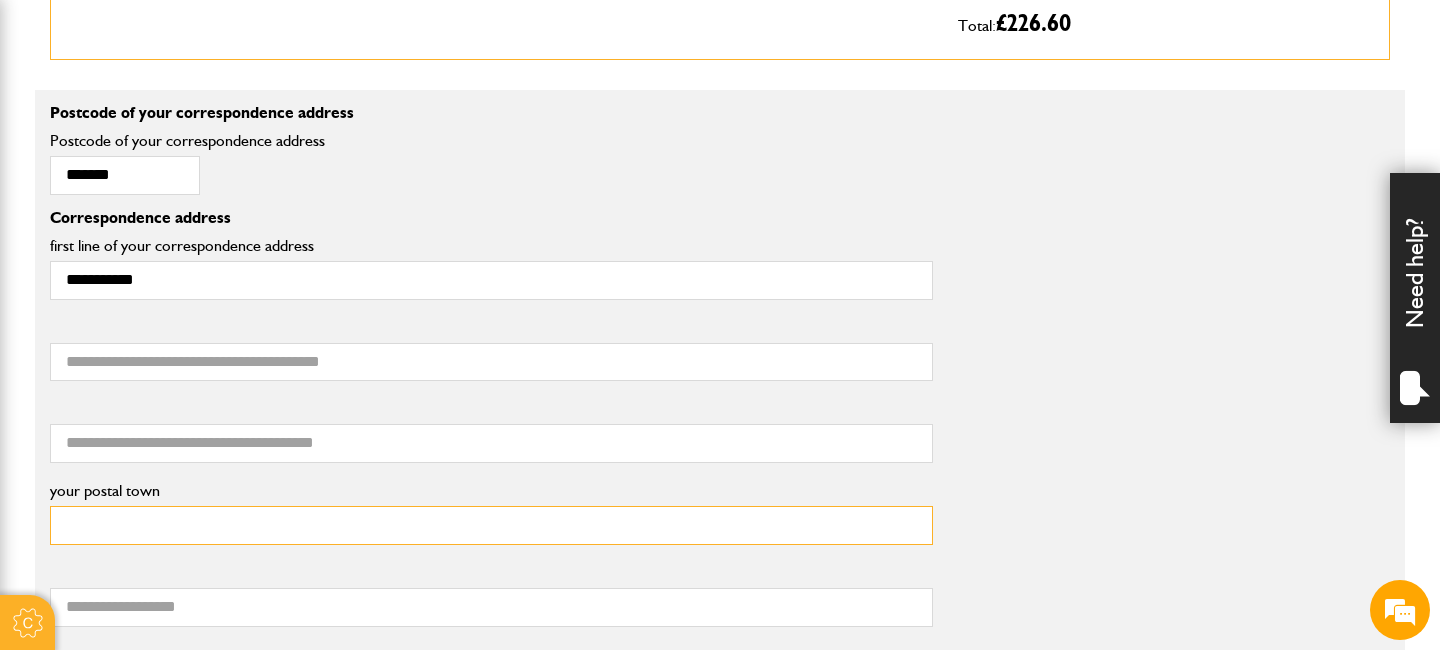 click on "your postal town" at bounding box center (491, 525) 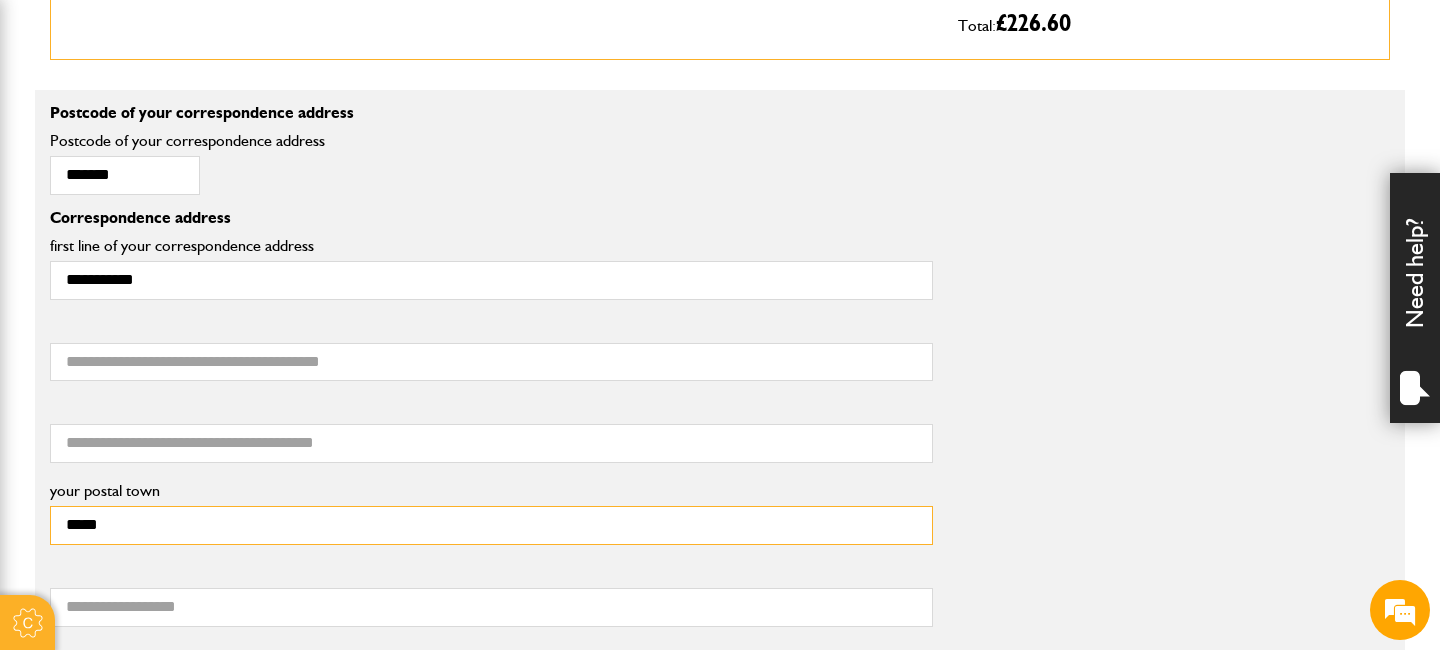 scroll, scrollTop: 0, scrollLeft: 0, axis: both 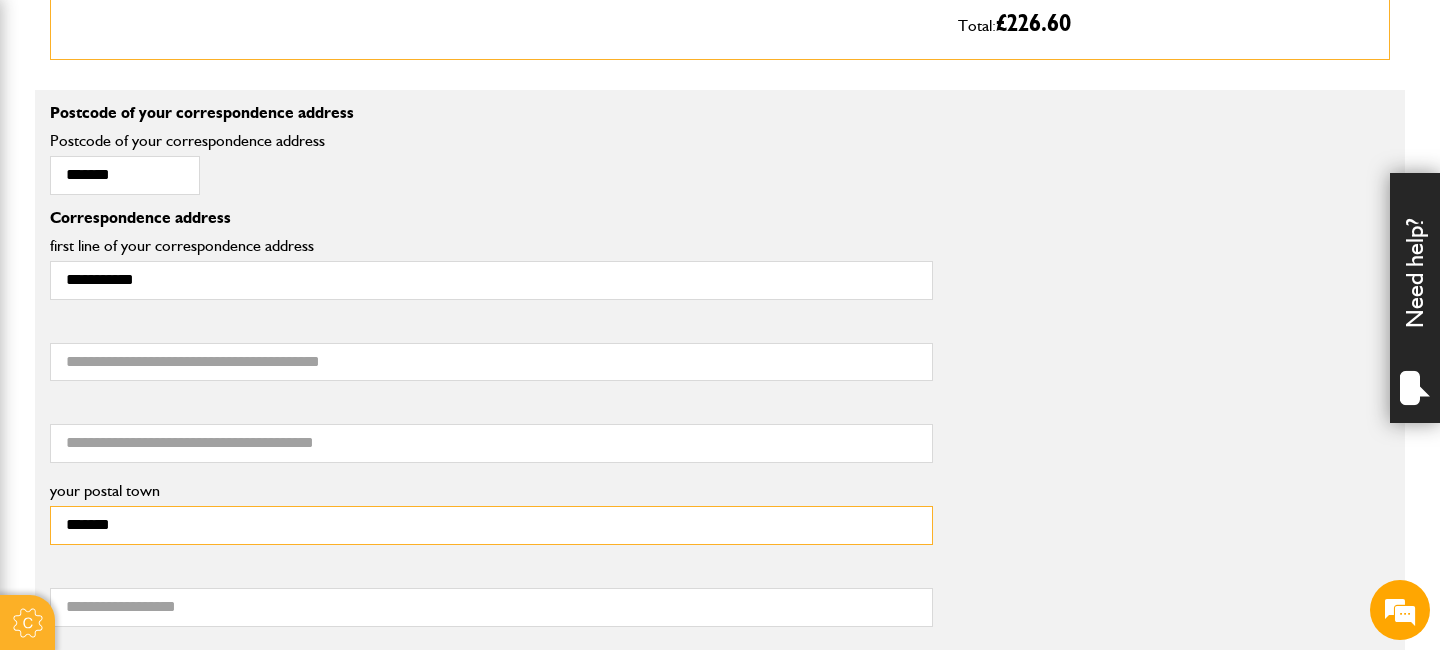 type on "*******" 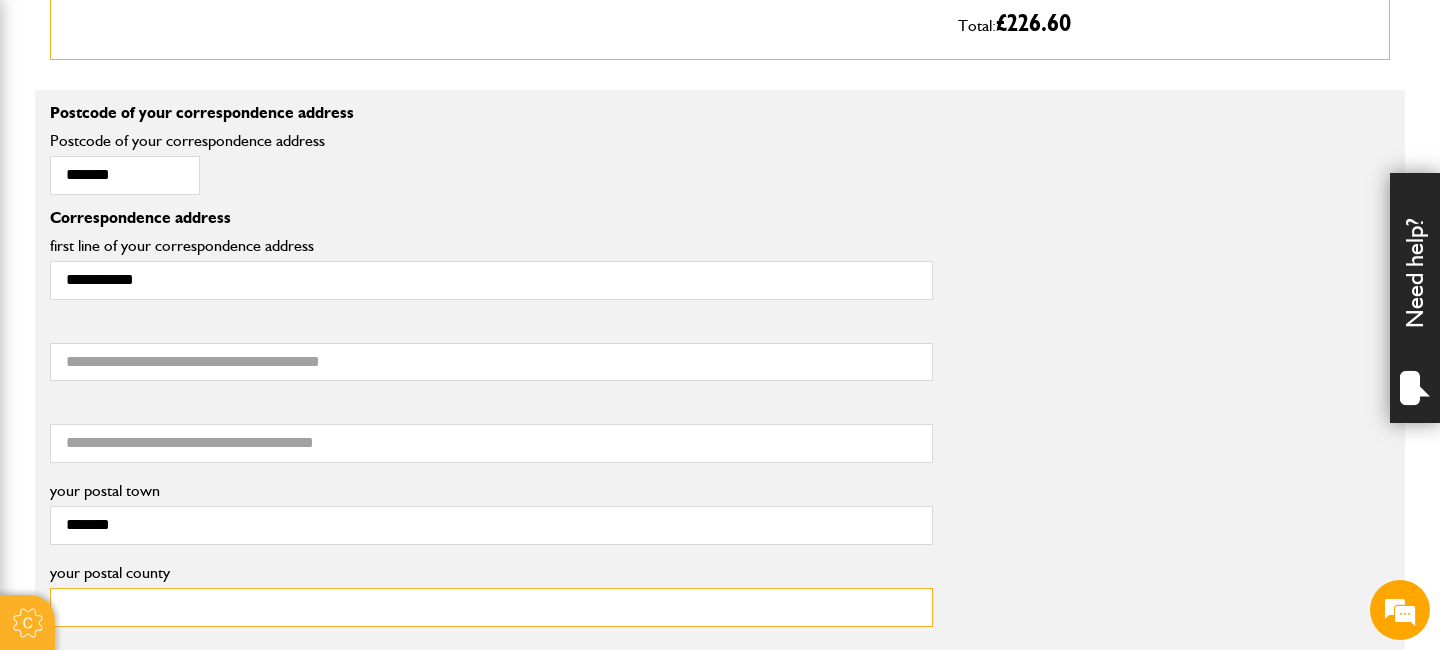 click on "your postal county" at bounding box center (491, 607) 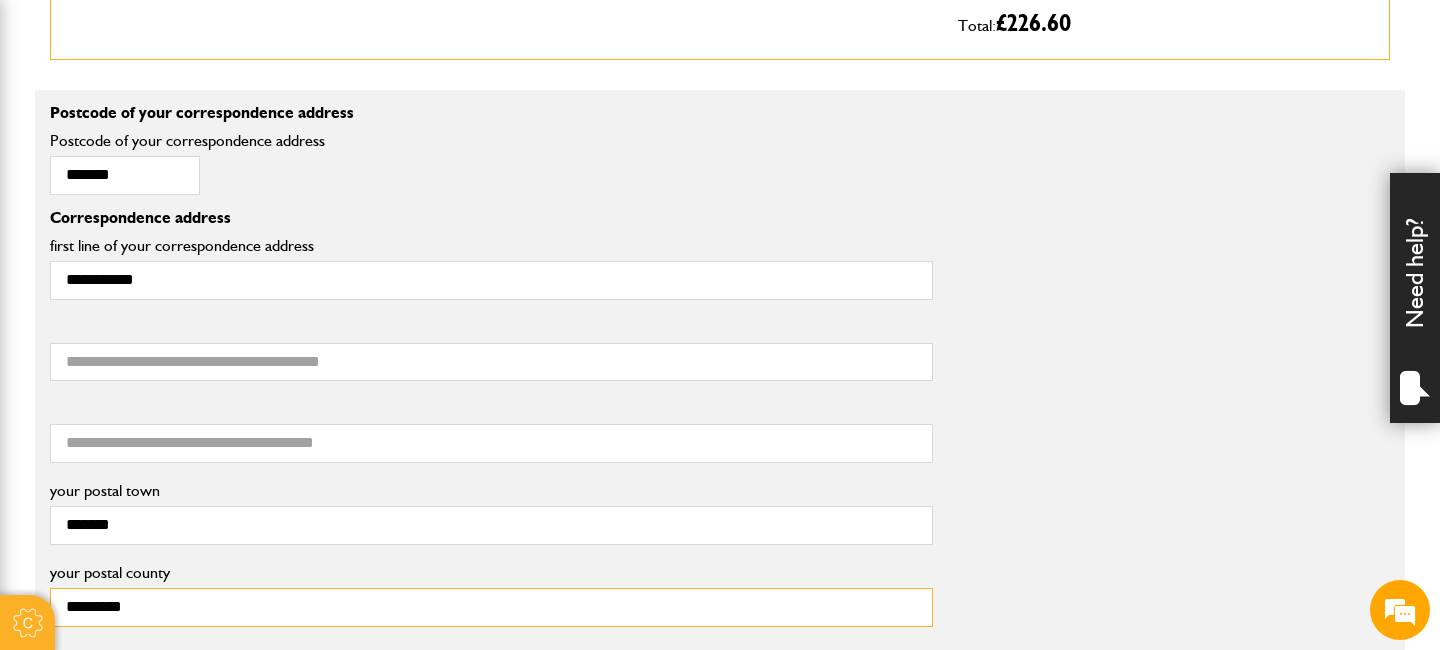 type on "*********" 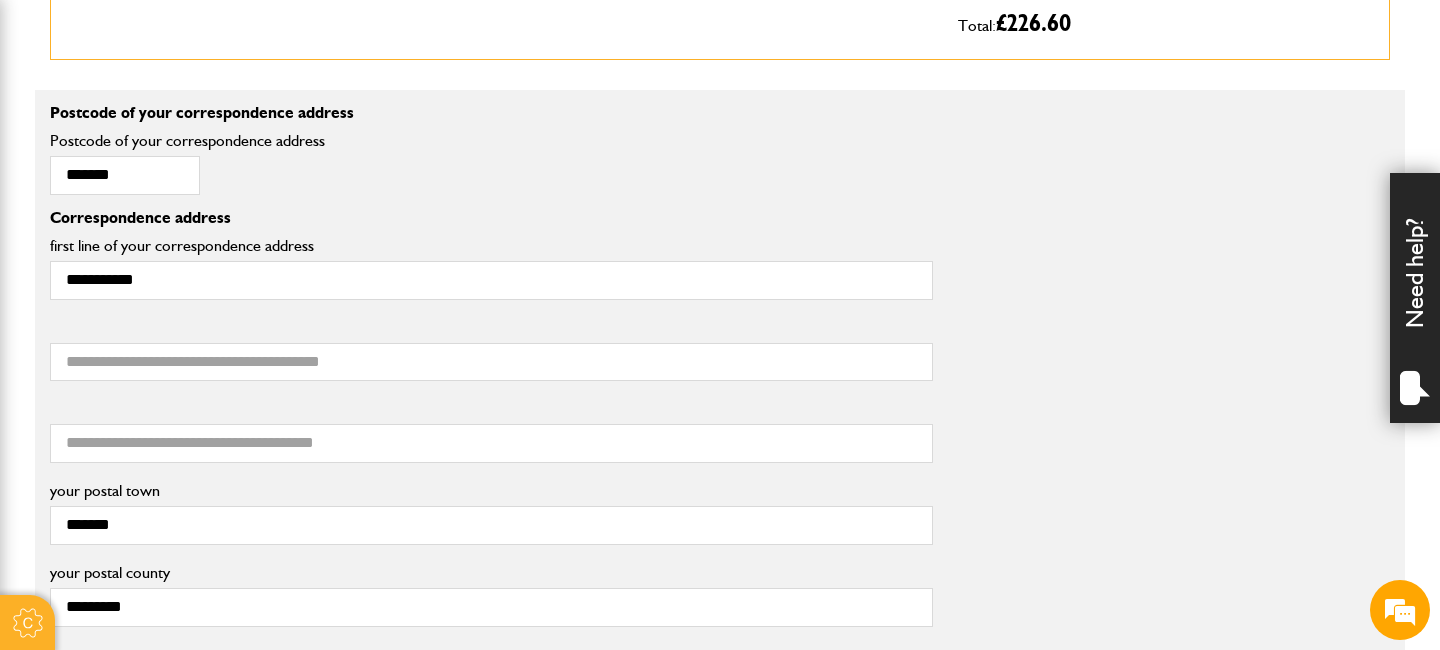 click on "your postal town" at bounding box center [491, 491] 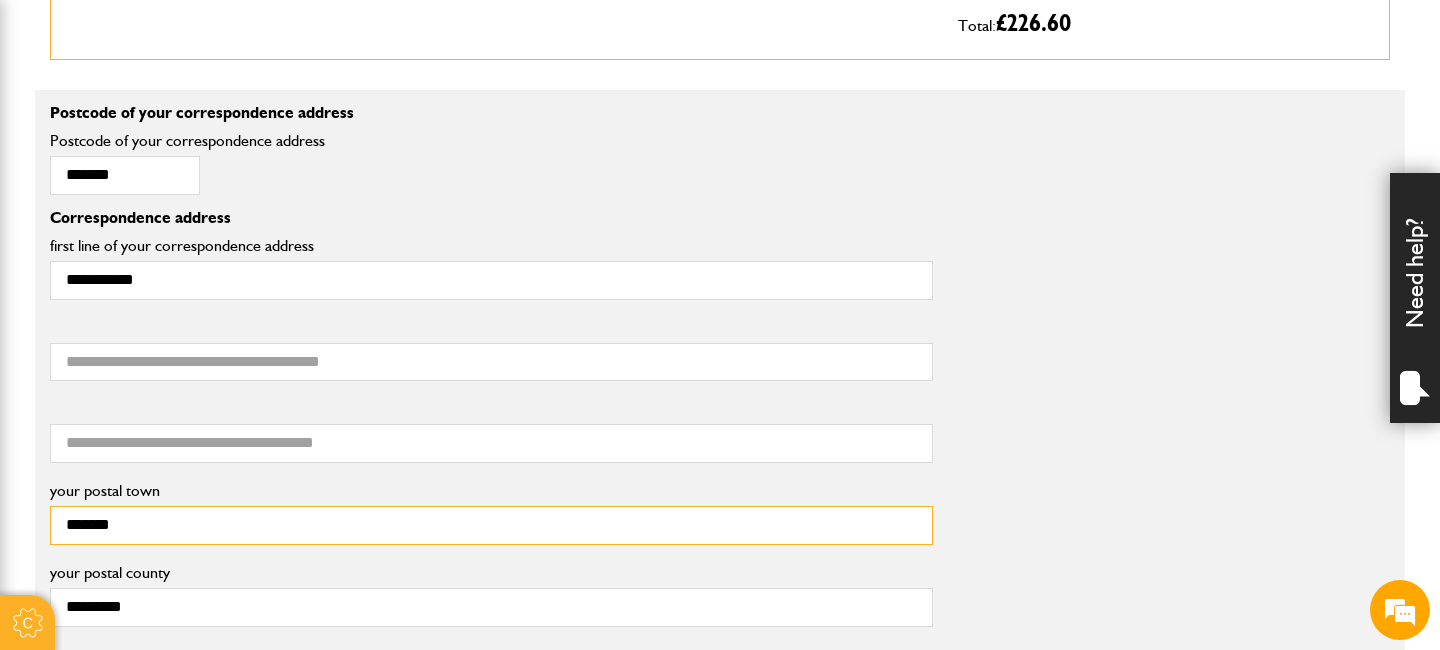 click on "*******" at bounding box center [491, 525] 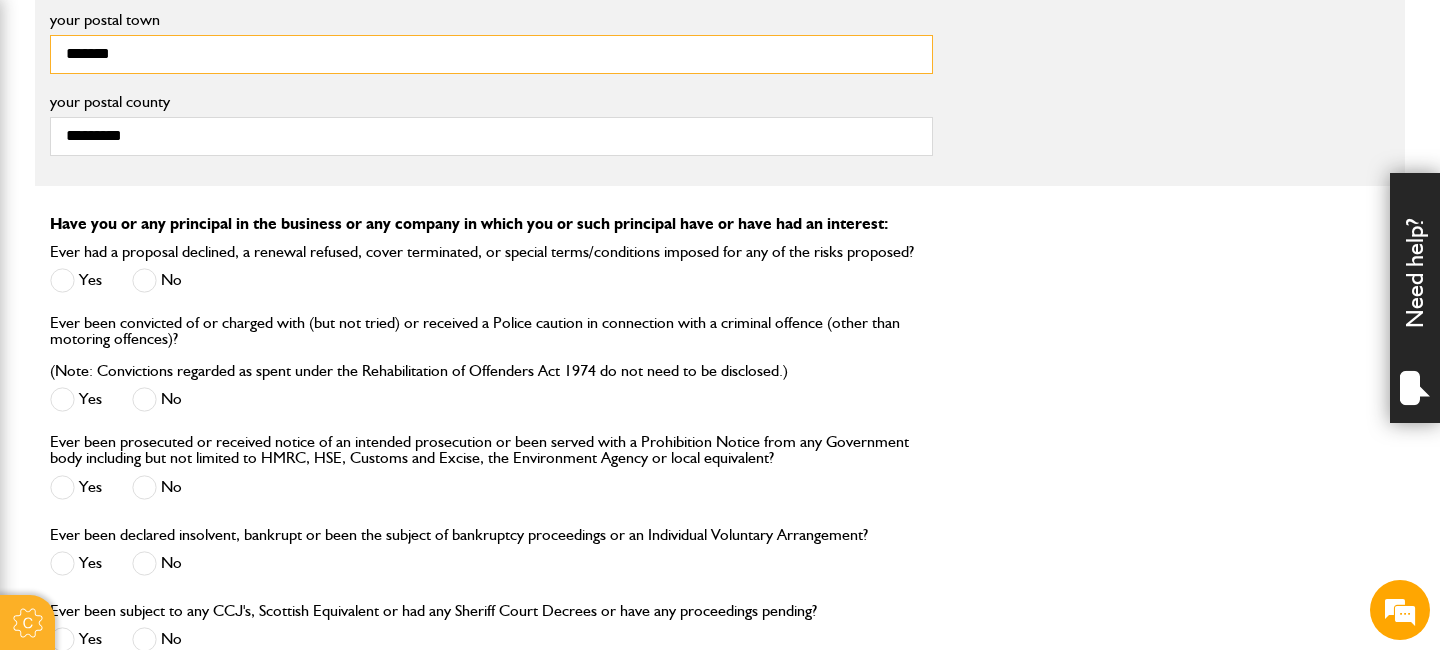 scroll, scrollTop: 1816, scrollLeft: 0, axis: vertical 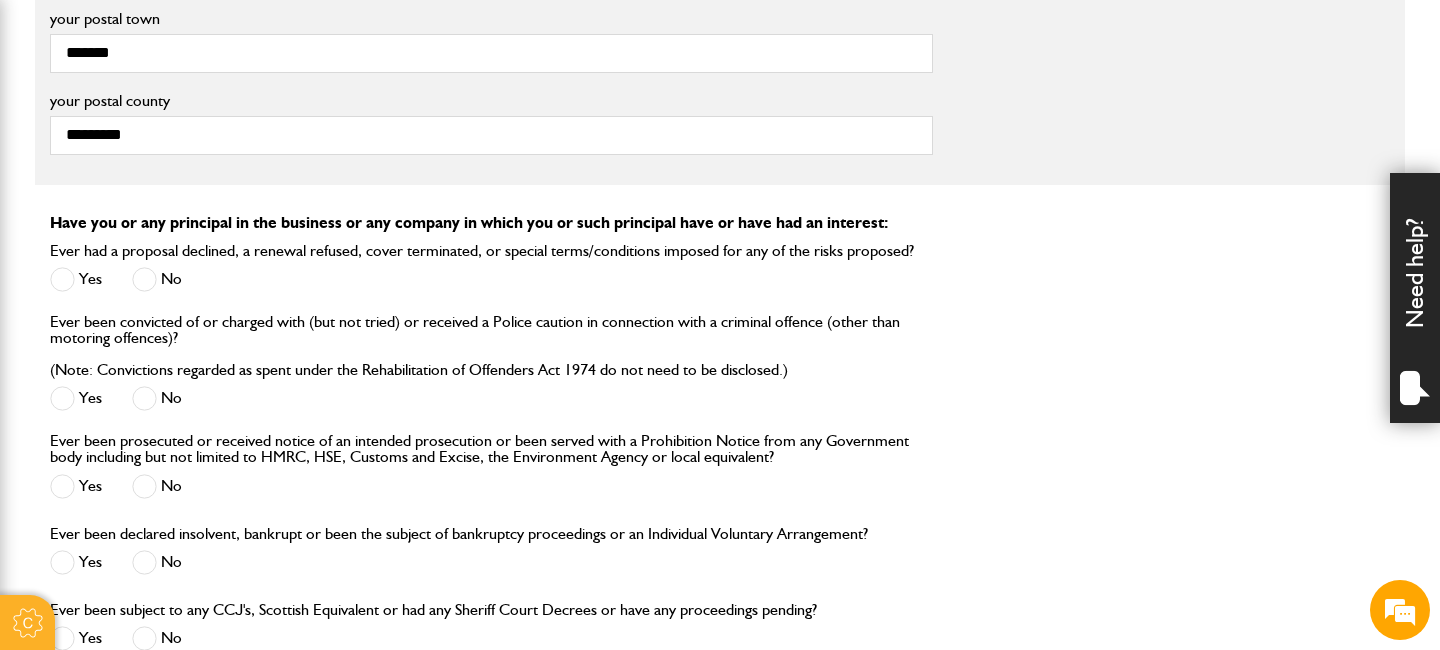 click at bounding box center (144, 279) 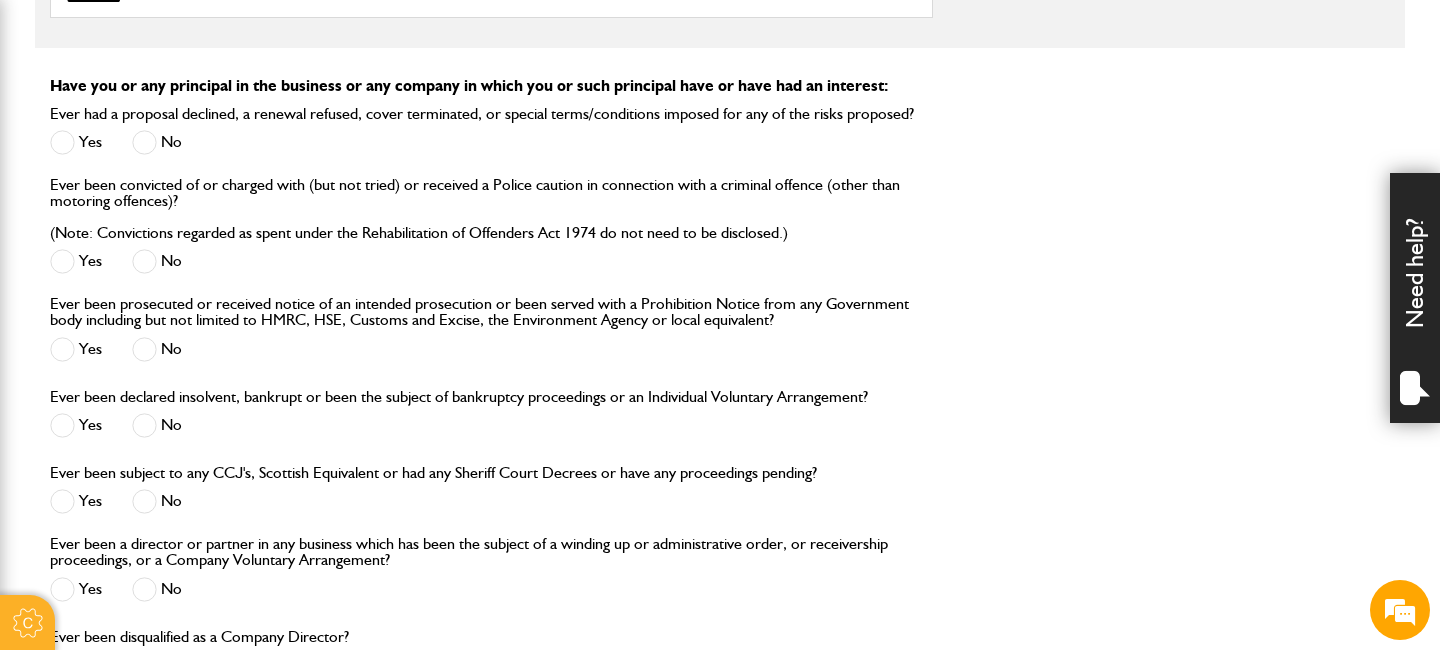 scroll, scrollTop: 2226, scrollLeft: 0, axis: vertical 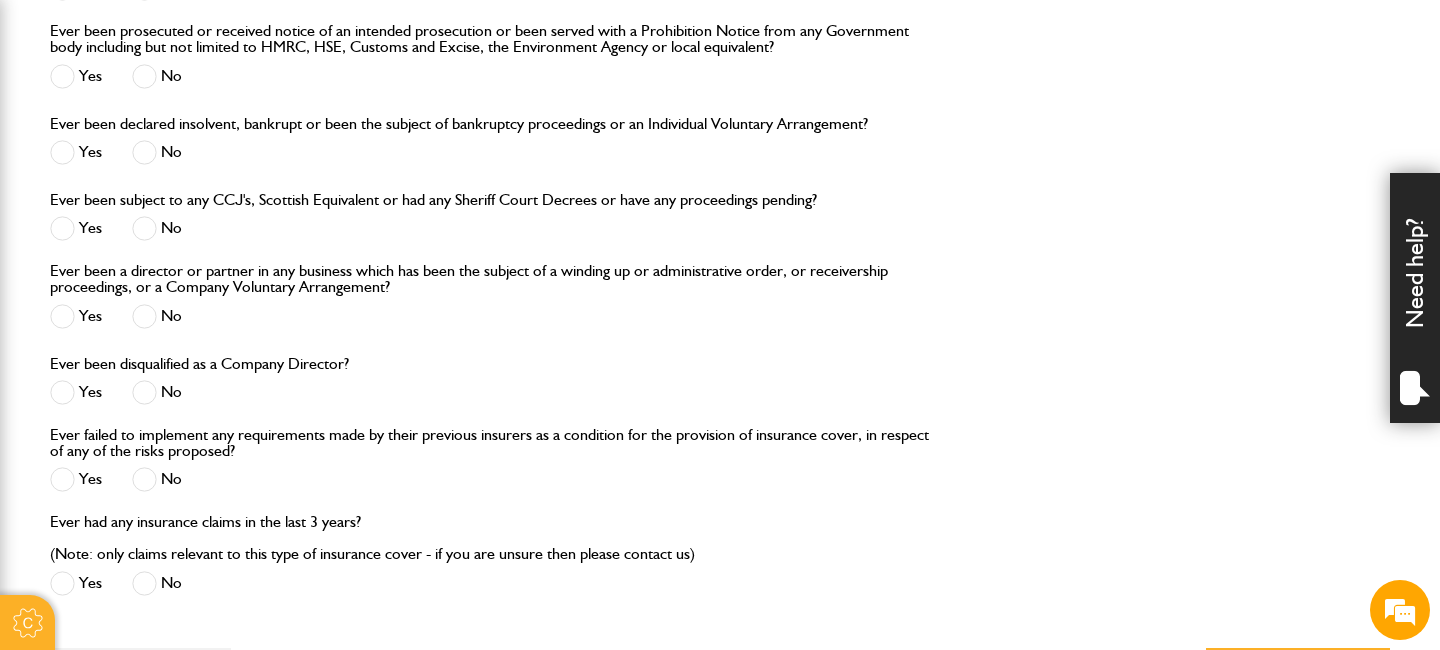 click at bounding box center [144, 316] 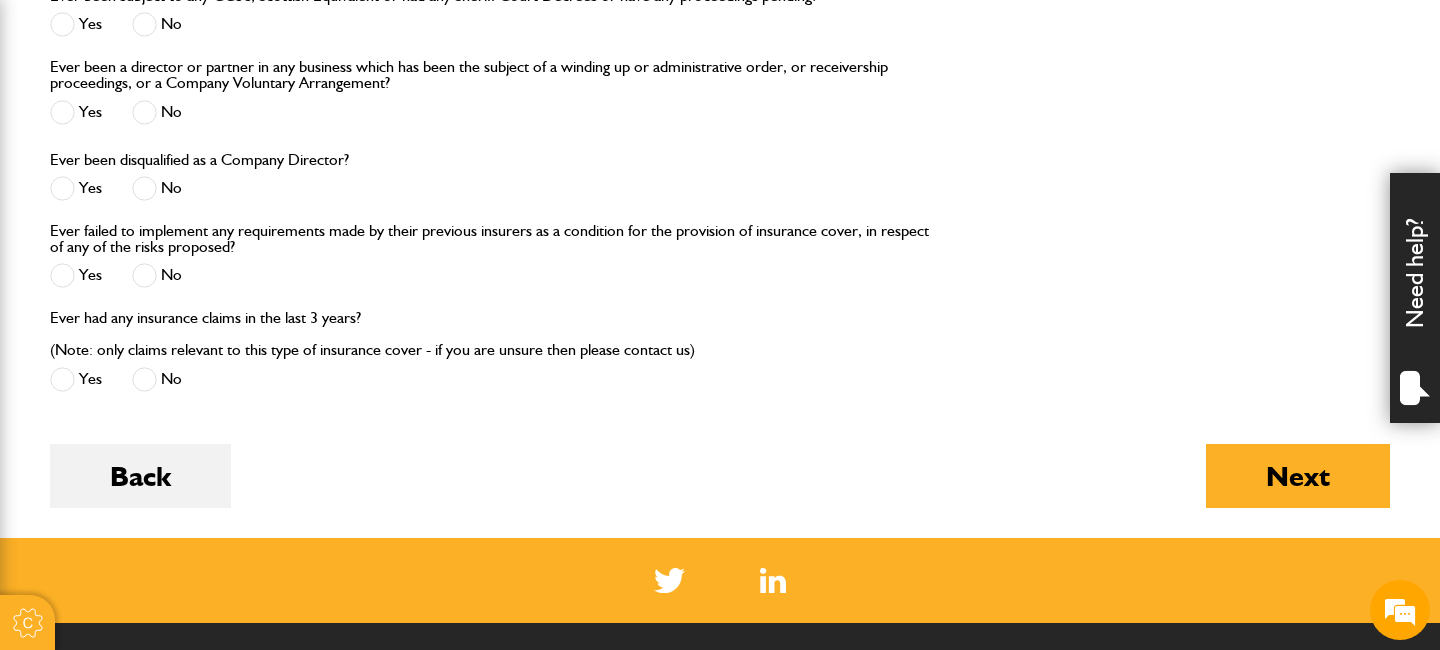scroll, scrollTop: 2588, scrollLeft: 0, axis: vertical 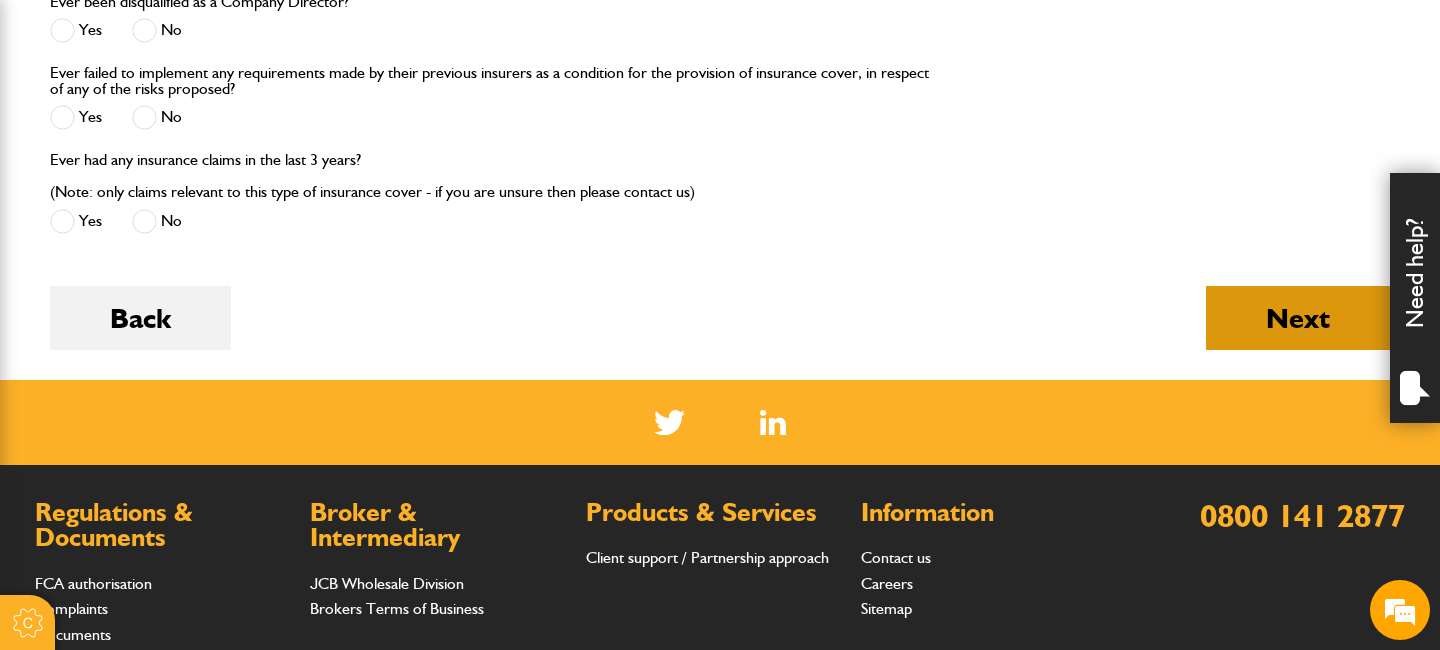 click on "Next" at bounding box center [1298, 318] 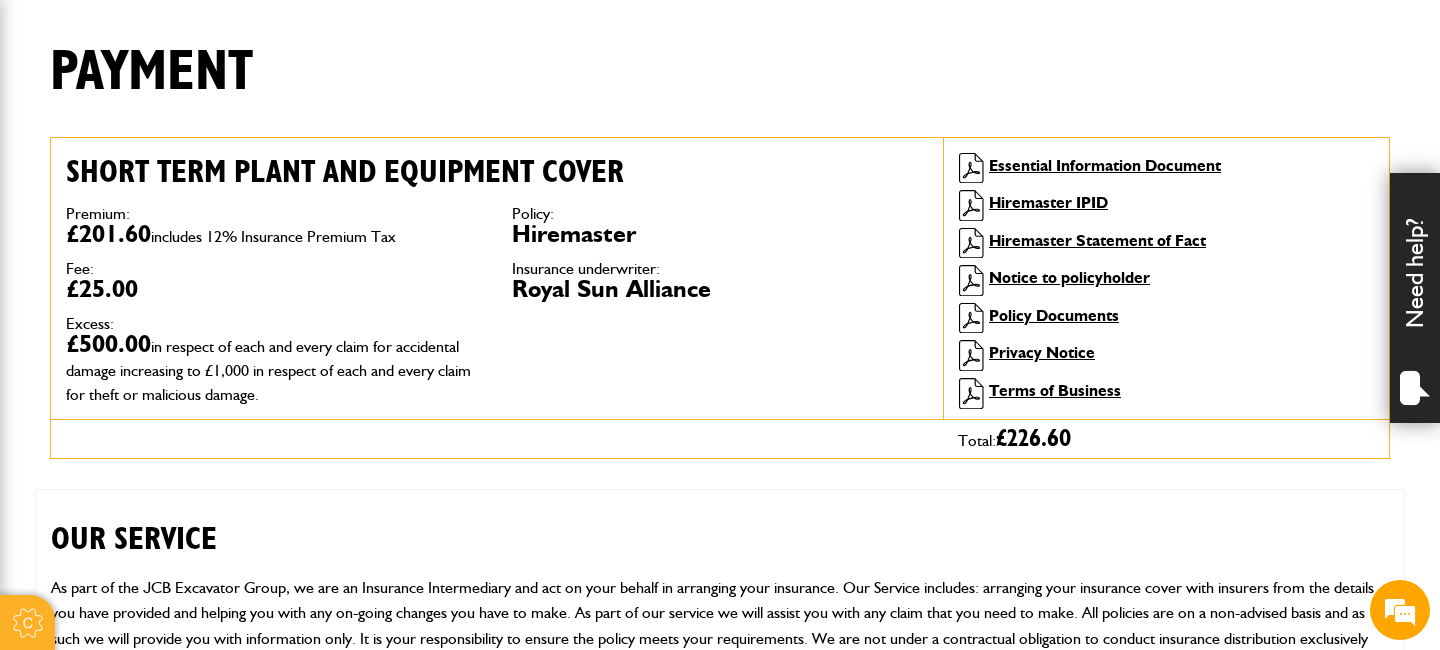 scroll, scrollTop: 916, scrollLeft: 0, axis: vertical 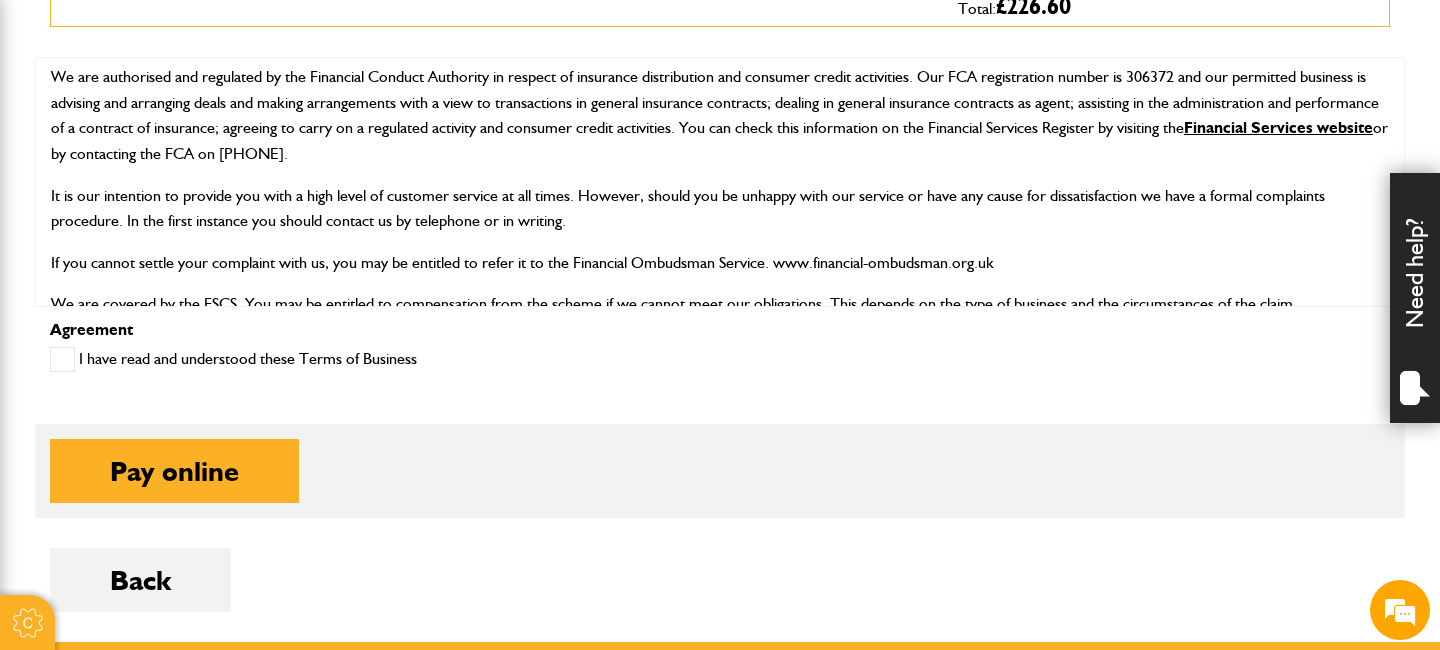 click at bounding box center (62, 359) 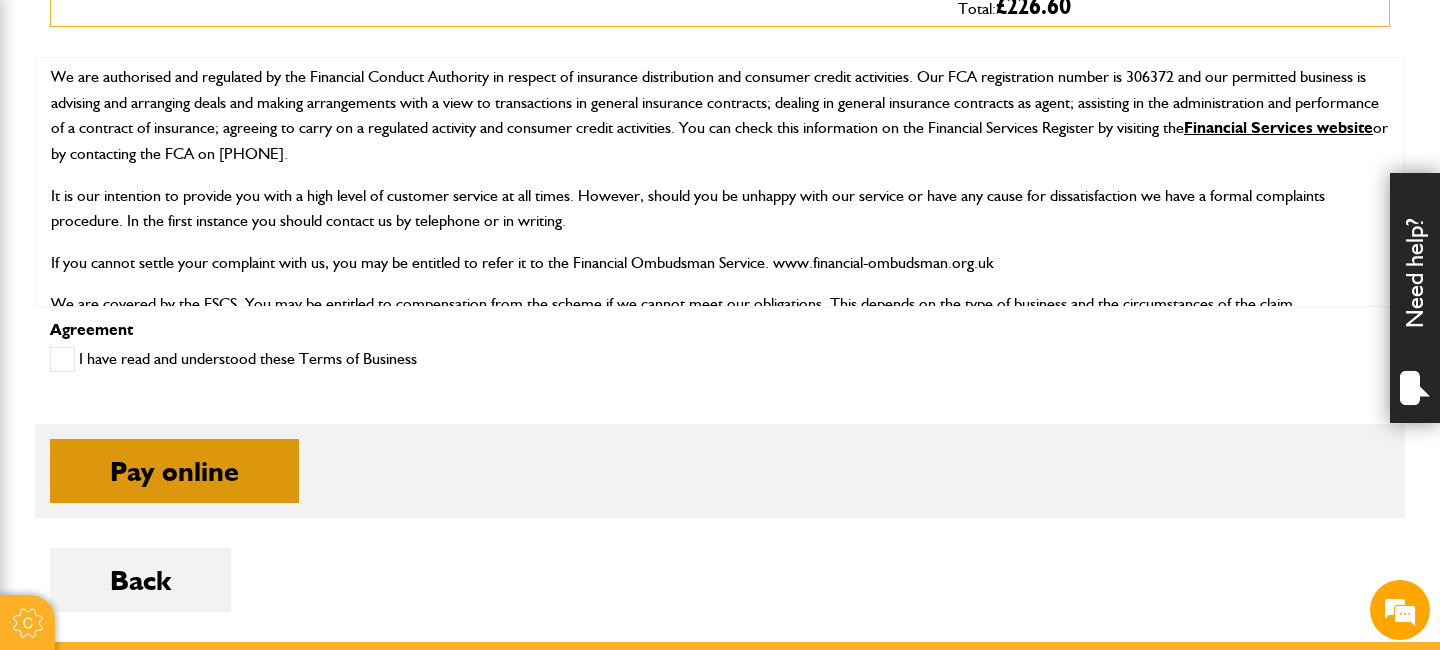 click on "Pay online" at bounding box center [174, 471] 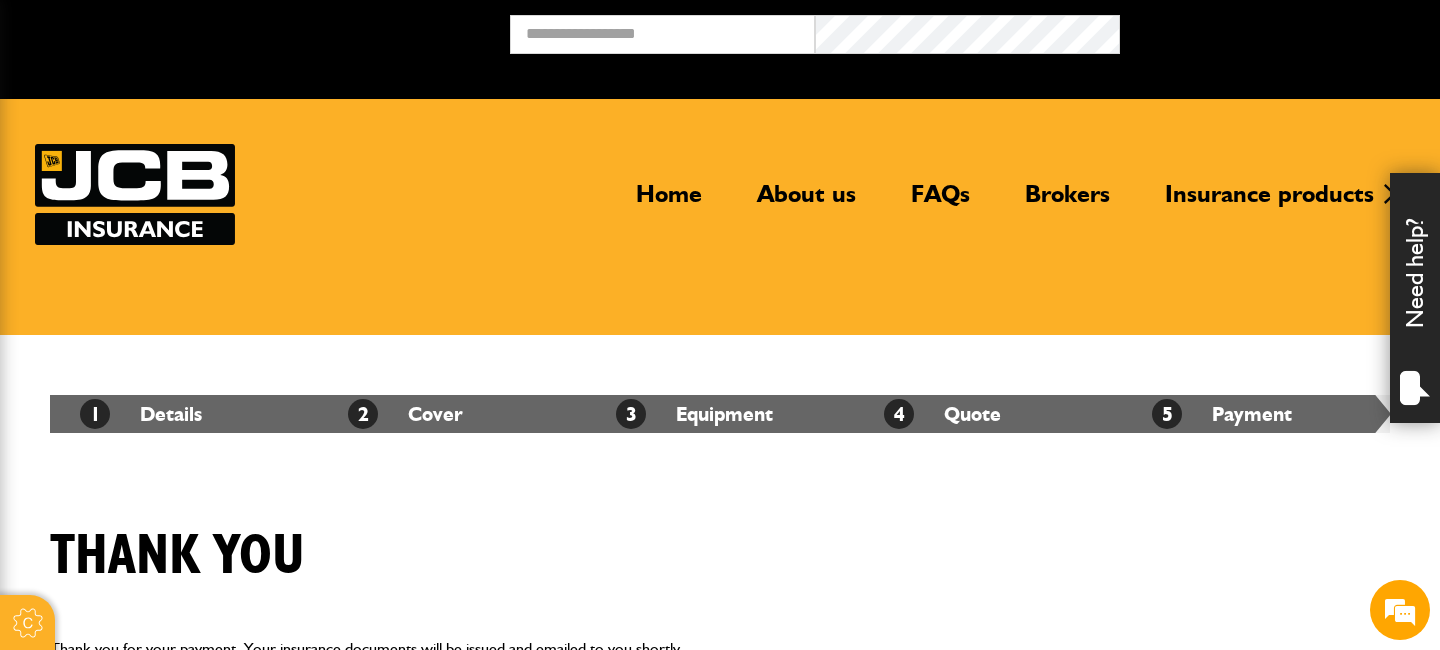 scroll, scrollTop: 0, scrollLeft: 0, axis: both 